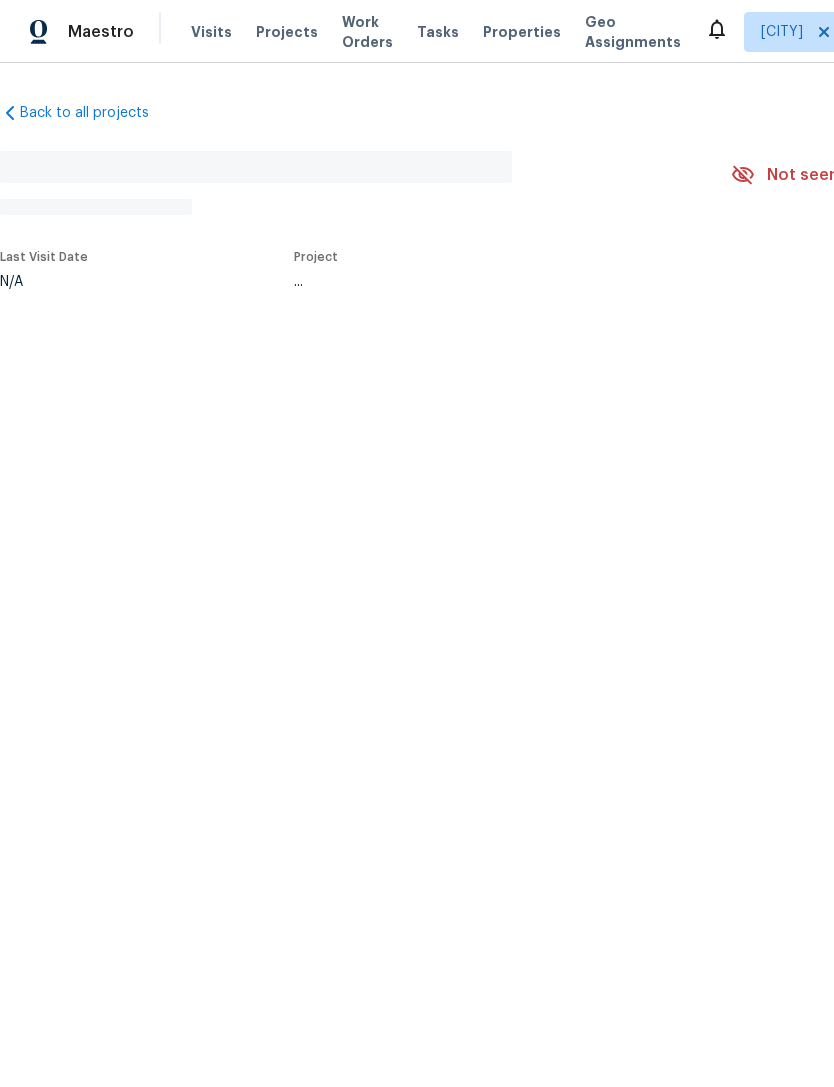 scroll, scrollTop: 0, scrollLeft: 0, axis: both 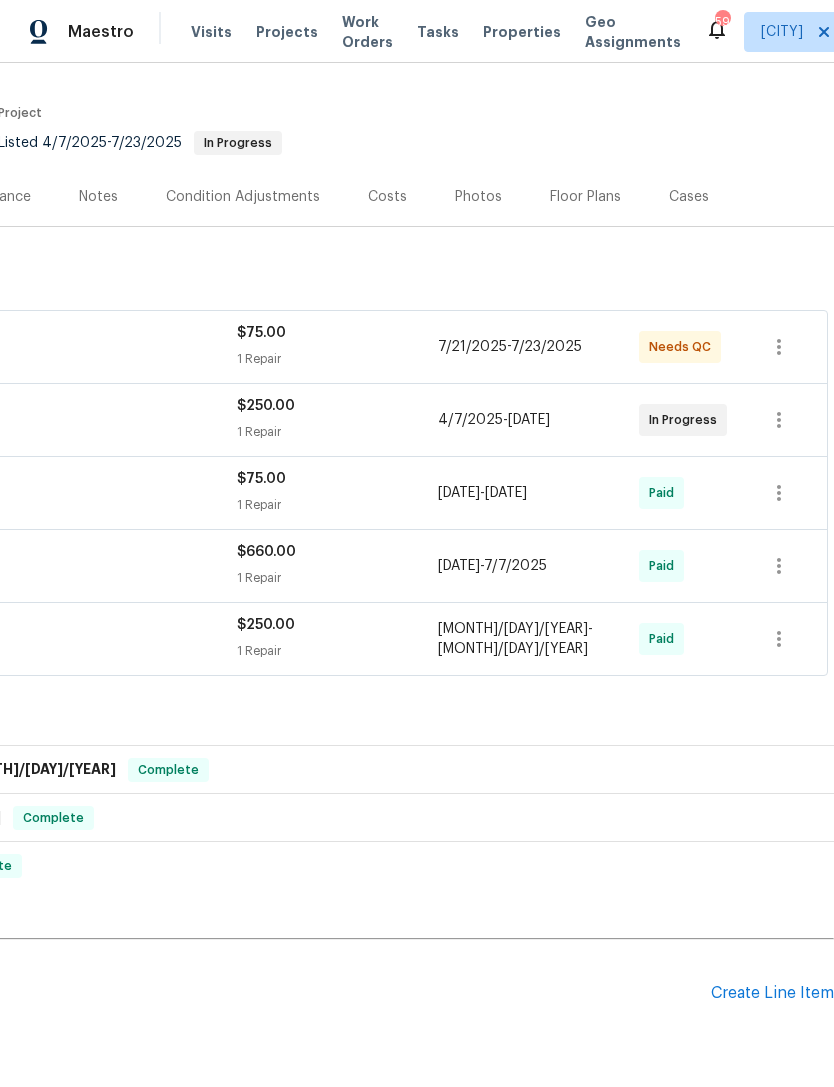 click on "Create Line Item" at bounding box center (772, 993) 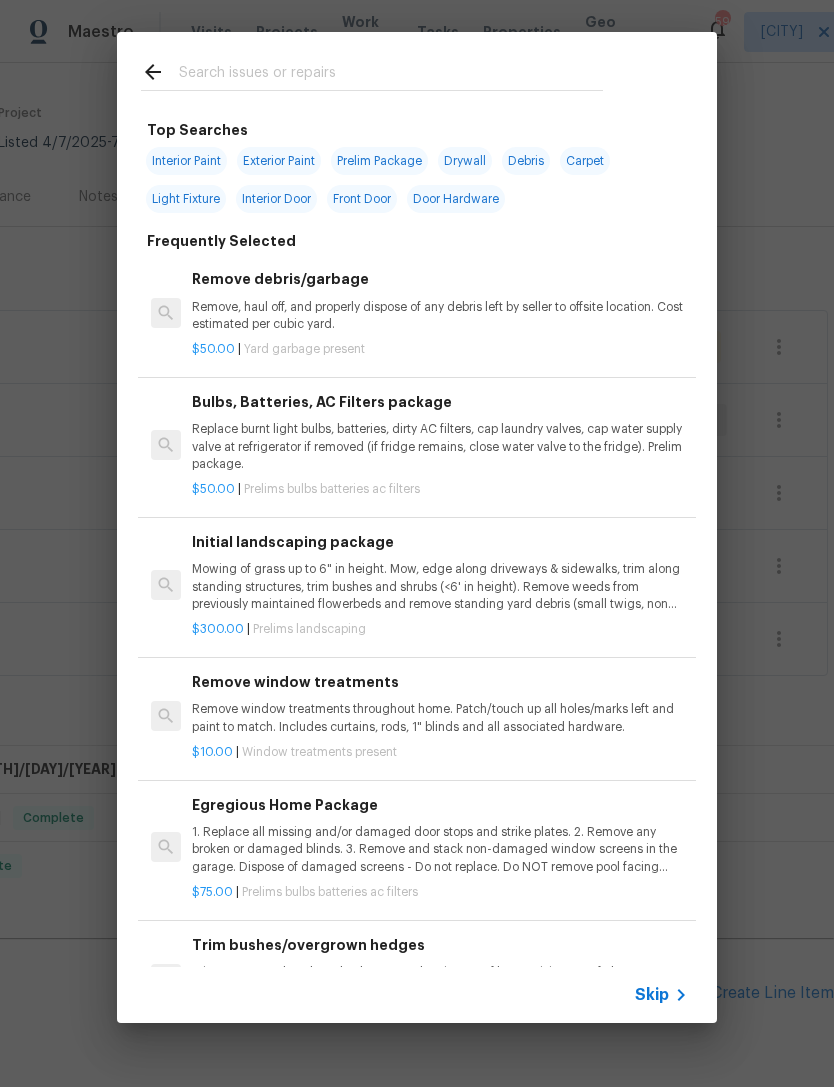 click at bounding box center [391, 75] 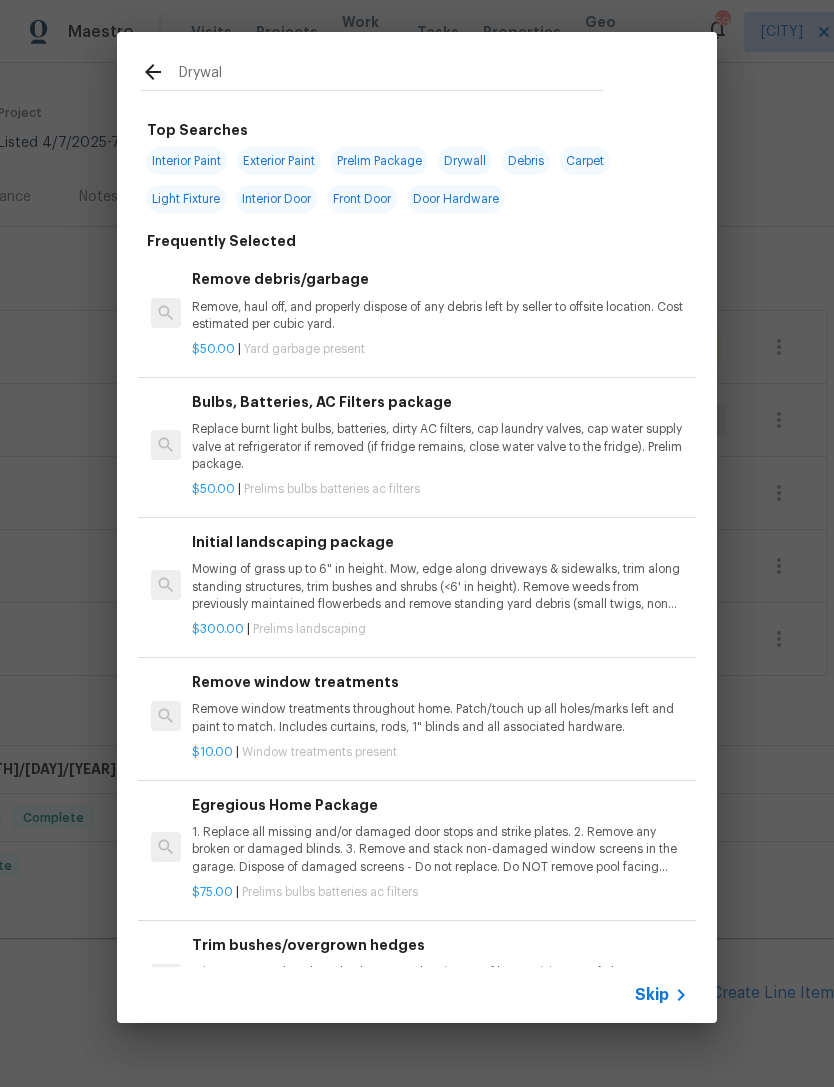 type on "Drywall" 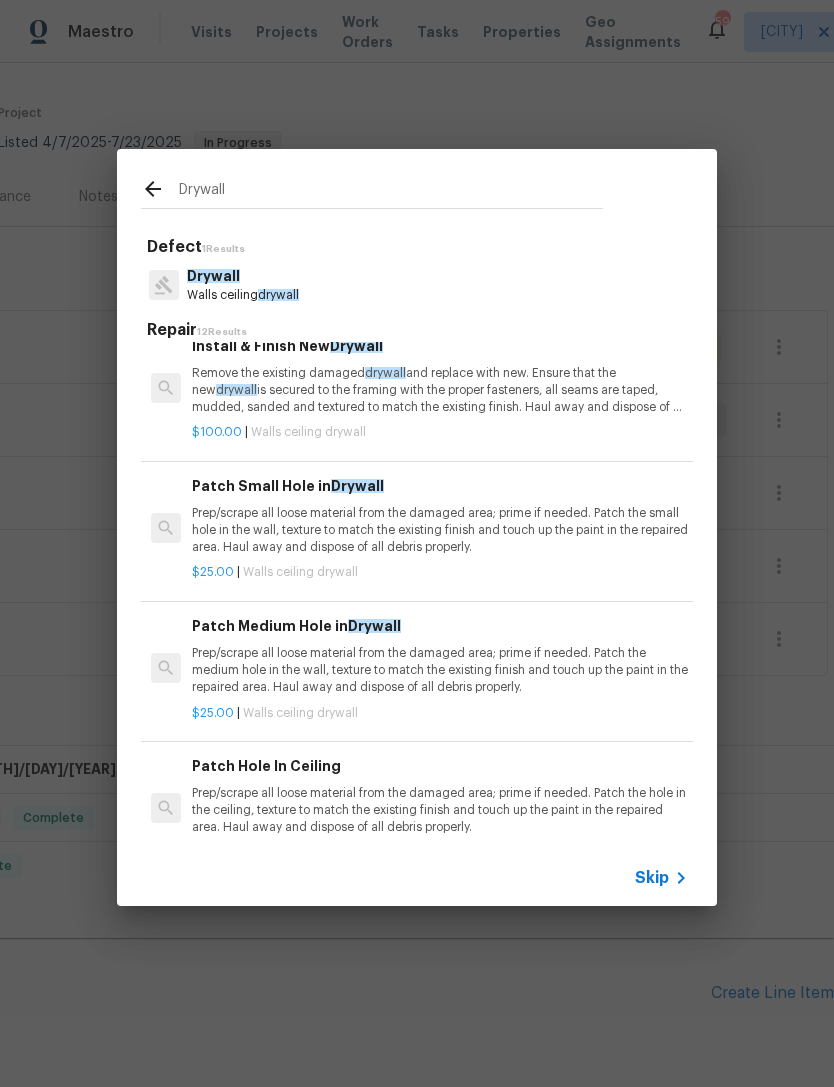 scroll, scrollTop: 23, scrollLeft: 0, axis: vertical 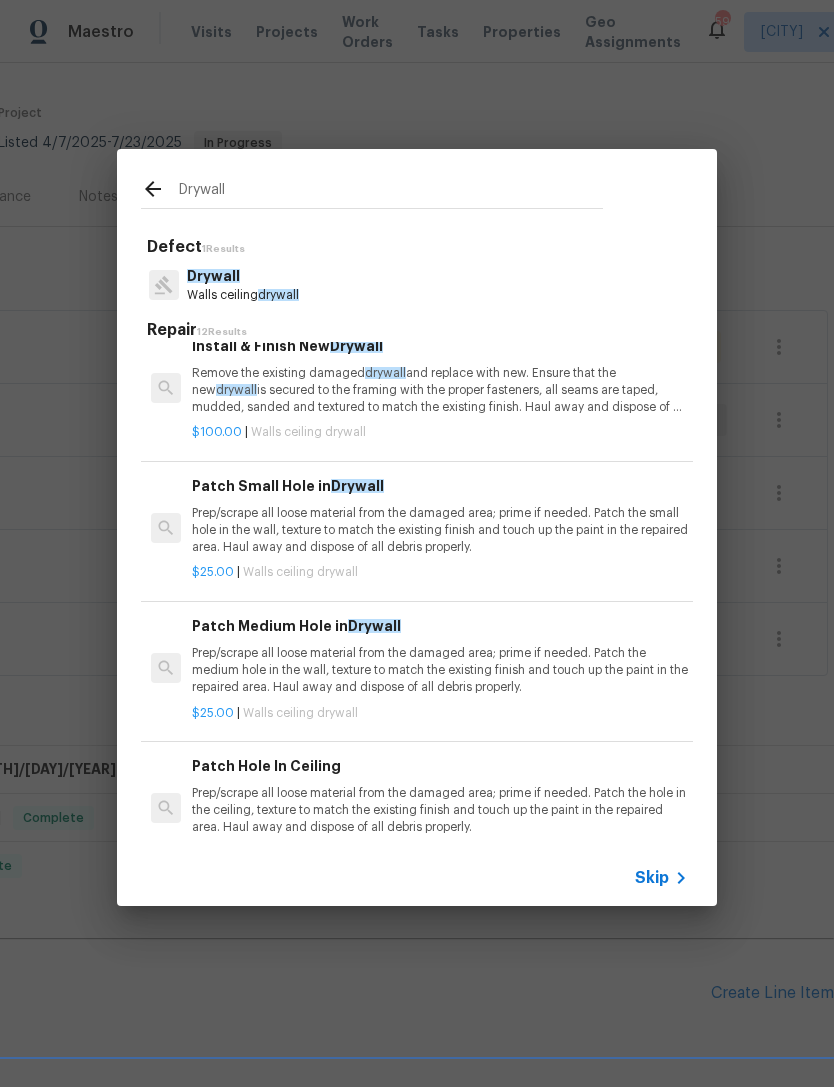 click on "Prep/scrape all loose material from the damaged area; prime if needed. Patch the medium hole in the wall, texture to match the existing finish and touch up the paint in the repaired area. Haul away and dispose of all debris properly." at bounding box center [440, 670] 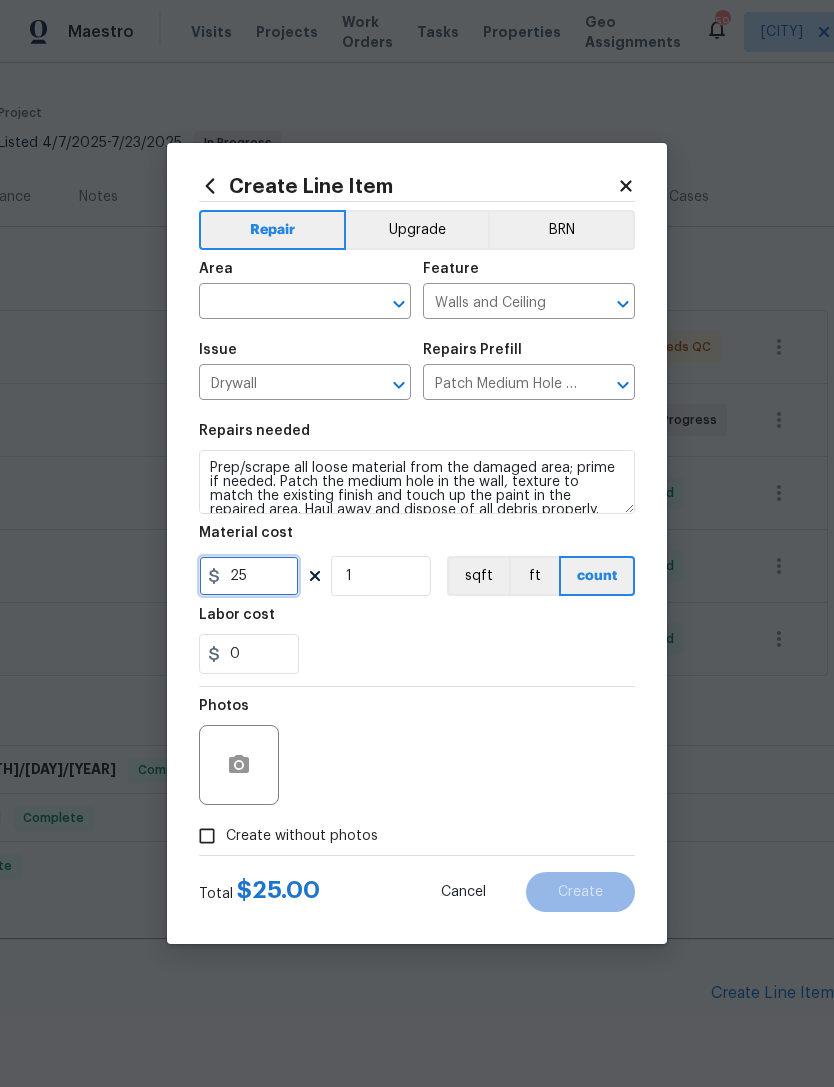 click on "25" at bounding box center (249, 576) 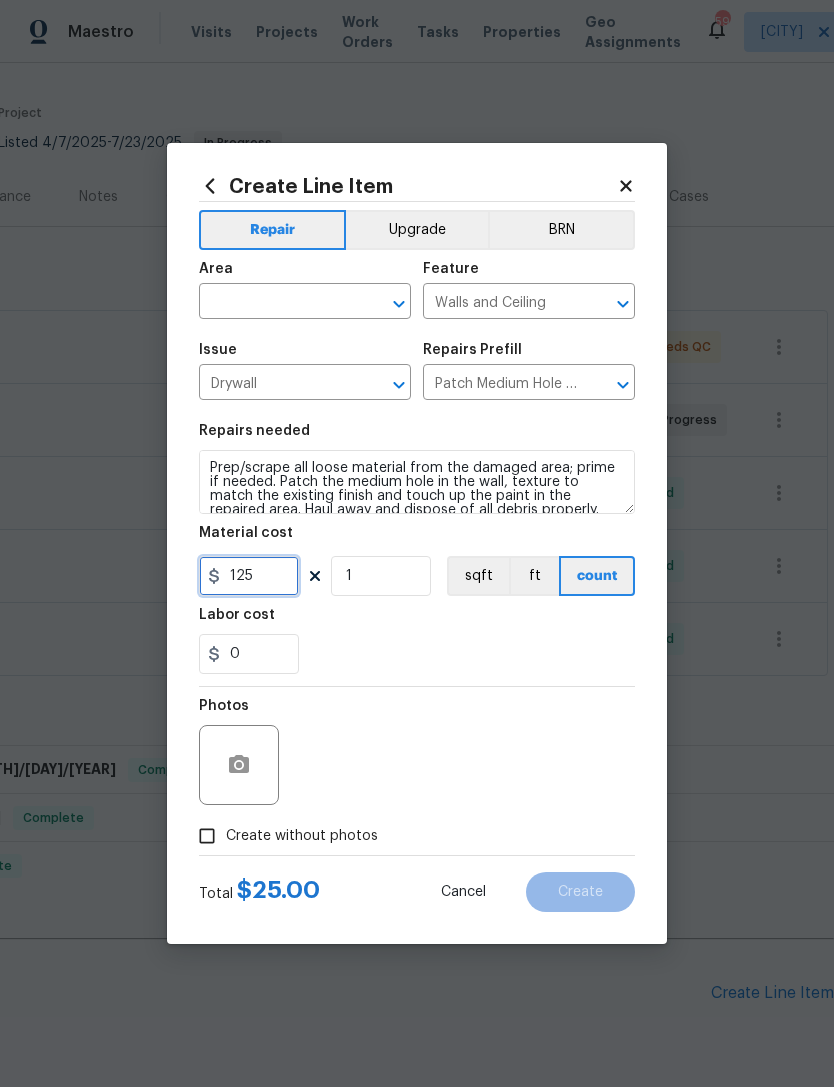 type on "125" 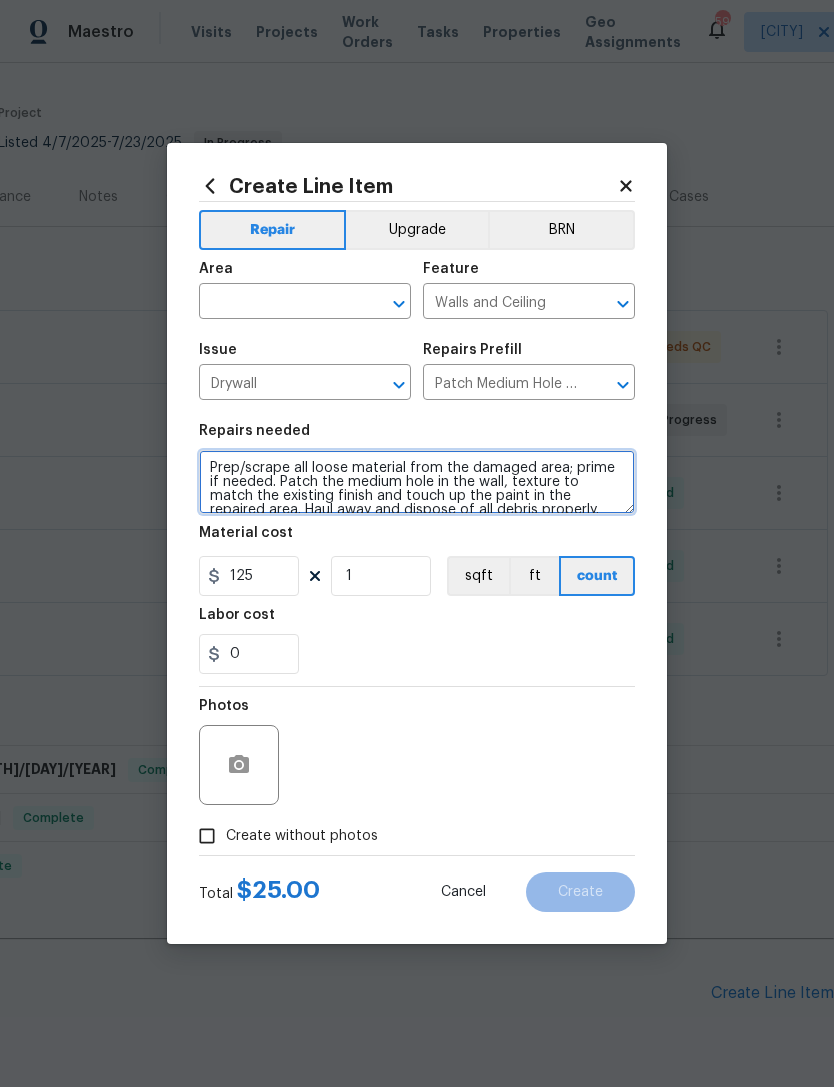 click on "Prep/scrape all loose material from the damaged area; prime if needed. Patch the medium hole in the wall, texture to match the existing finish and touch up the paint in the repaired area. Haul away and dispose of all debris properly." at bounding box center (417, 482) 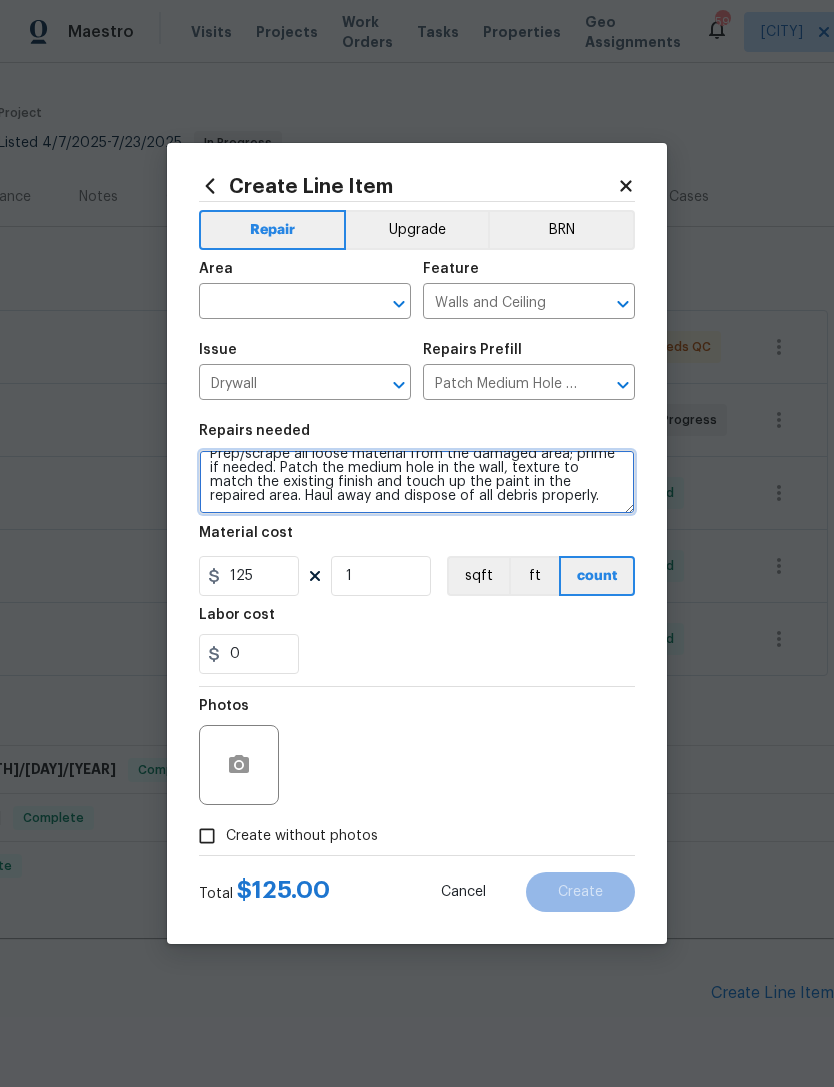 scroll, scrollTop: 14, scrollLeft: 0, axis: vertical 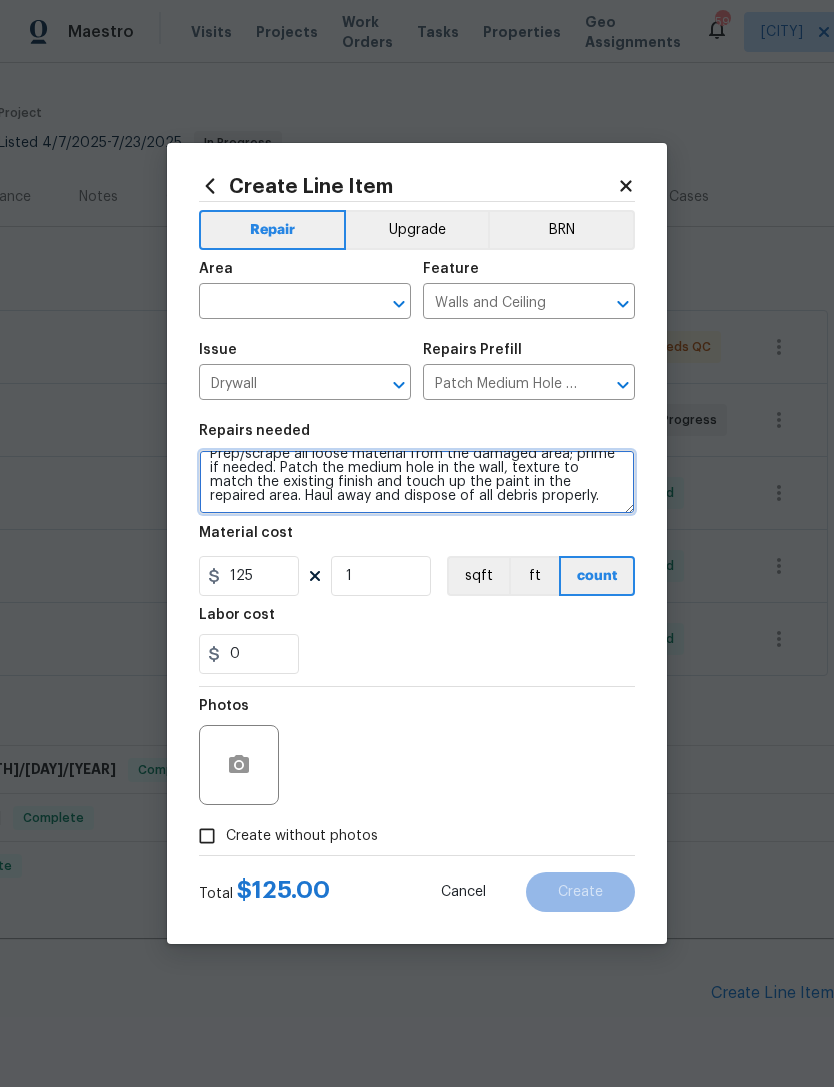 click on "Prep/scrape all loose material from the damaged area; prime if needed. Patch the medium hole in the wall, texture to match the existing finish and touch up the paint in the repaired area. Haul away and dispose of all debris properly." at bounding box center (417, 482) 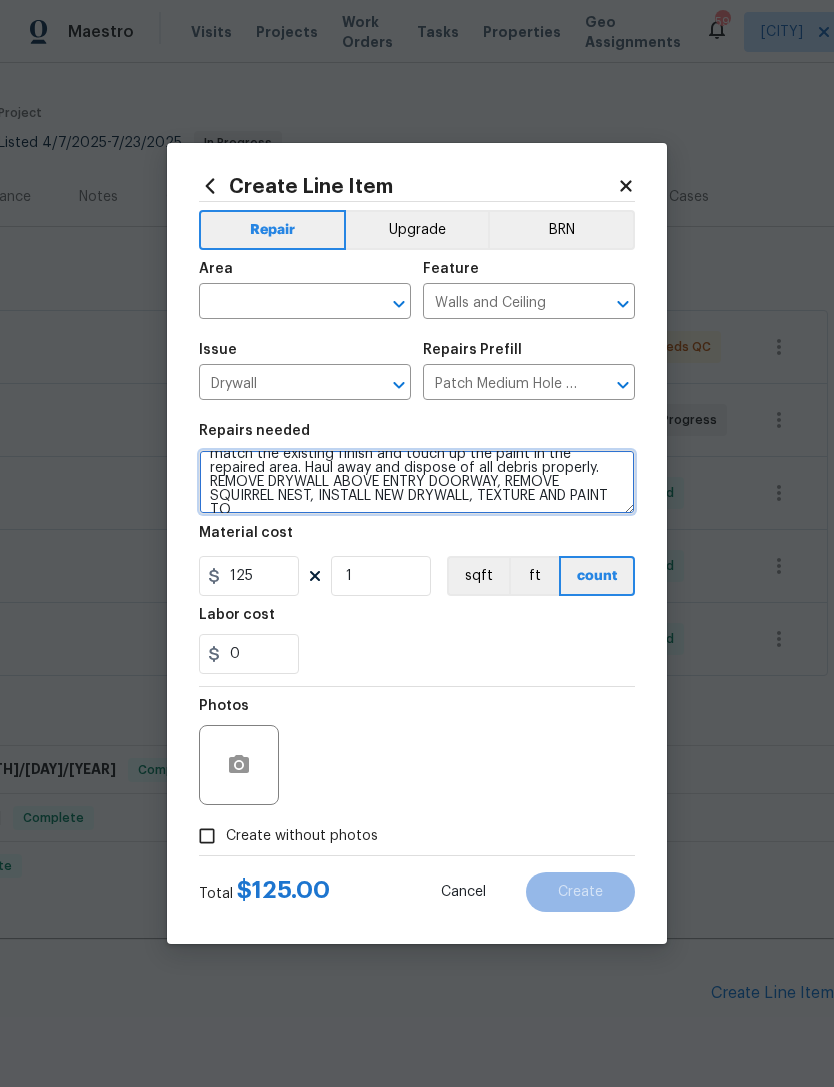 scroll, scrollTop: 46, scrollLeft: 0, axis: vertical 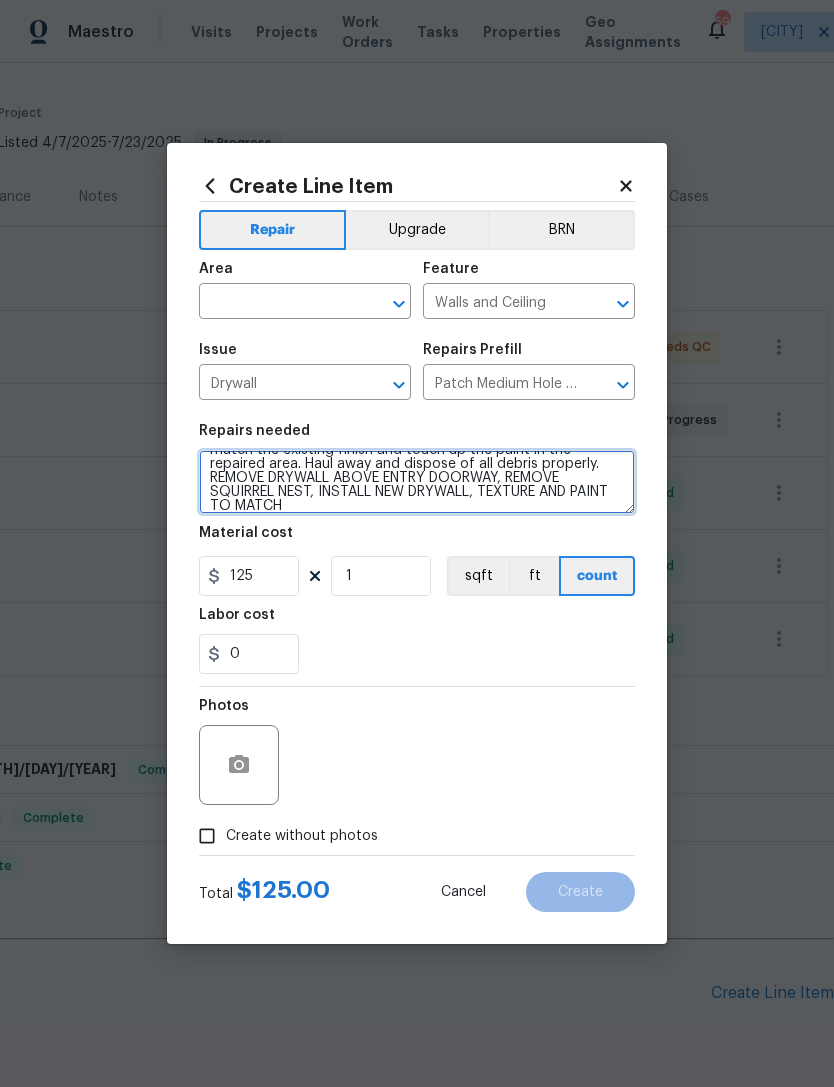 type on "Prep/scrape all loose material from the damaged area; prime if needed. Patch the medium hole in the wall, texture to match the existing finish and touch up the paint in the repaired area. Haul away and dispose of all debris properly.
REMOVE DRYWALL ABOVE ENTRY DOORWAY, REMOVE SQUIRREL NEST, INSTALL NEW DRYWALL, TEXTURE AND PAINT TO MATCH" 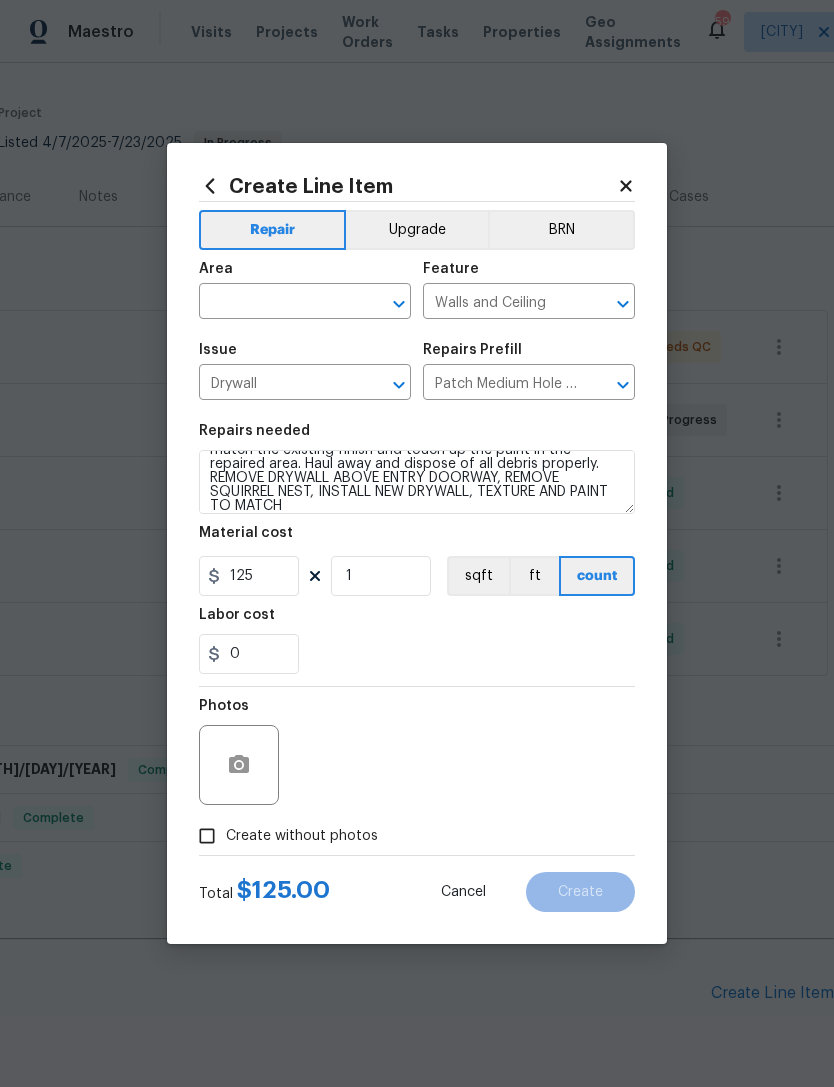 click at bounding box center [277, 303] 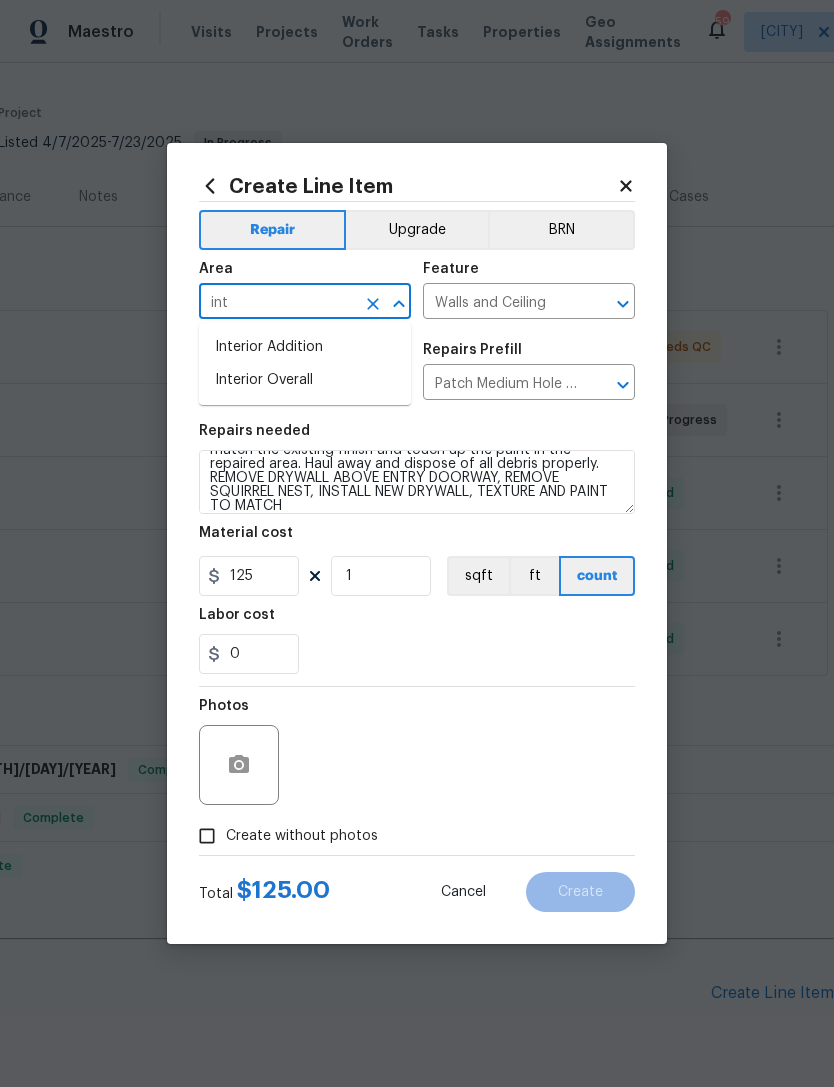 click on "Interior Overall" at bounding box center (305, 380) 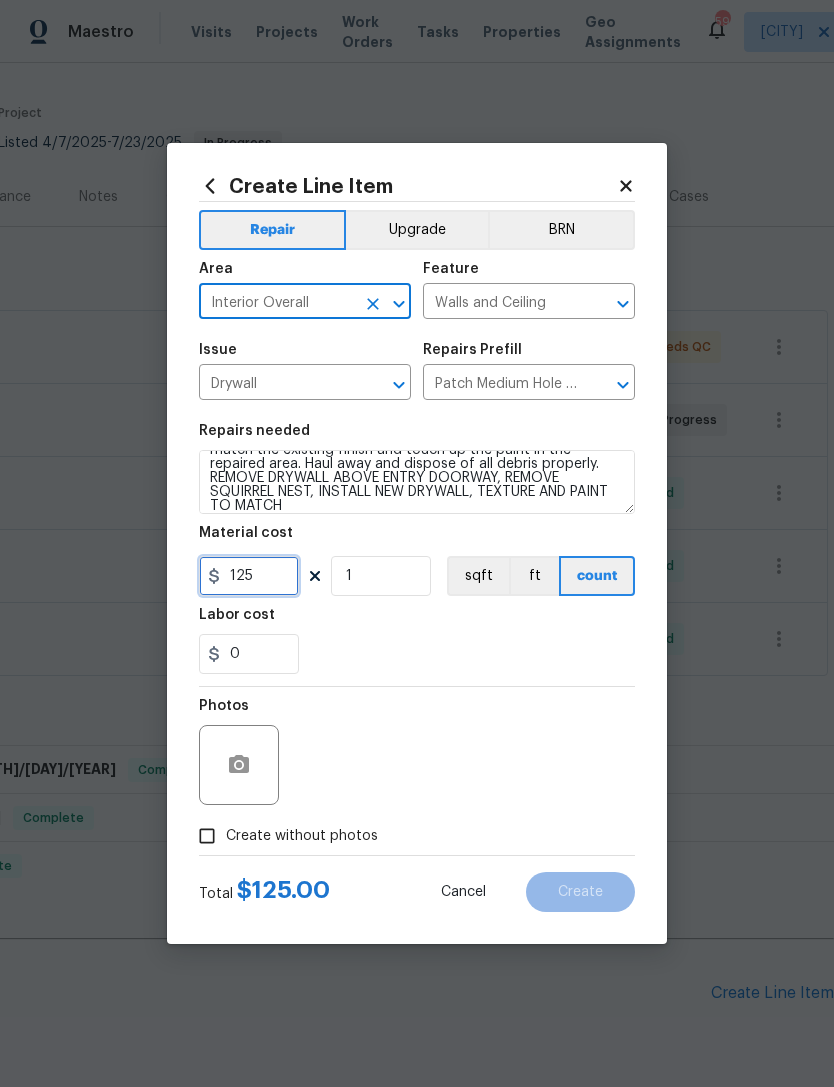 click on "125" at bounding box center [249, 576] 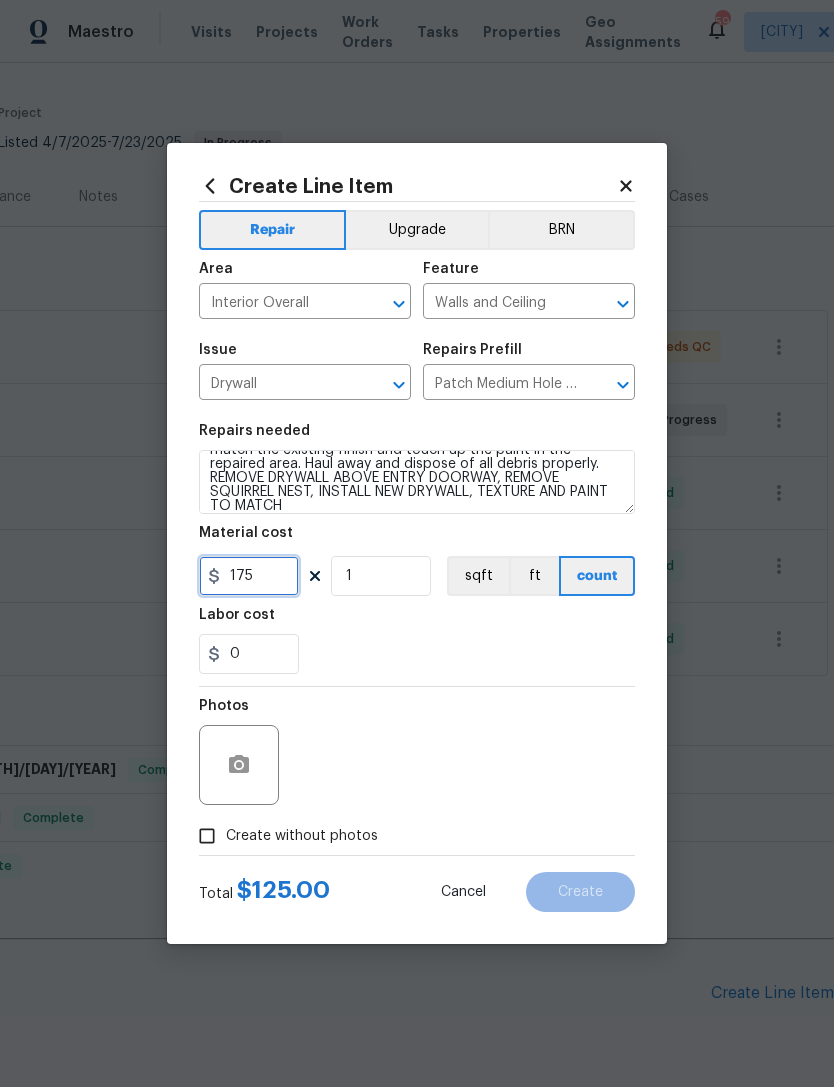 type on "175" 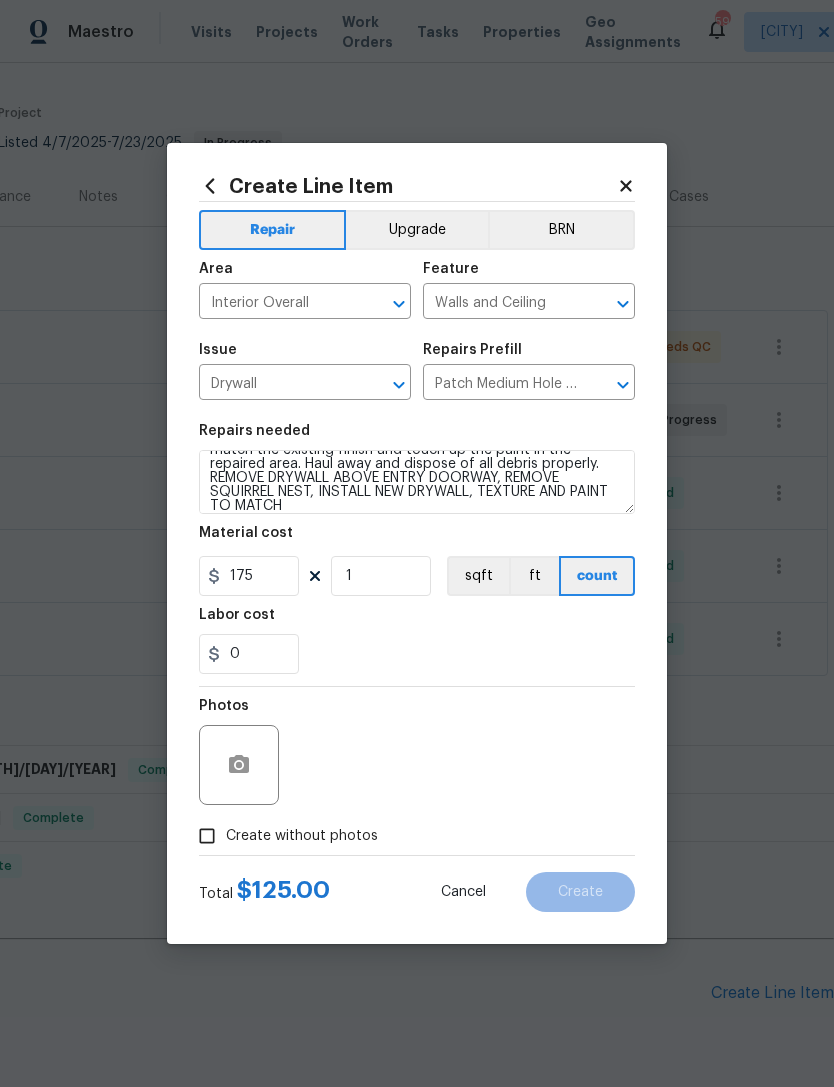 click on "count" at bounding box center [597, 576] 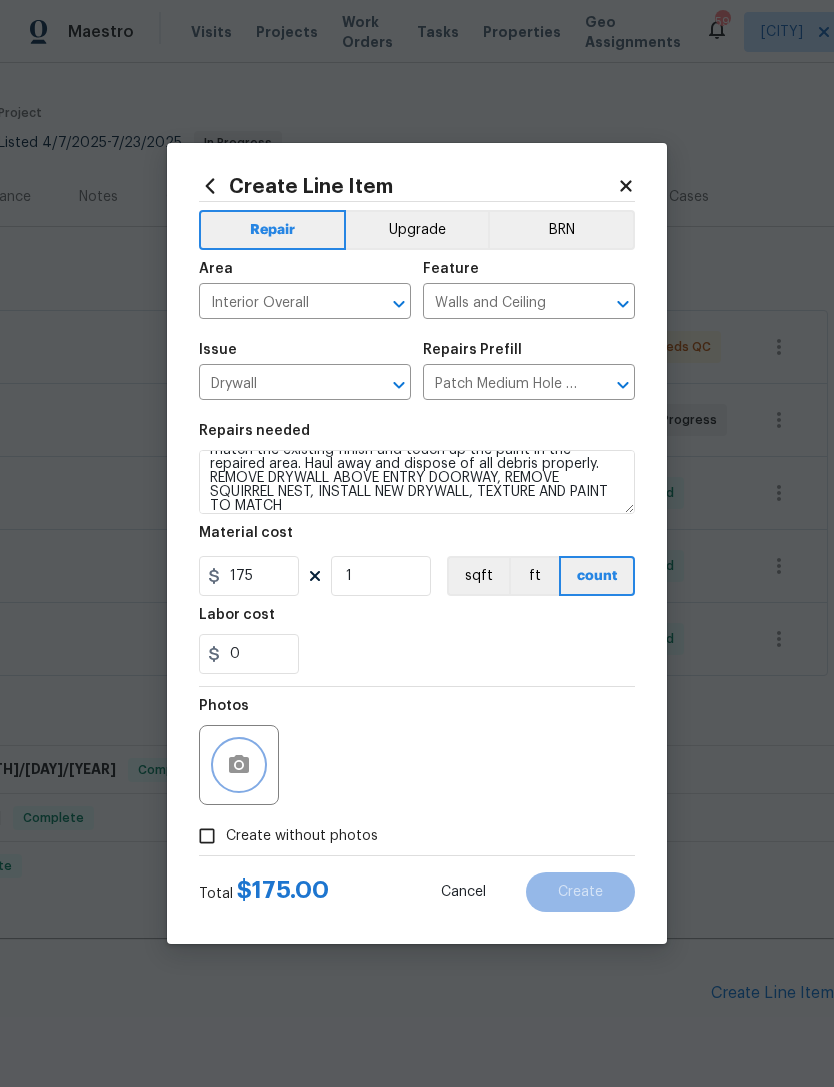 click at bounding box center [239, 765] 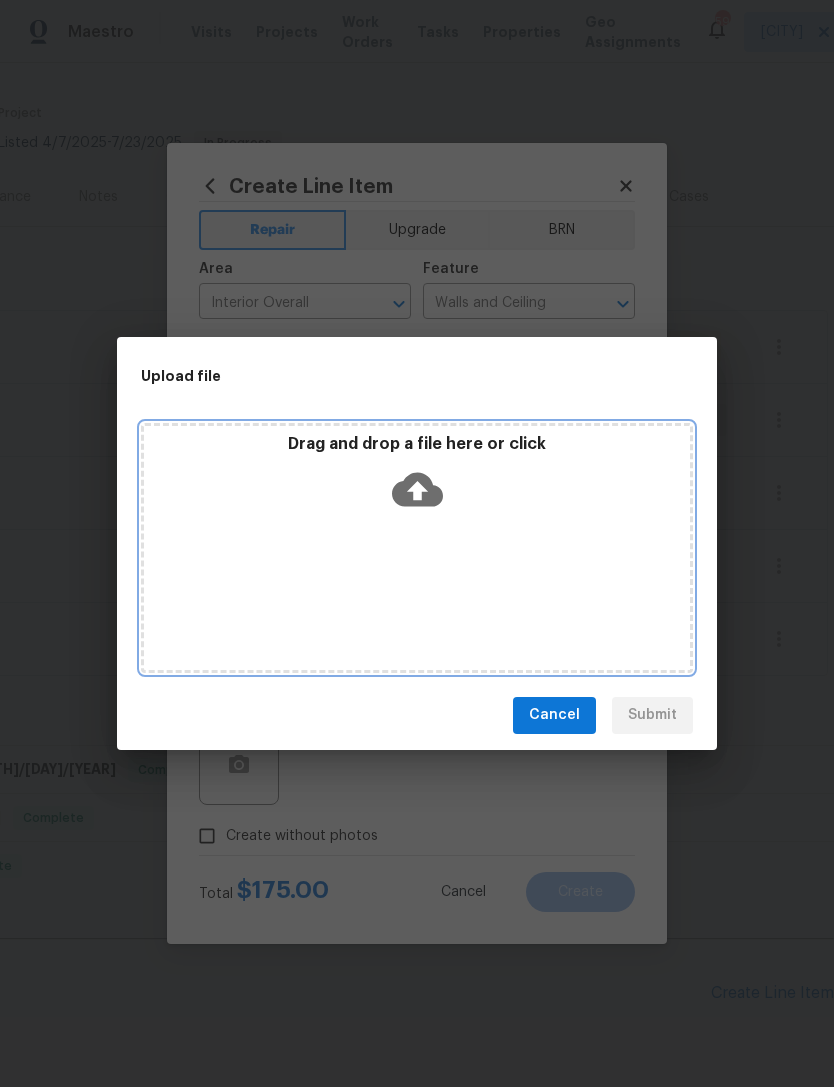 click on "Drag and drop a file here or click" at bounding box center [417, 477] 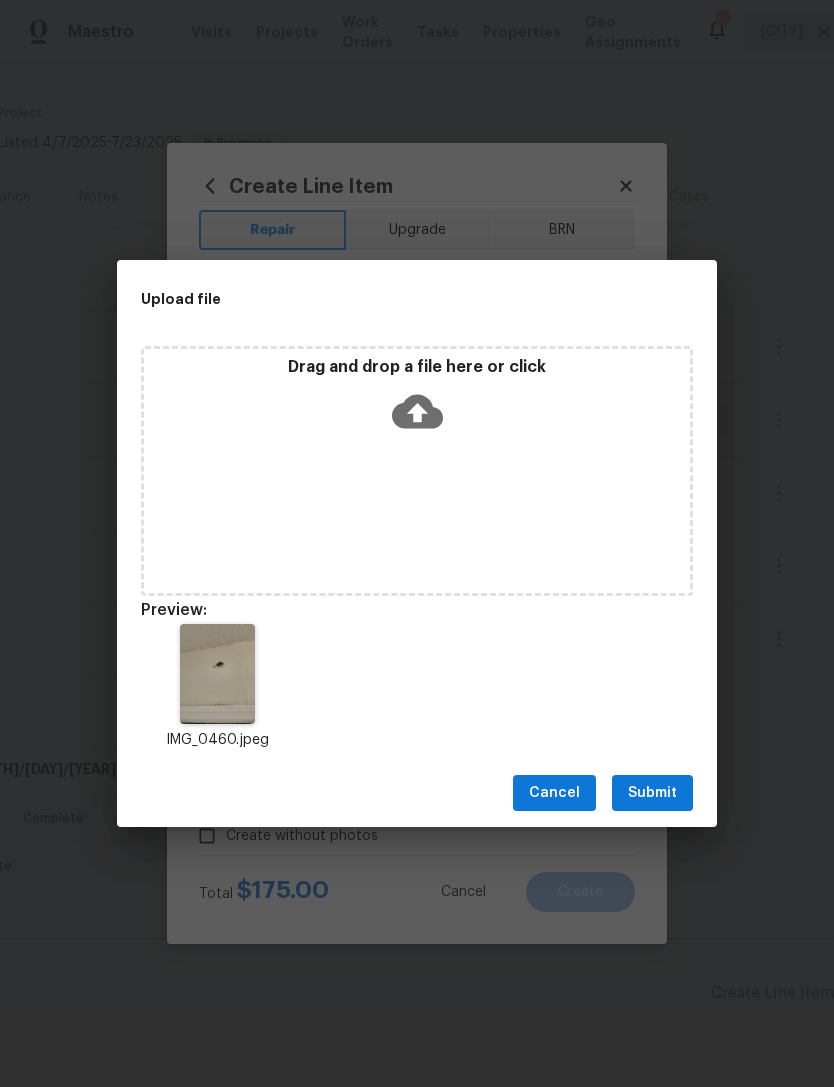 click on "Submit" at bounding box center [652, 793] 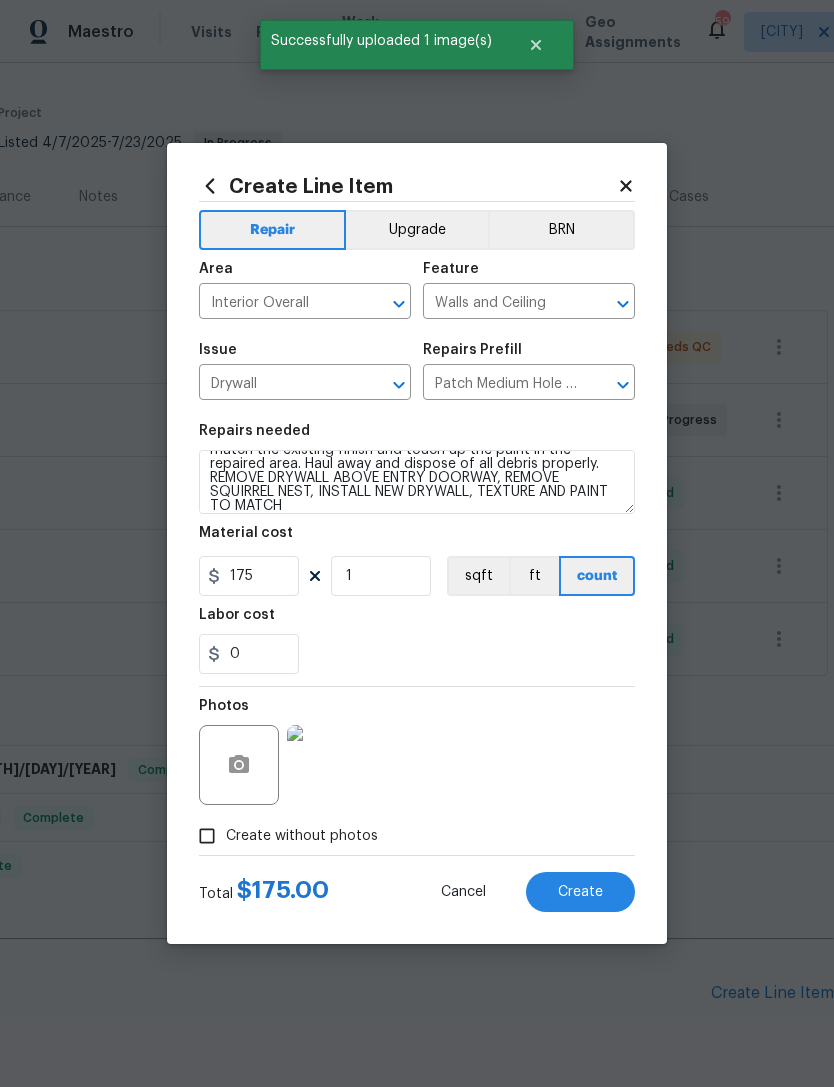 click on "Create" at bounding box center (580, 892) 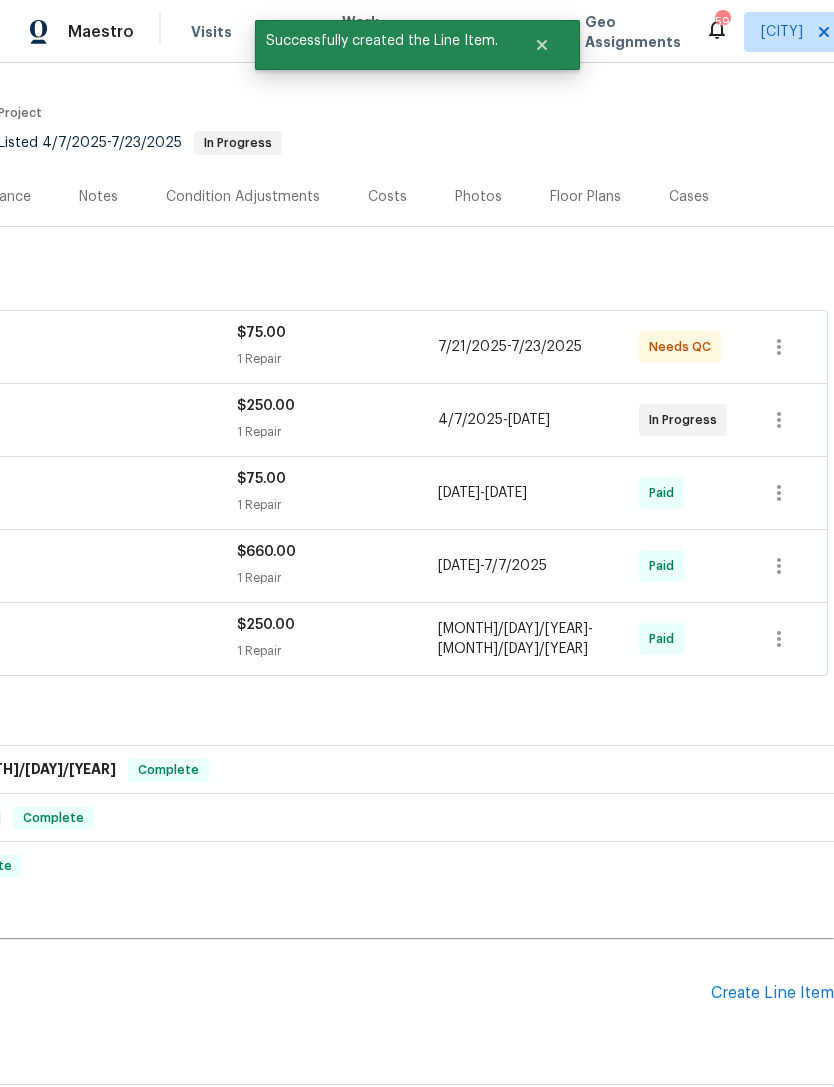 click on "Create Line Item" at bounding box center [772, 993] 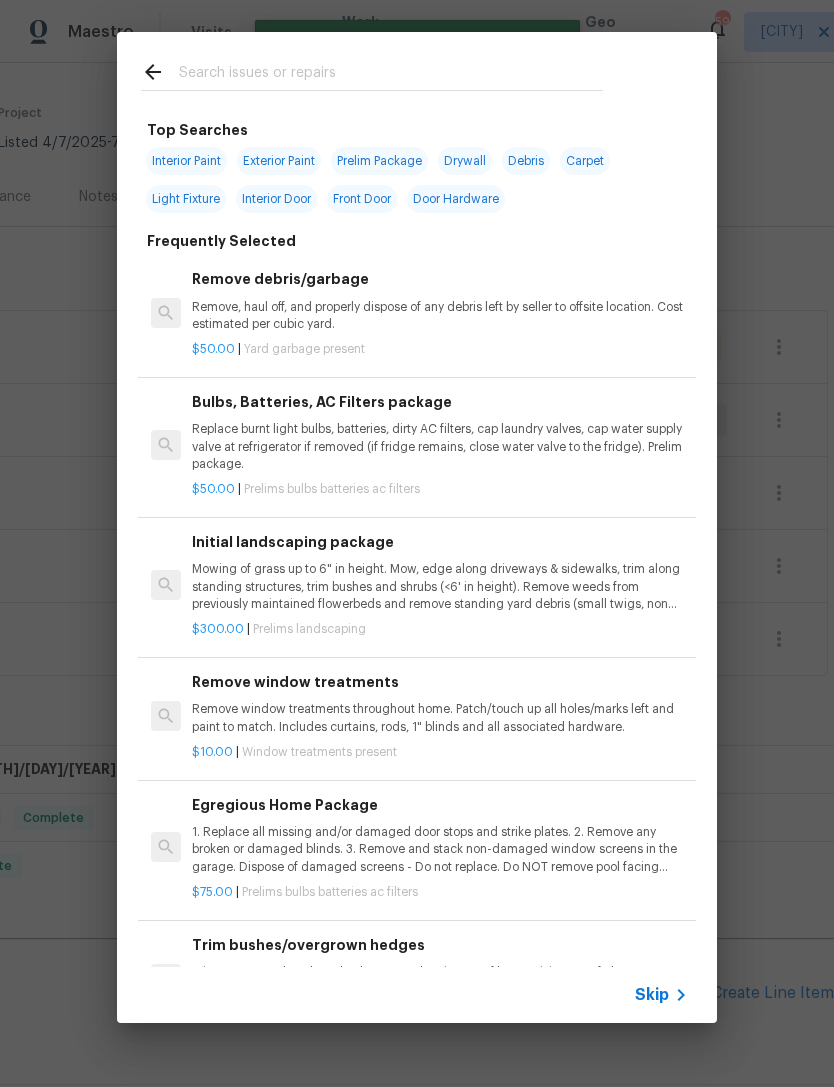 click at bounding box center (391, 75) 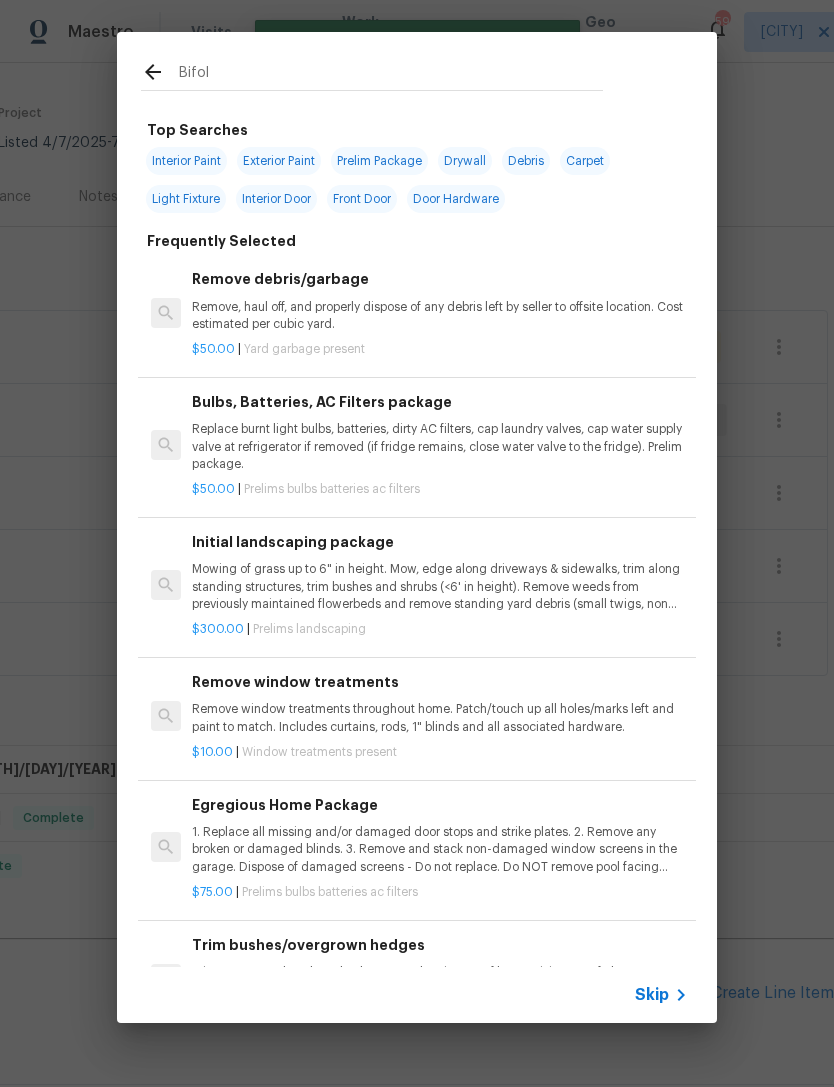 type on "Bifold" 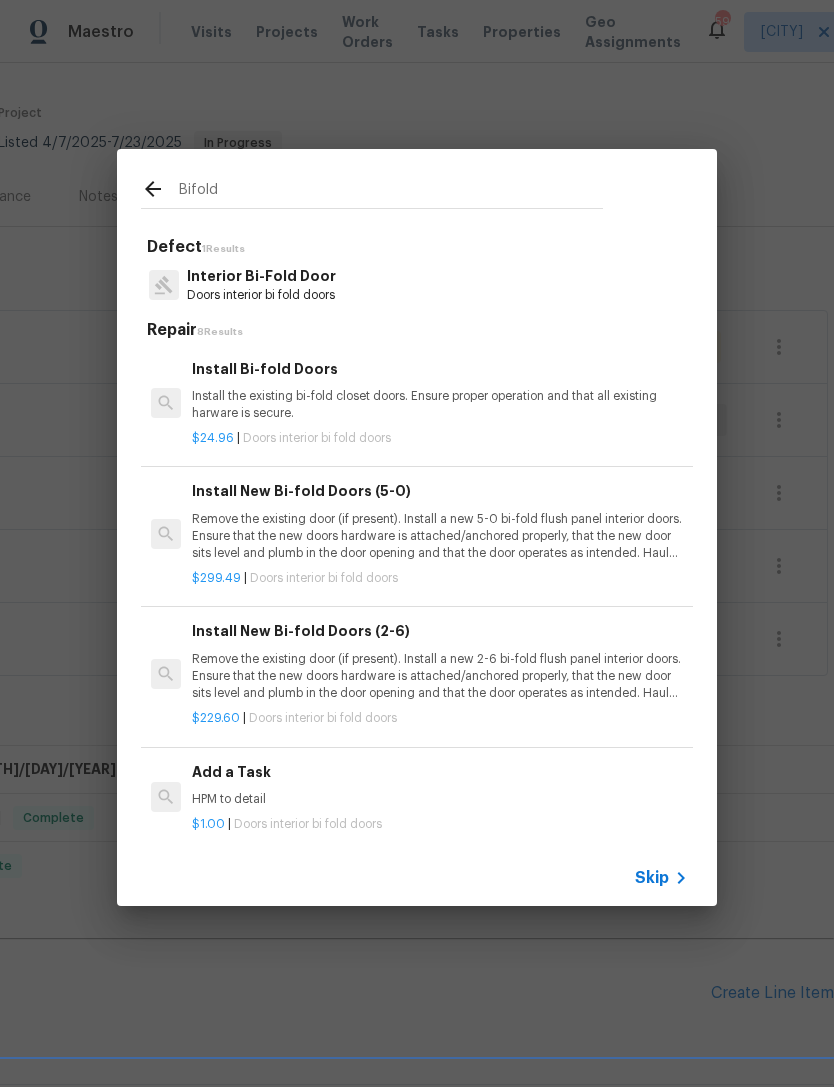 click on "$299.49   |   Doors interior bi fold doors" at bounding box center (440, 578) 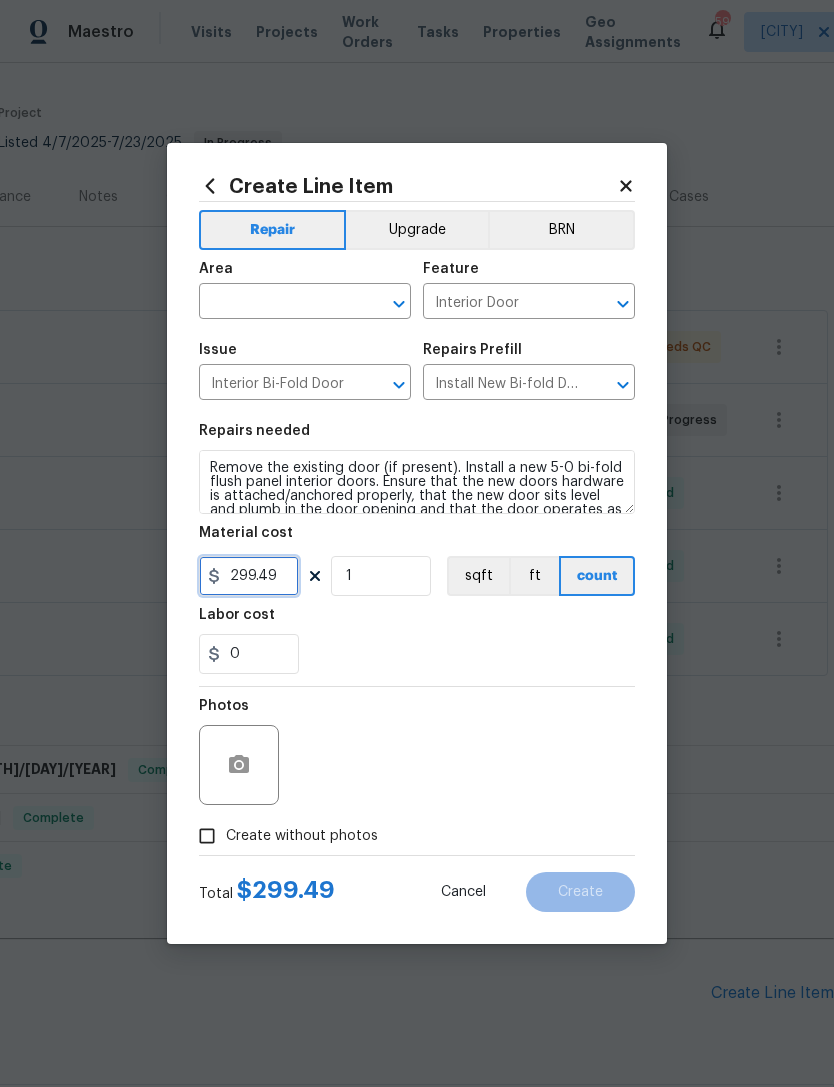 click on "299.49" at bounding box center [249, 576] 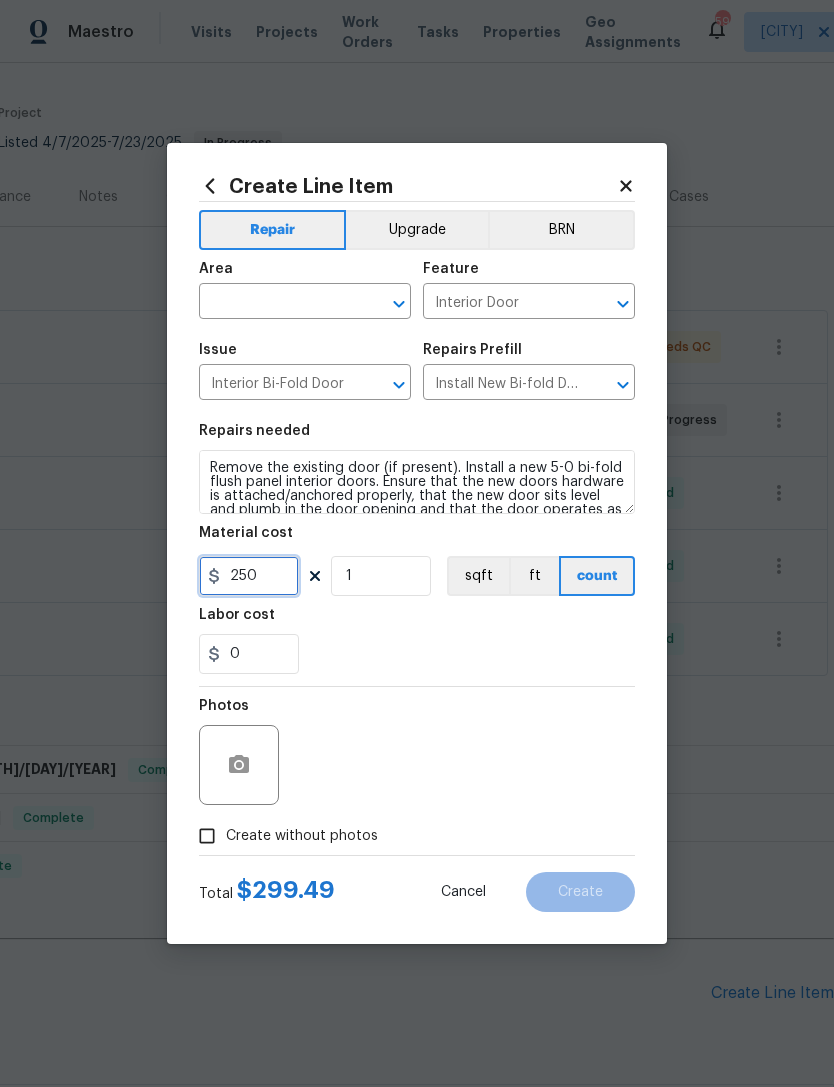 type on "250" 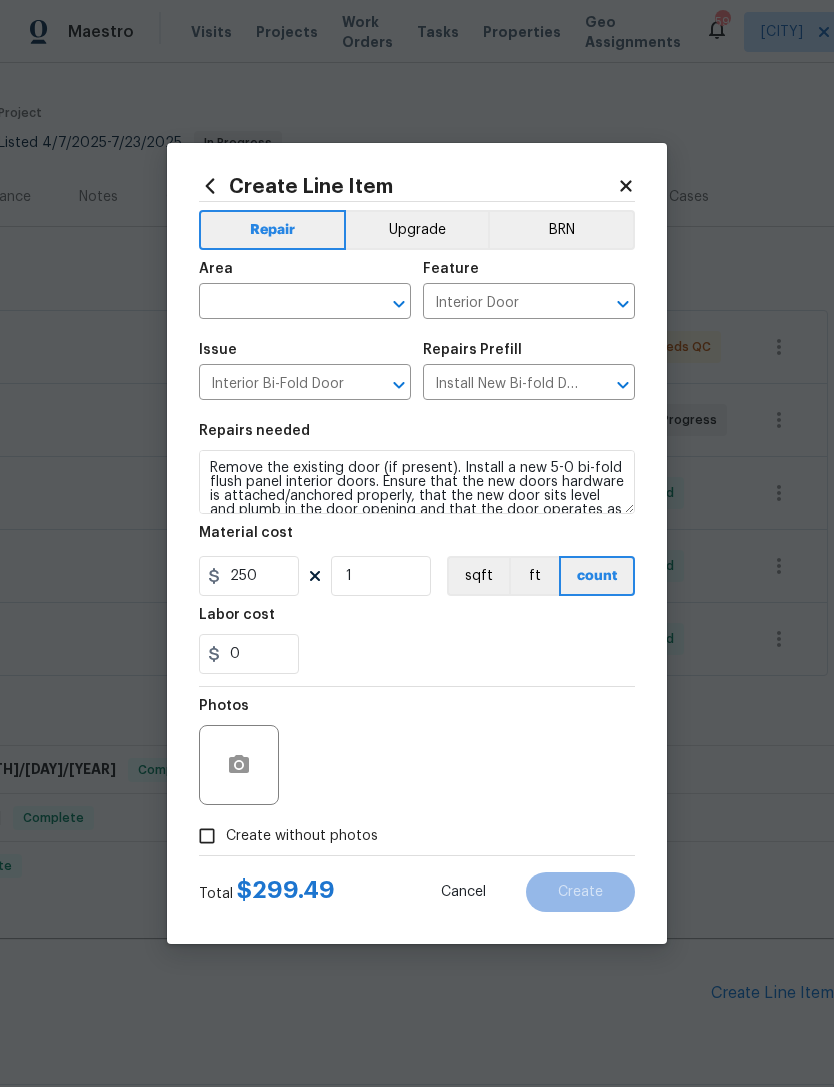 click on "0" at bounding box center [417, 654] 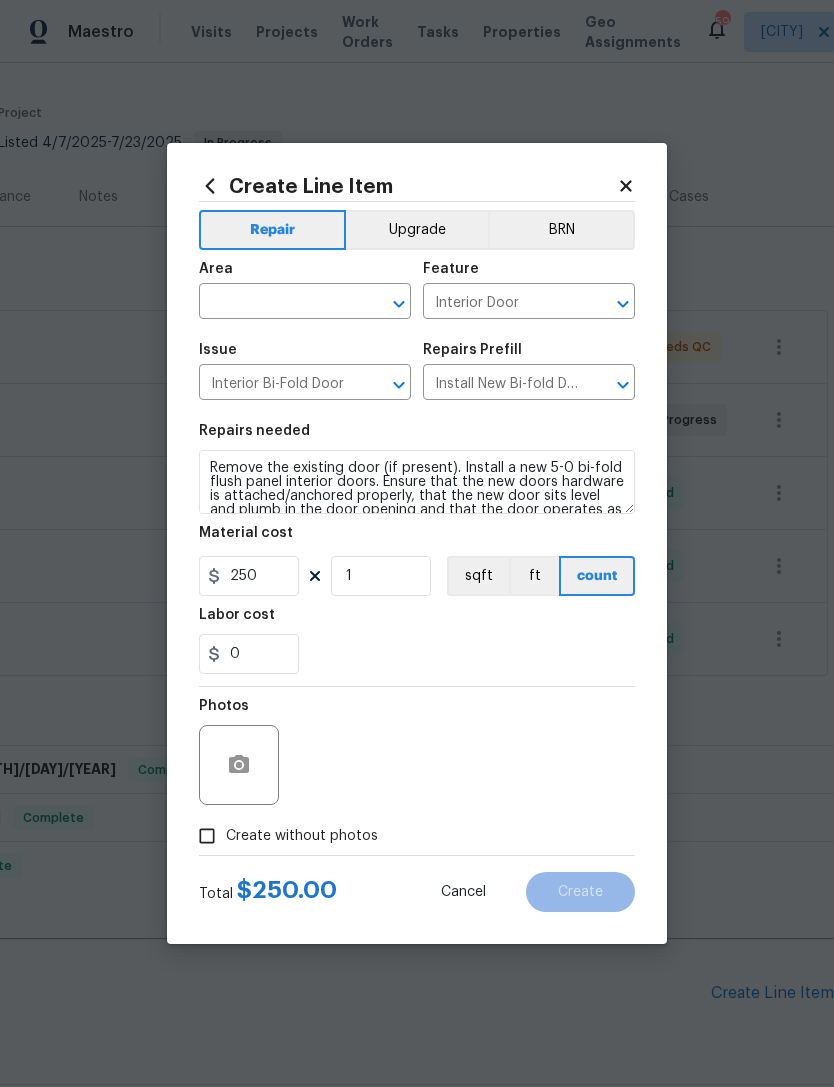 click on "Material cost" at bounding box center [417, 539] 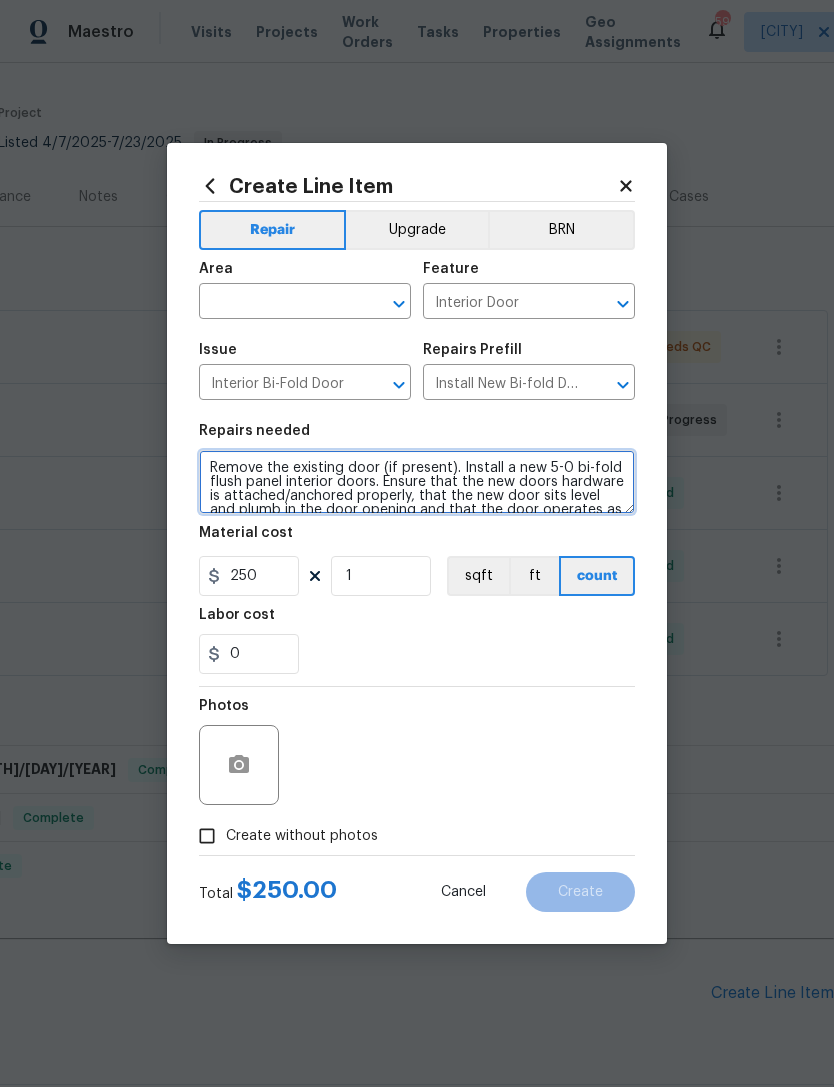 click on "Remove the existing door (if present). Install a new 5-0 bi-fold flush panel interior doors. Ensure that the new doors hardware is attached/anchored properly, that the new door sits level and plumb in the door opening and that the door operates as intended. Haul away and dispose of all debris properly." at bounding box center [417, 482] 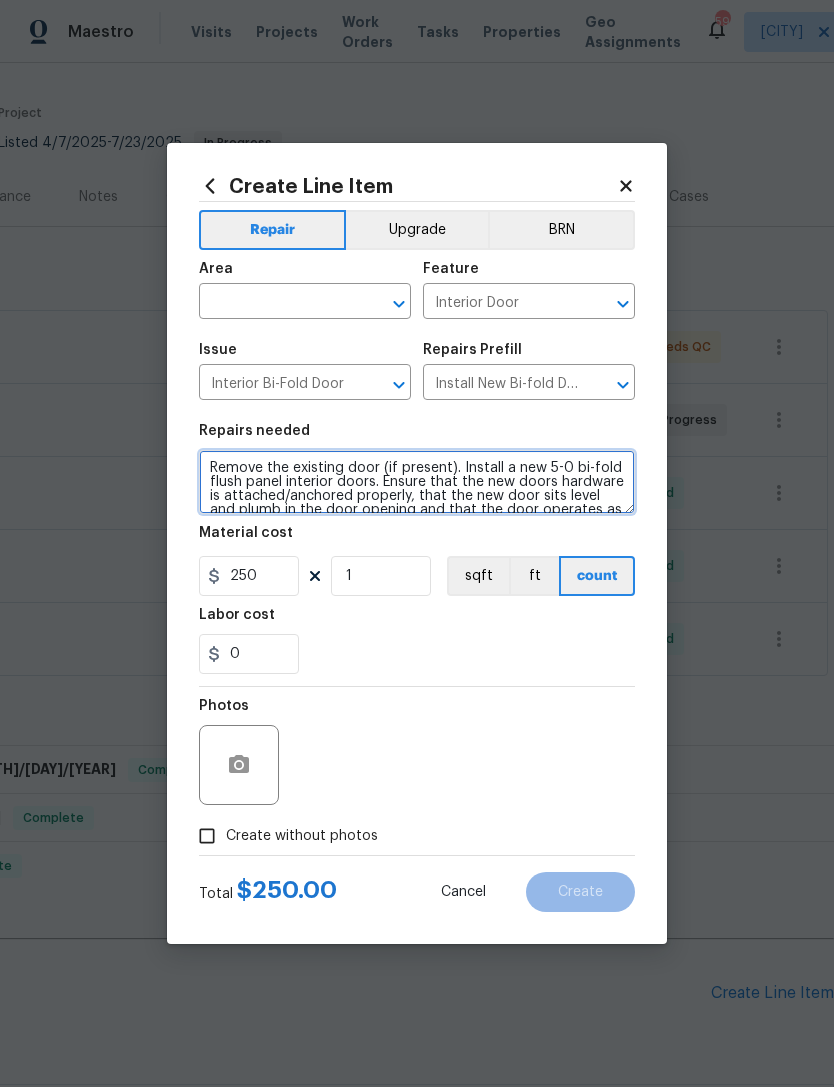 click on "Remove the existing door (if present). Install a new 5-0 bi-fold flush panel interior doors. Ensure that the new doors hardware is attached/anchored properly, that the new door sits level and plumb in the door opening and that the door operates as intended. Haul away and dispose of all debris properly." at bounding box center [417, 482] 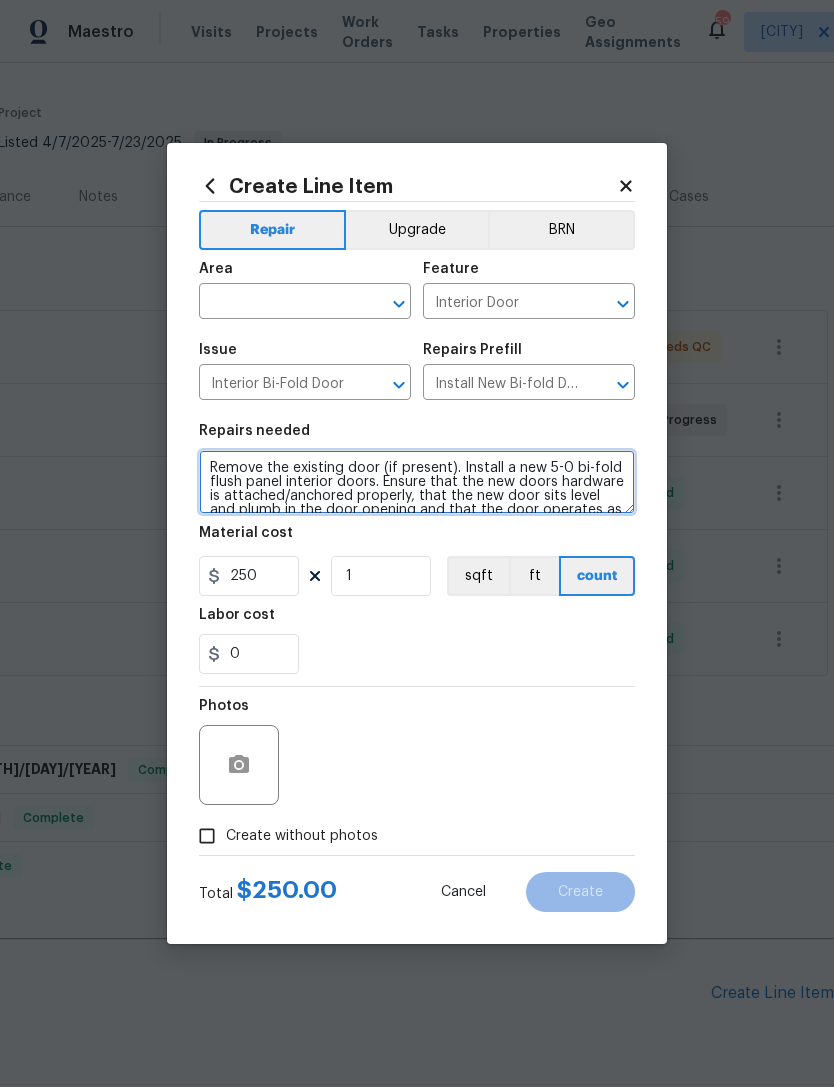 click on "Remove the existing door (if present). Install a new 5-0 bi-fold flush panel interior doors. Ensure that the new doors hardware is attached/anchored properly, that the new door sits level and plumb in the door opening and that the door operates as intended. Haul away and dispose of all debris properly." at bounding box center [417, 482] 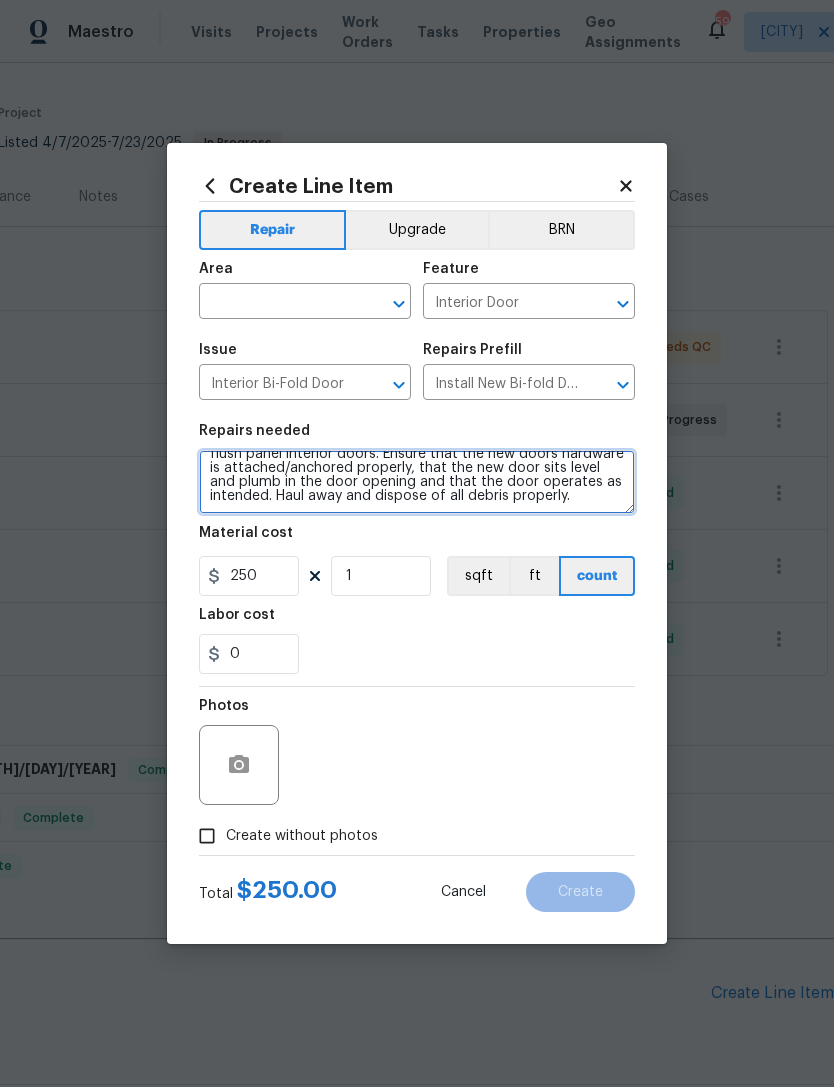 click on "Remove the existing door (if present). Install a new 5-0 bi-fold flush panel interior doors. Ensure that the new doors hardware is attached/anchored properly, that the new door sits level and plumb in the door opening and that the door operates as
intended. Haul away and dispose of all debris properly." at bounding box center [417, 482] 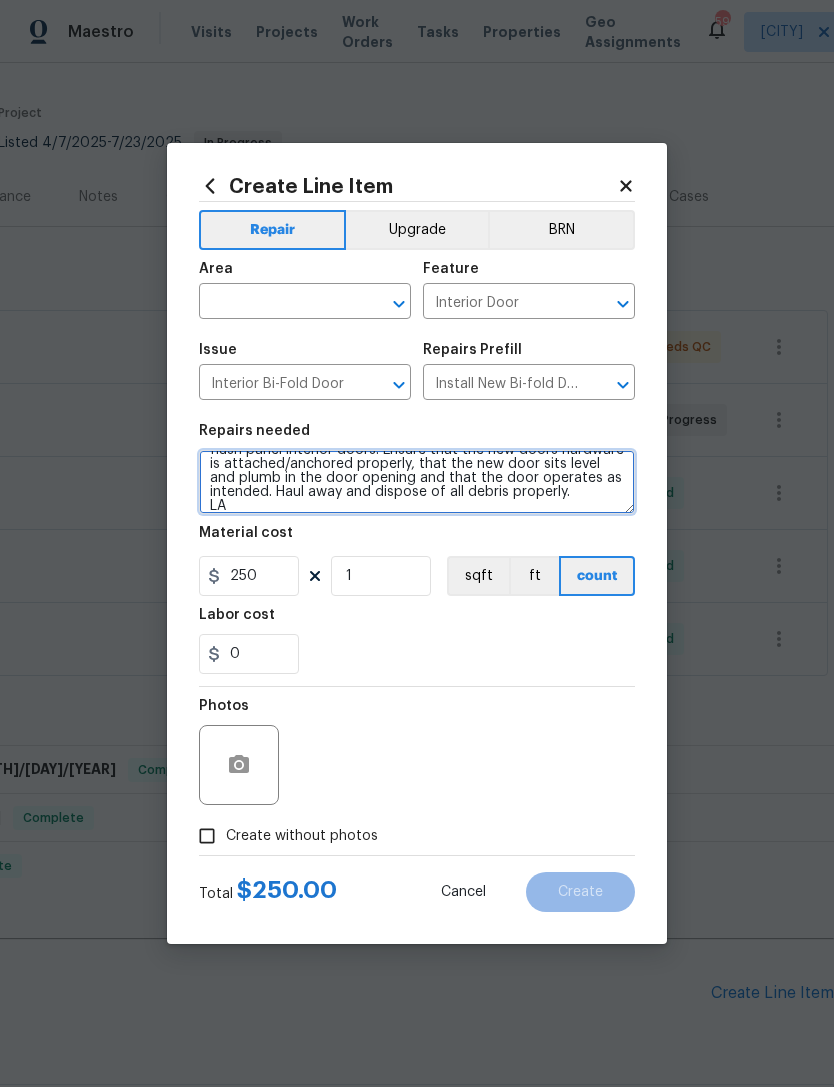 scroll, scrollTop: 32, scrollLeft: 0, axis: vertical 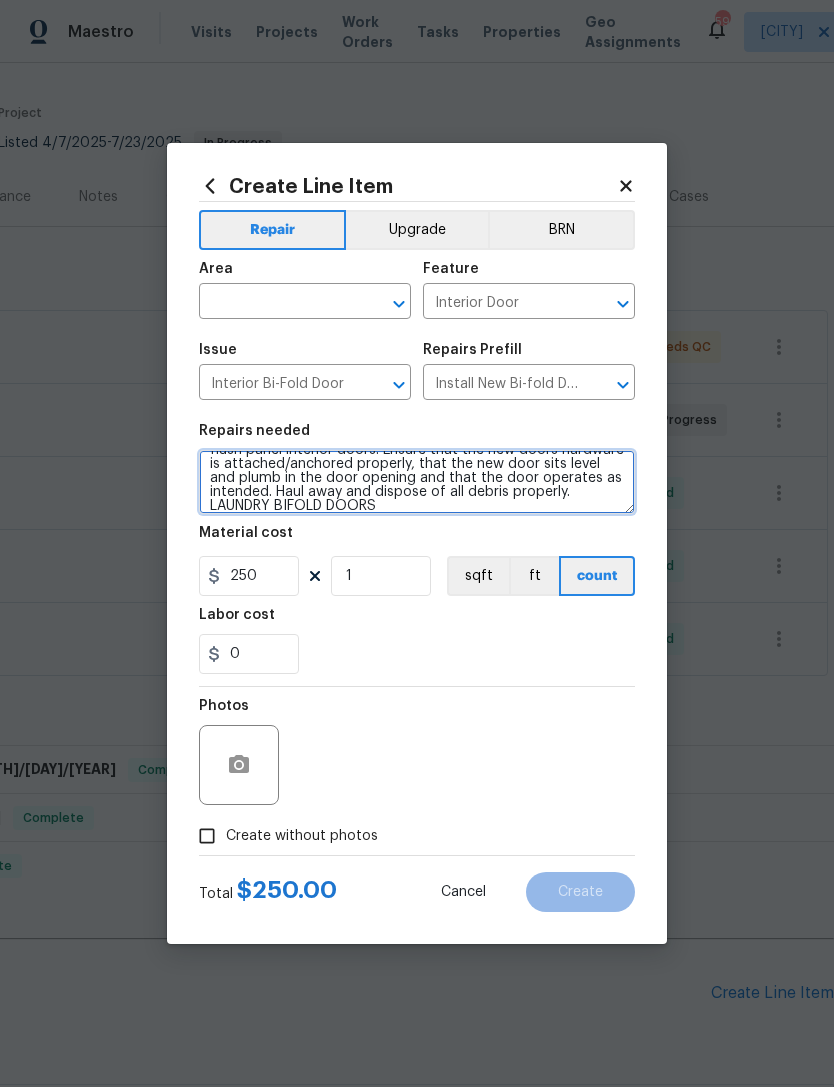 type on "Remove the existing door (if present). Install a new 5-0 bi-fold flush panel interior doors. Ensure that the new doors hardware is attached/anchored properly, that the new door sits level and plumb in the door opening and that the door operates as
intended. Haul away and dispose of all debris properly.
LAUNDRY BIFOLD DOORS" 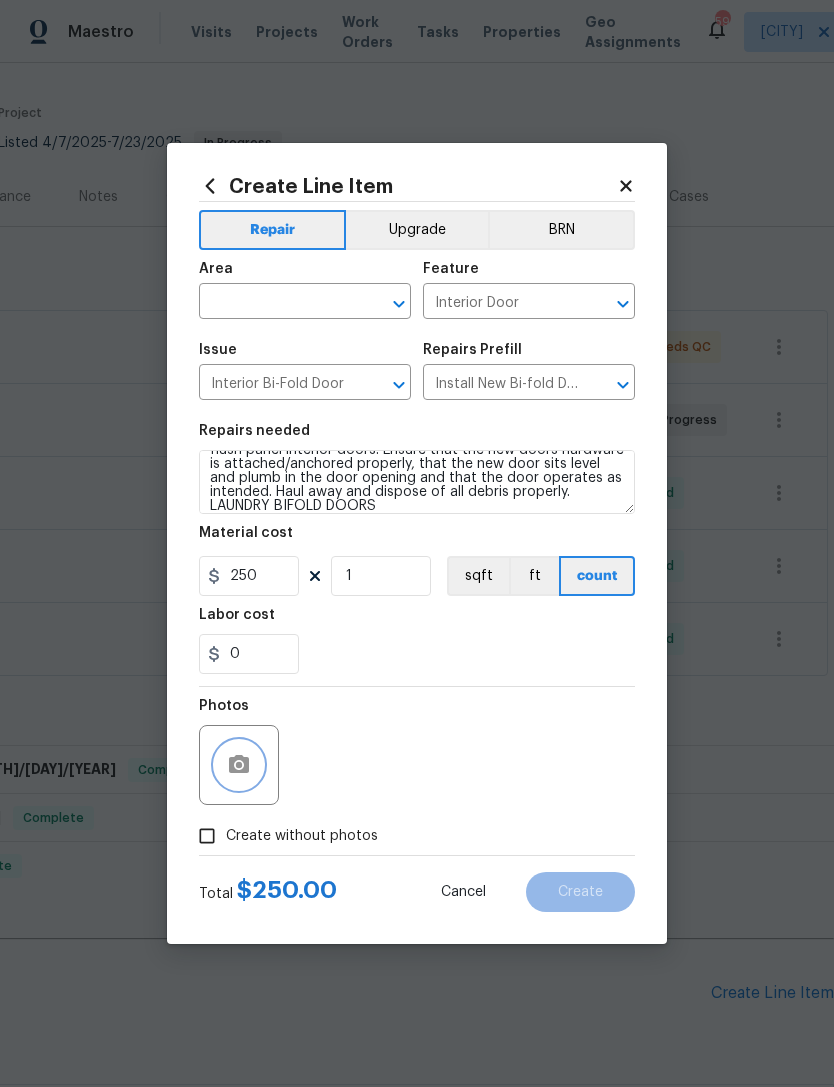 click 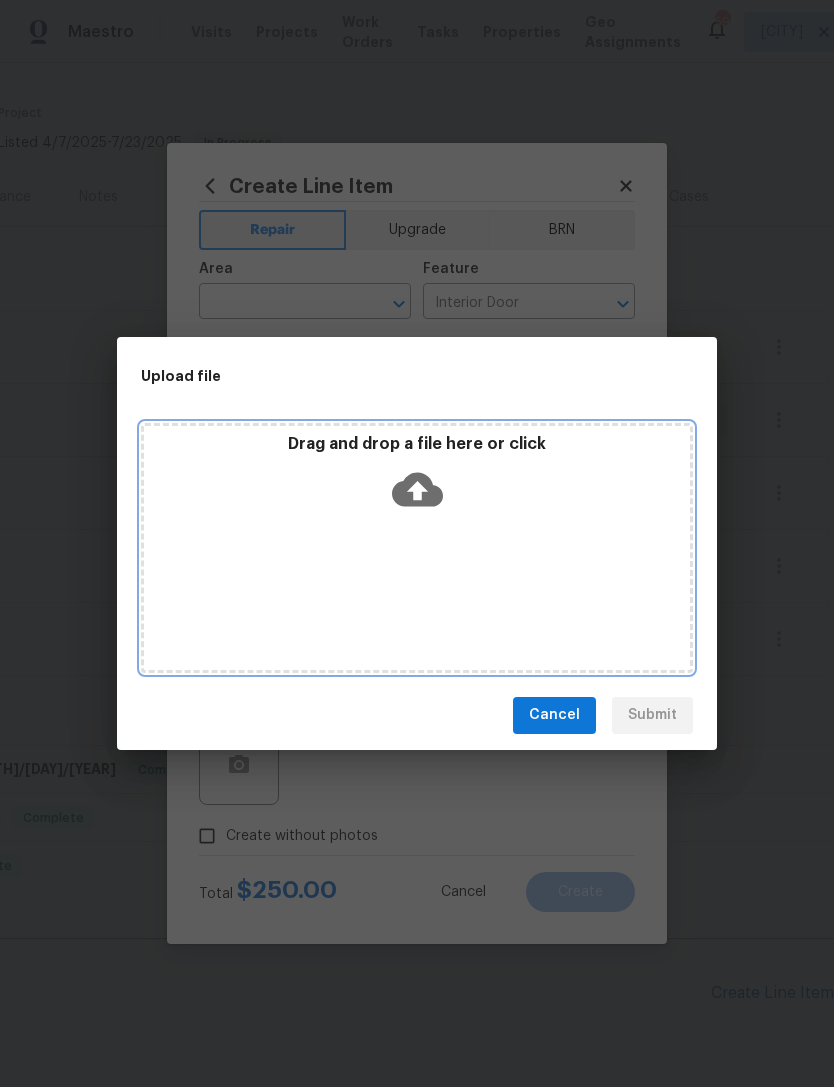 click on "Drag and drop a file here or click" at bounding box center (417, 548) 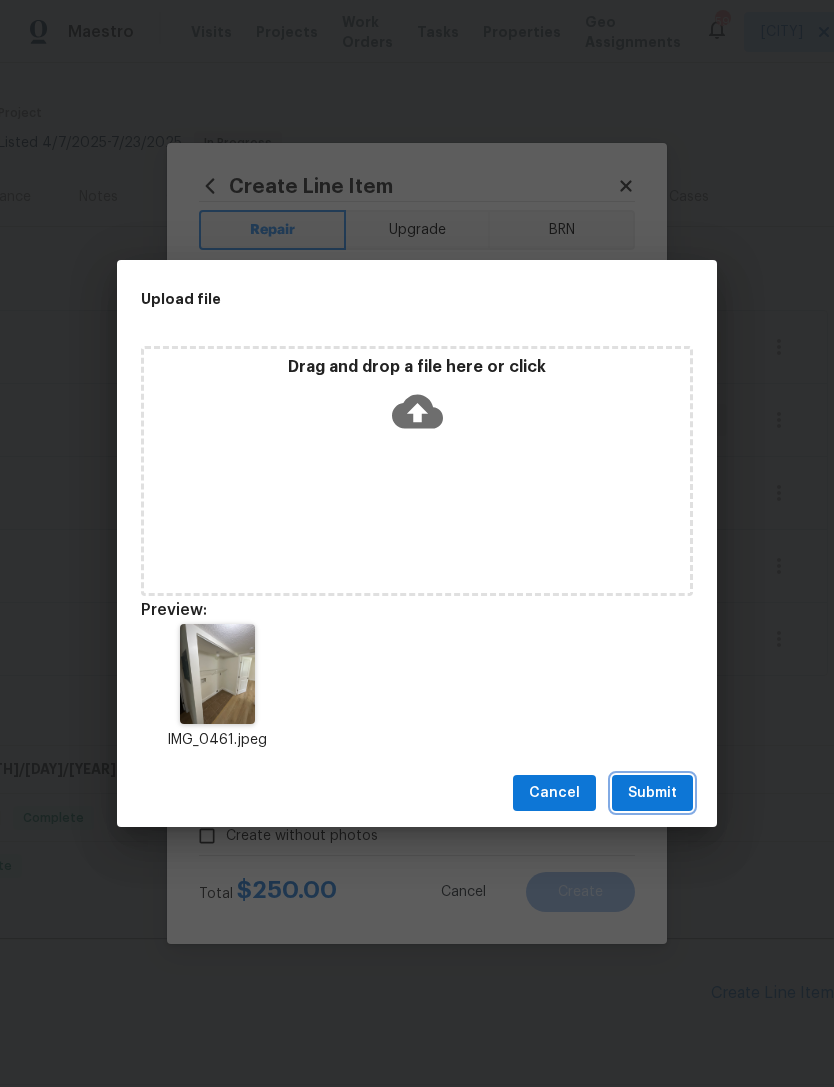 click on "Submit" at bounding box center (652, 793) 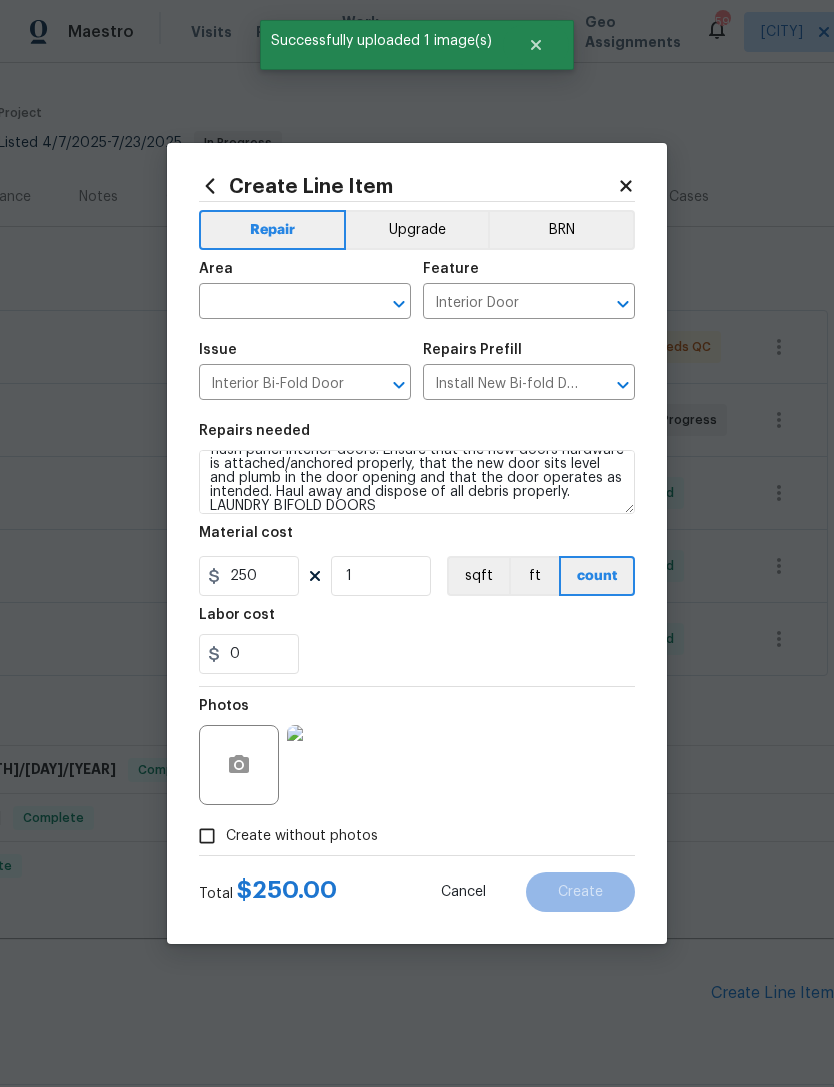 click at bounding box center (277, 303) 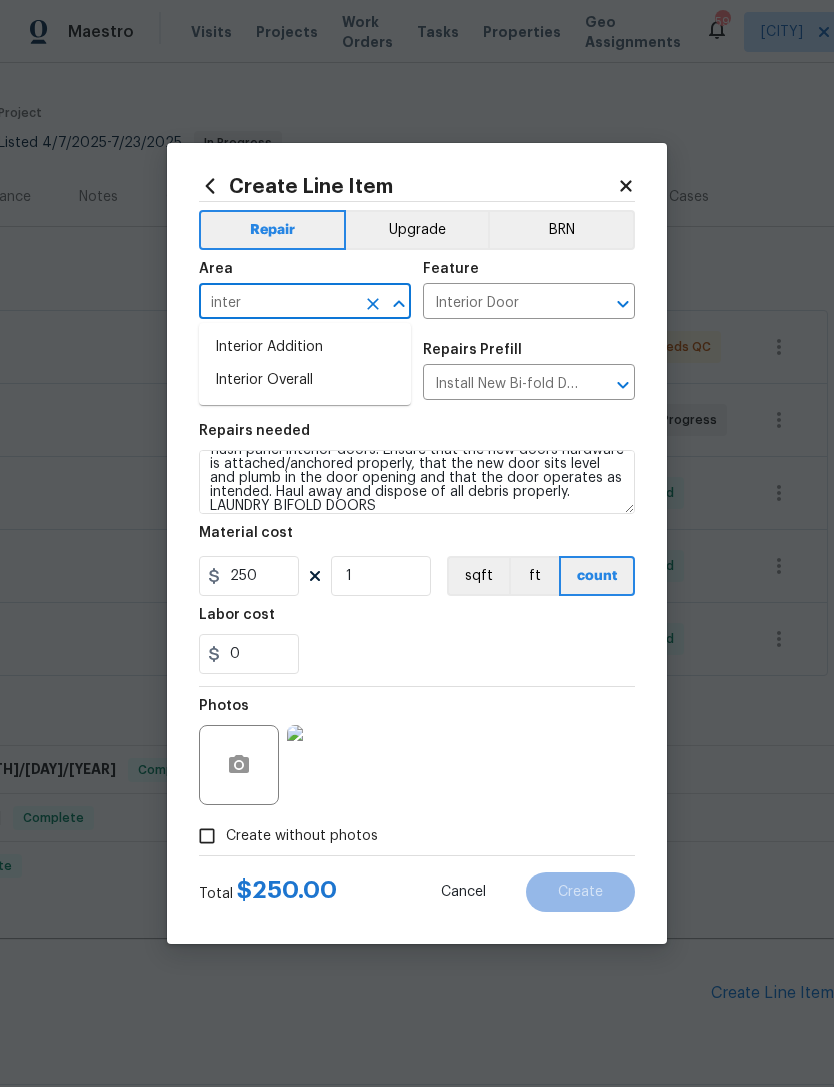 click on "Interior Overall" at bounding box center (305, 380) 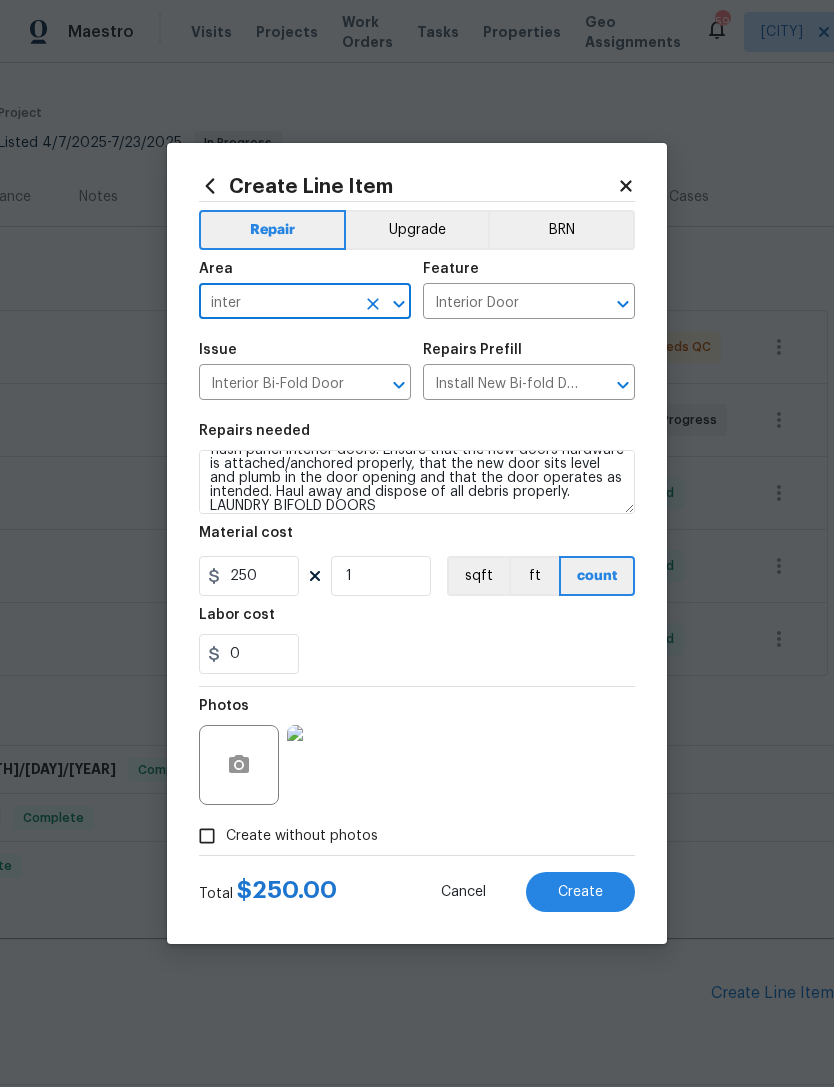 type on "Interior Overall" 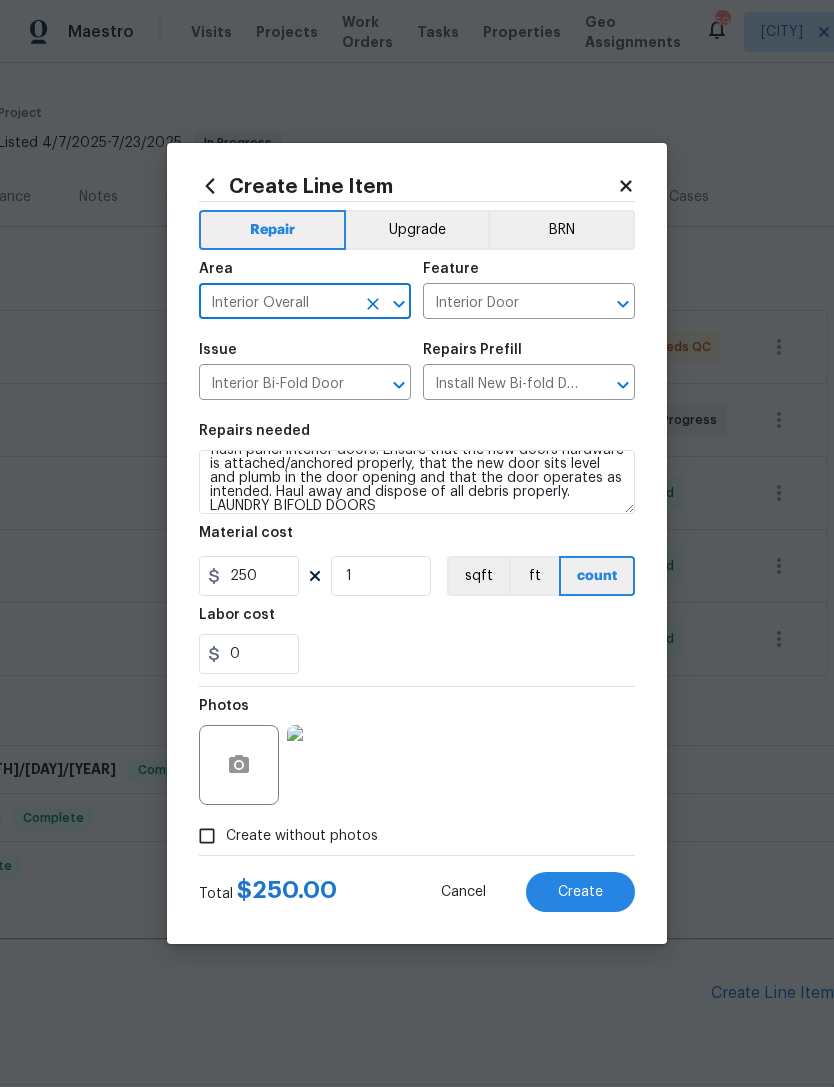 click on "0" at bounding box center [417, 654] 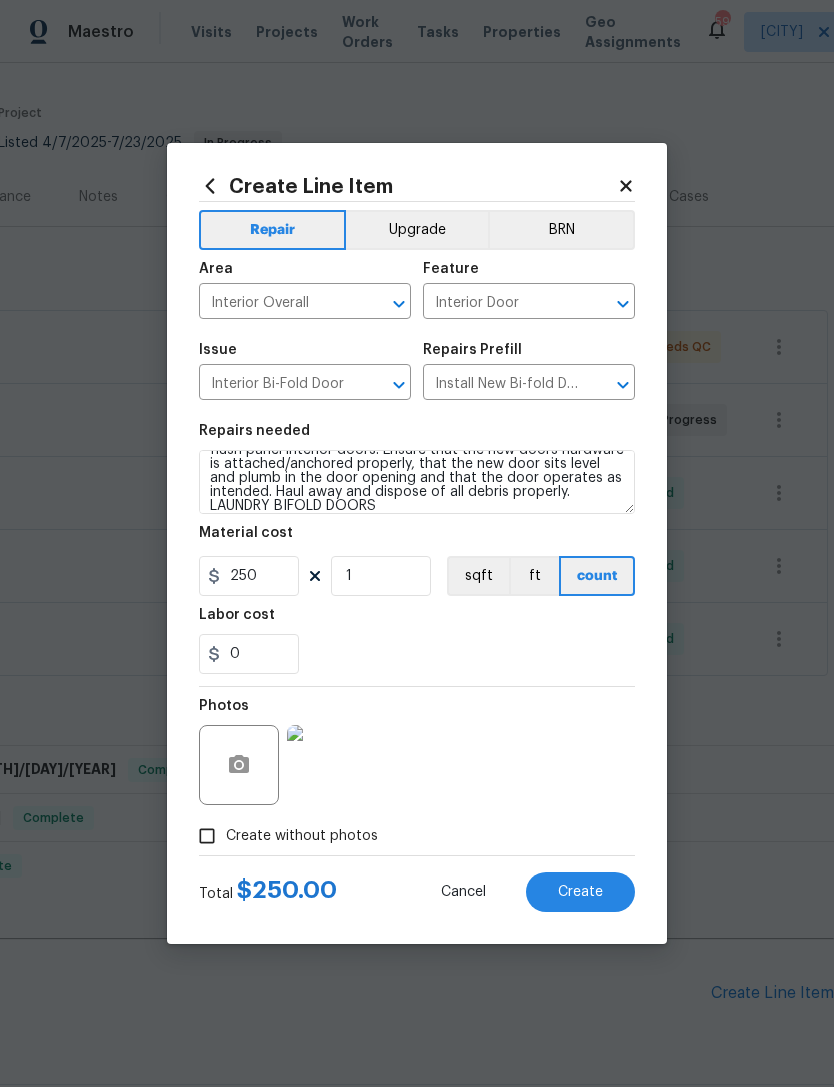 click on "Create" at bounding box center (580, 892) 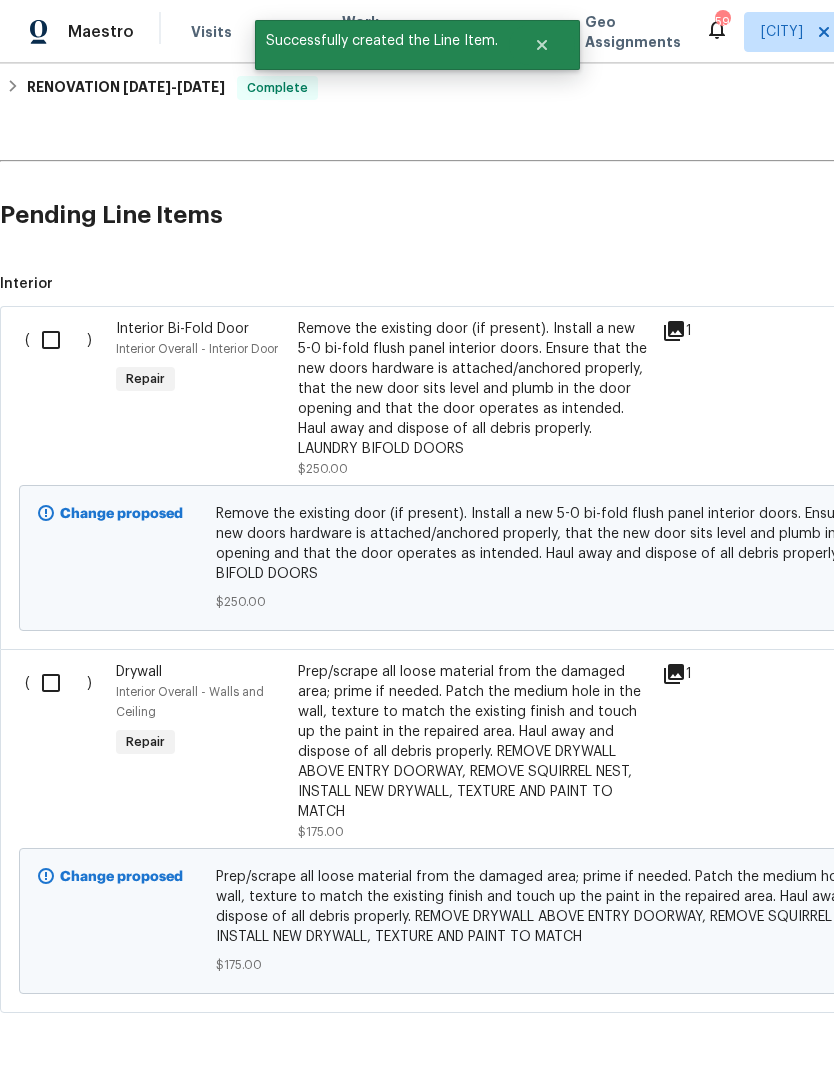scroll, scrollTop: 933, scrollLeft: 0, axis: vertical 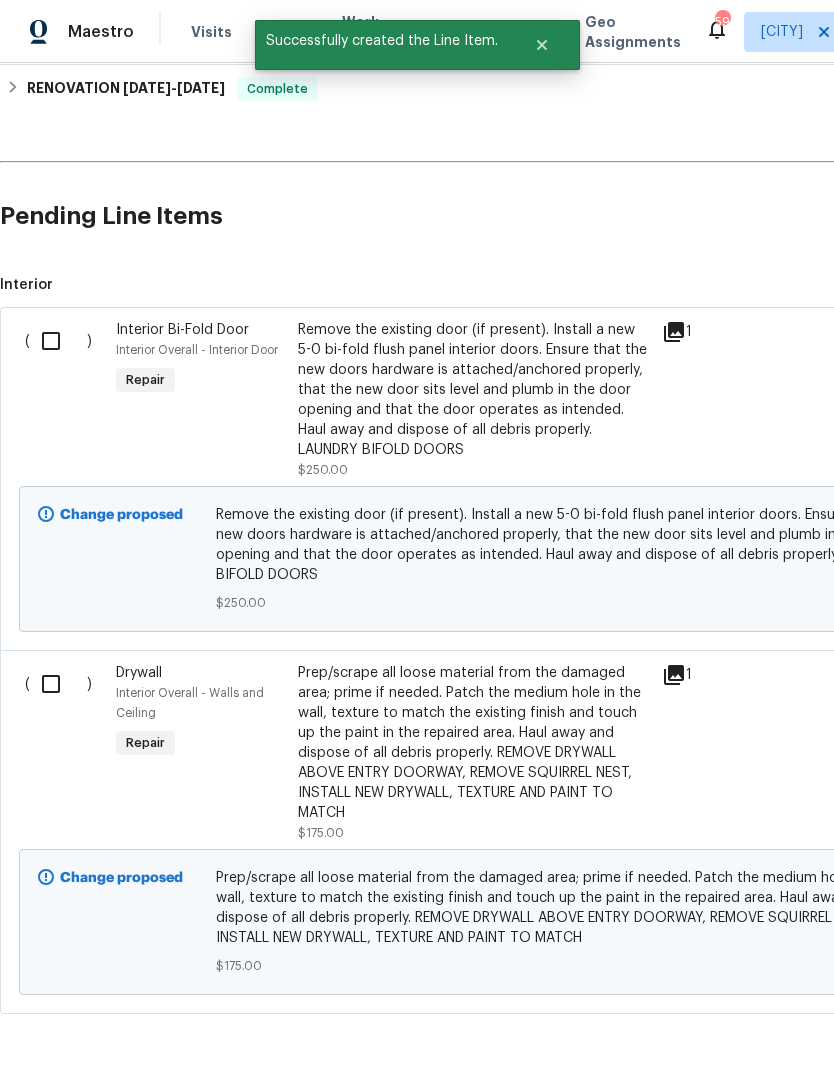 click at bounding box center (58, 684) 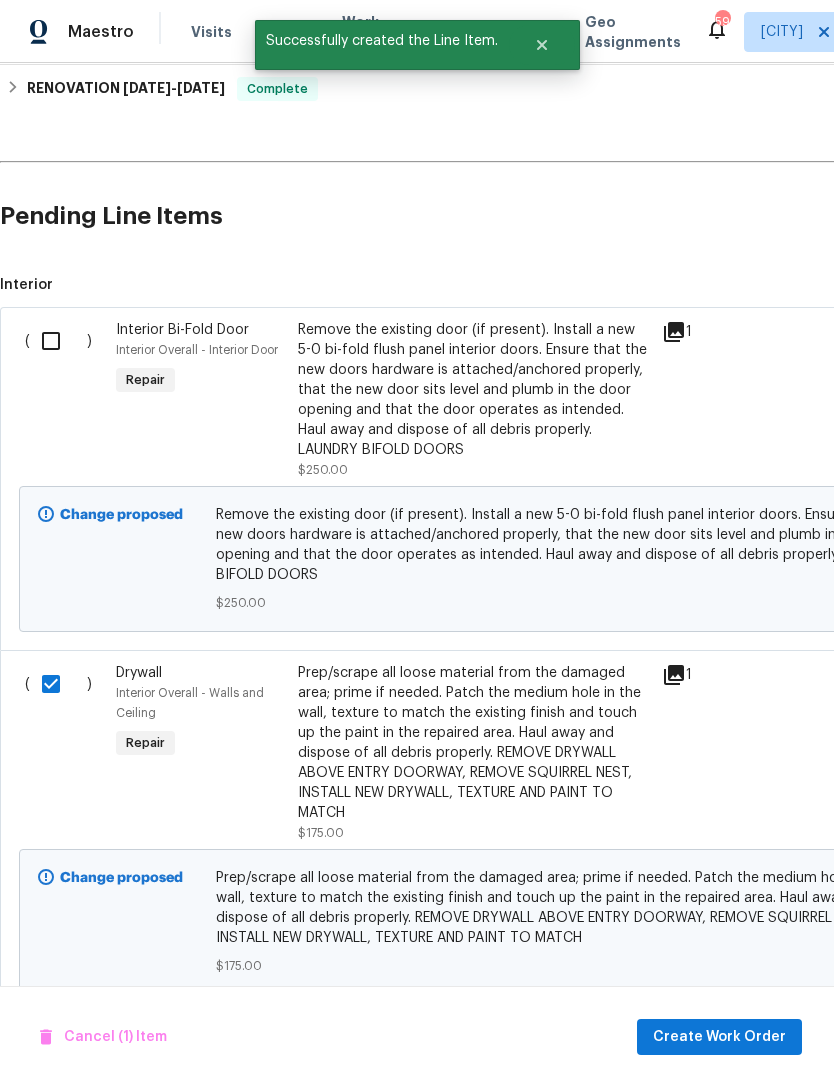 click at bounding box center (58, 341) 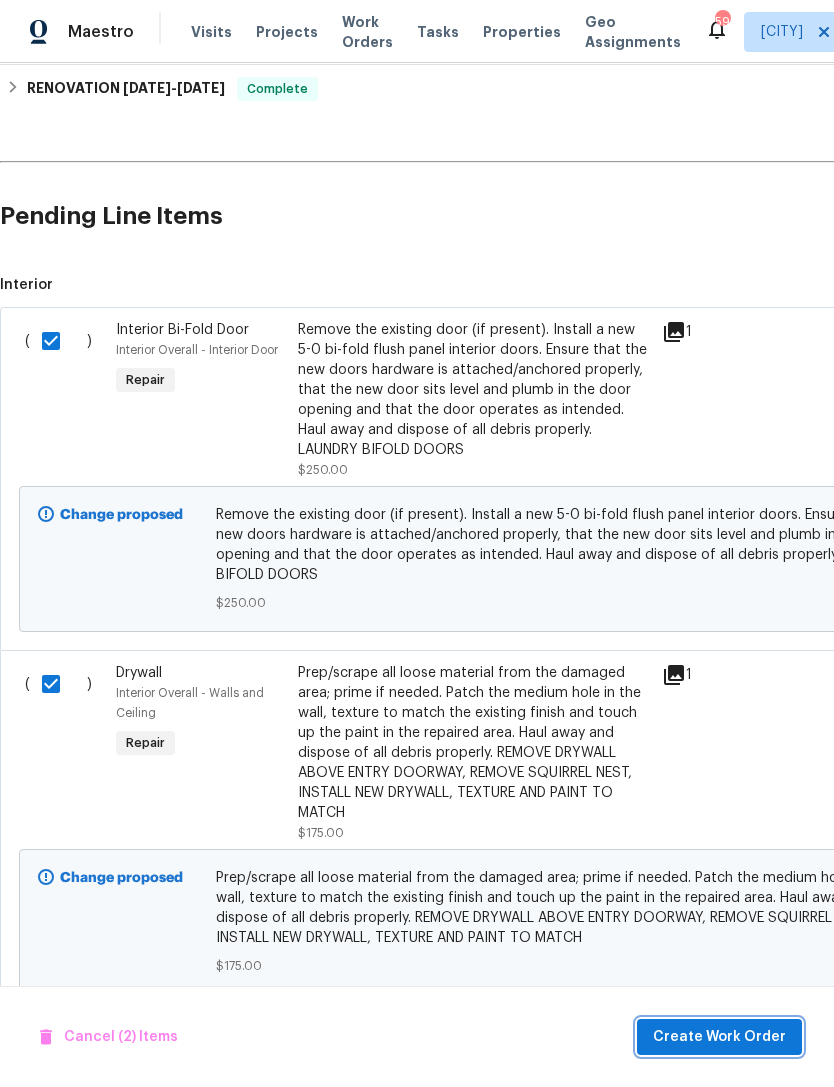 click on "Create Work Order" at bounding box center [719, 1037] 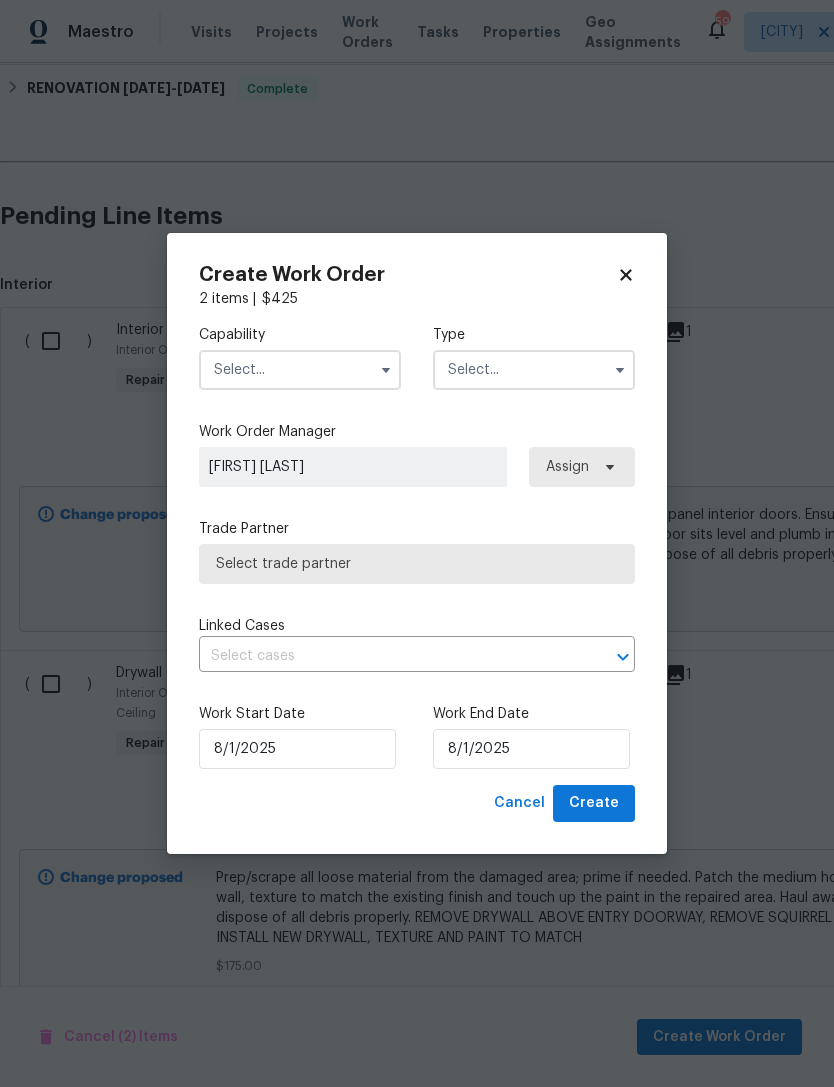 checkbox on "false" 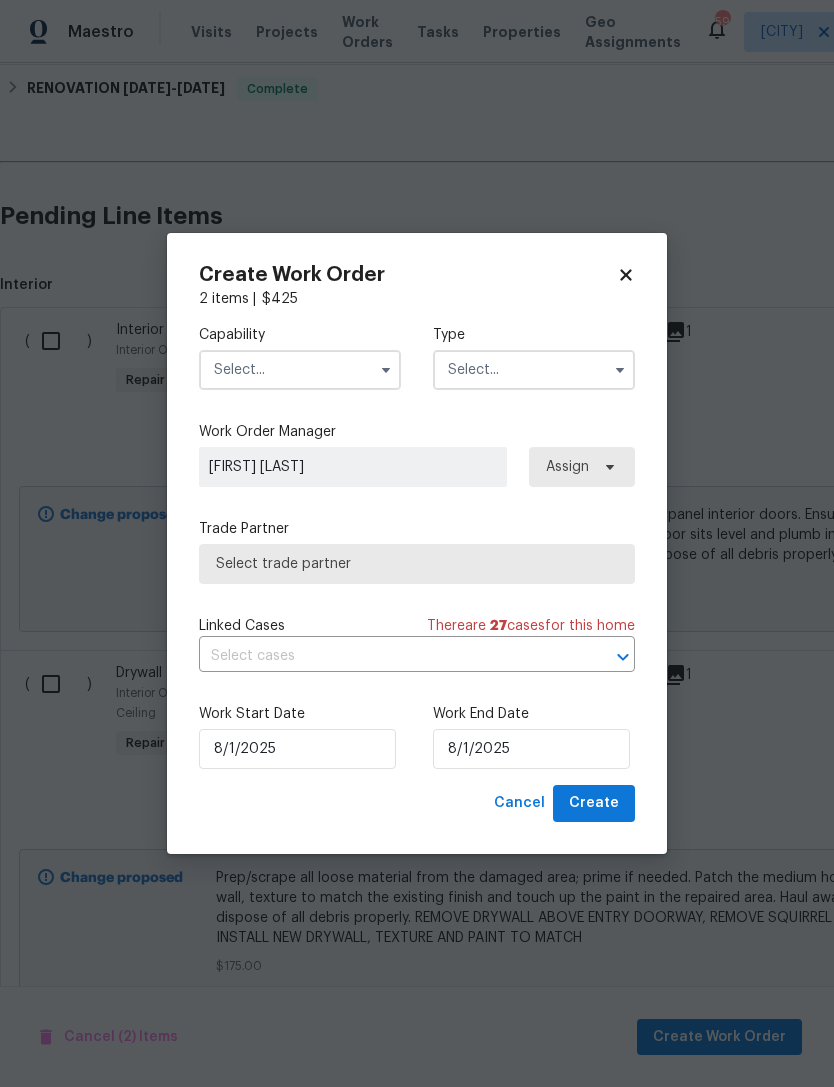 click at bounding box center [300, 370] 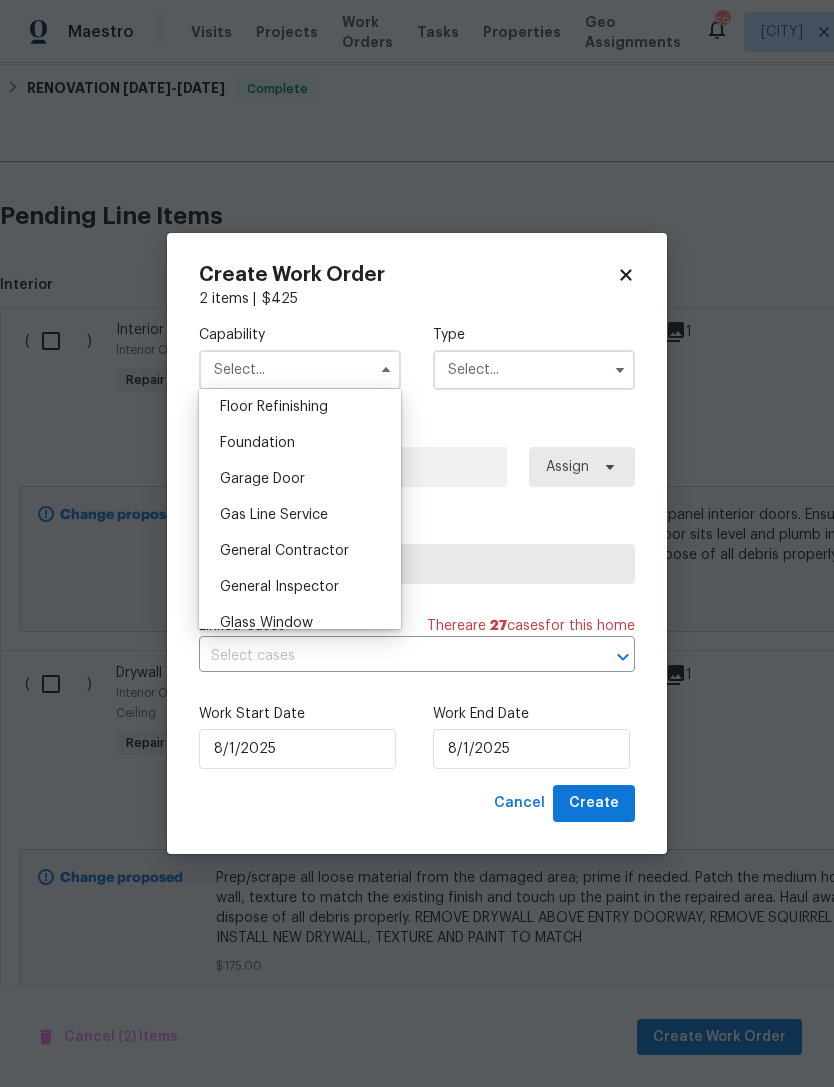 scroll, scrollTop: 826, scrollLeft: 0, axis: vertical 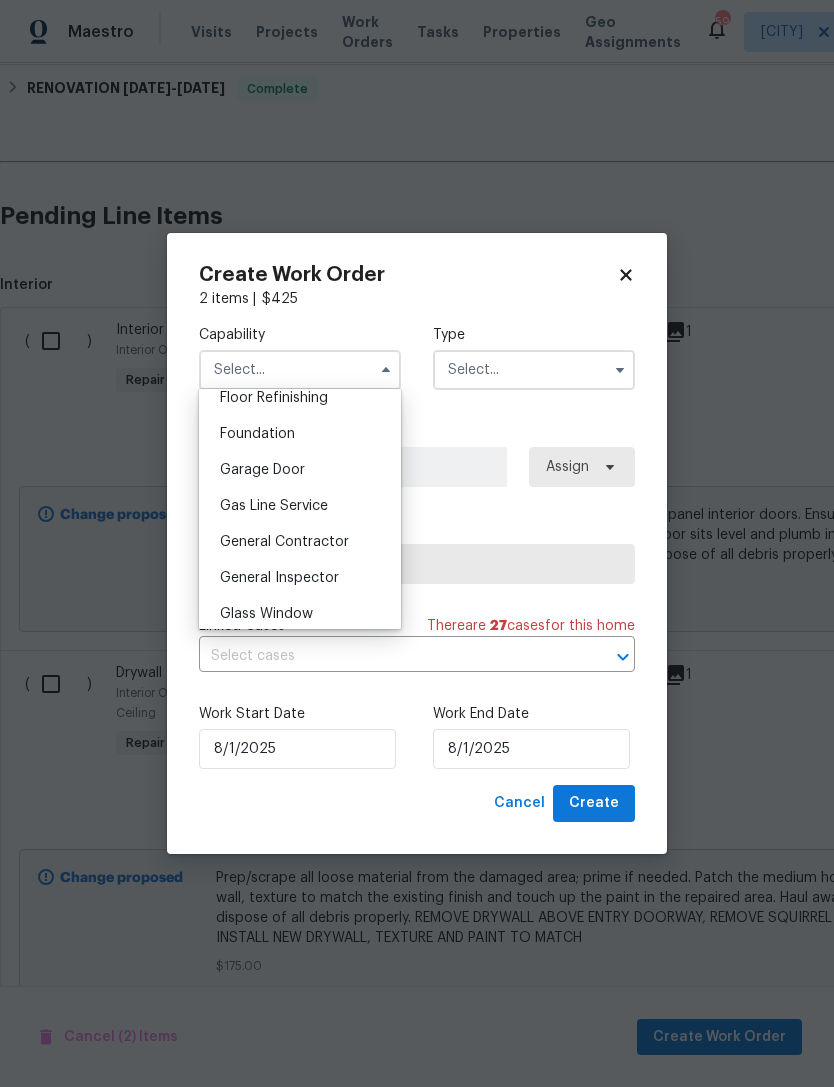 click on "General Contractor" at bounding box center [300, 542] 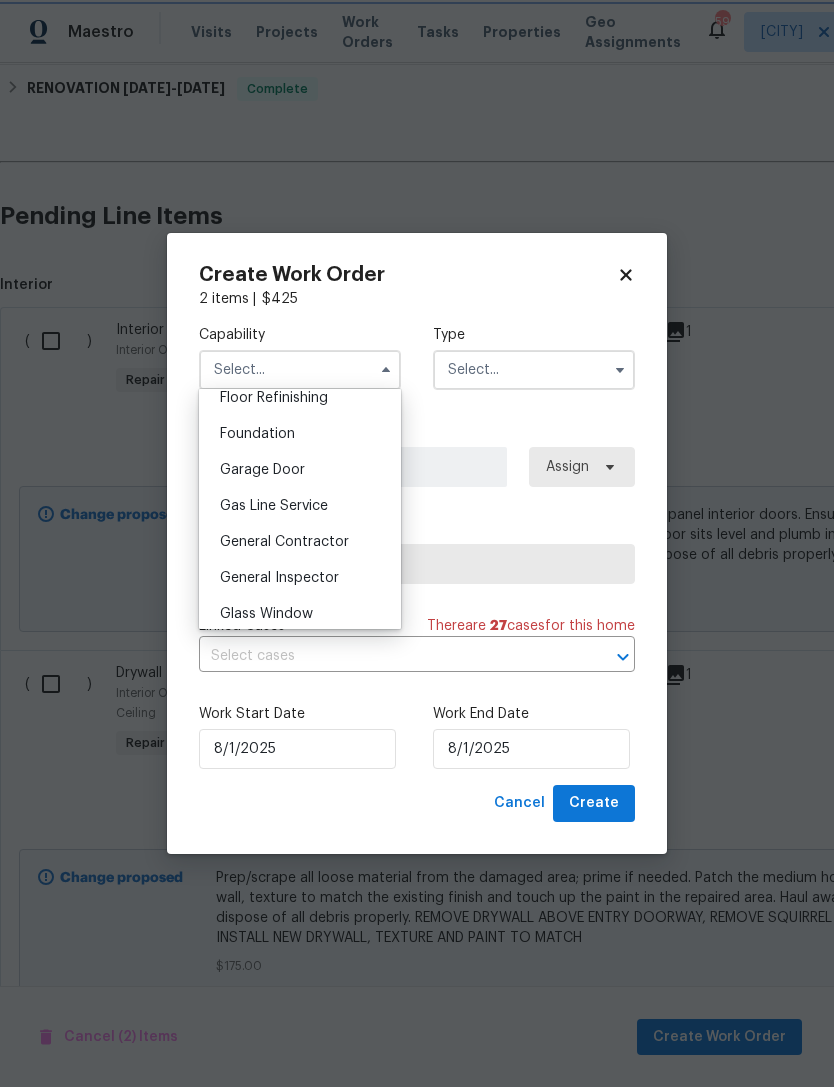 type on "General Contractor" 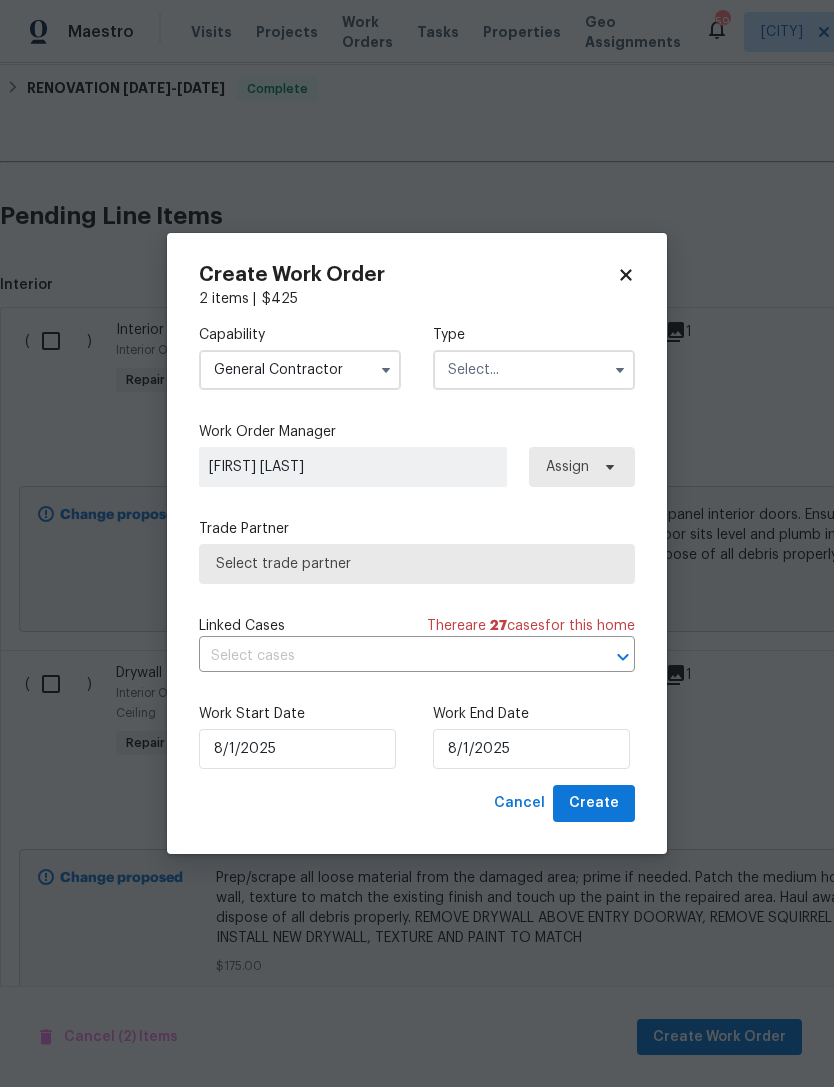 click at bounding box center (534, 370) 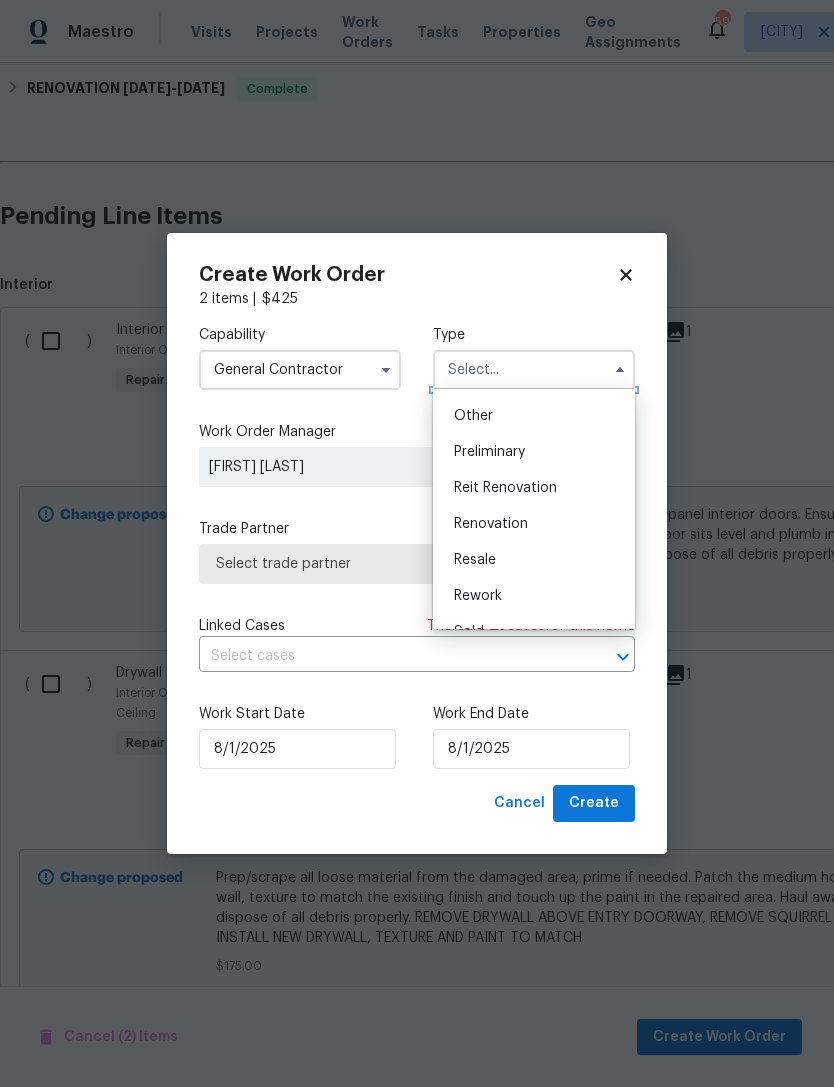 scroll, scrollTop: 391, scrollLeft: 0, axis: vertical 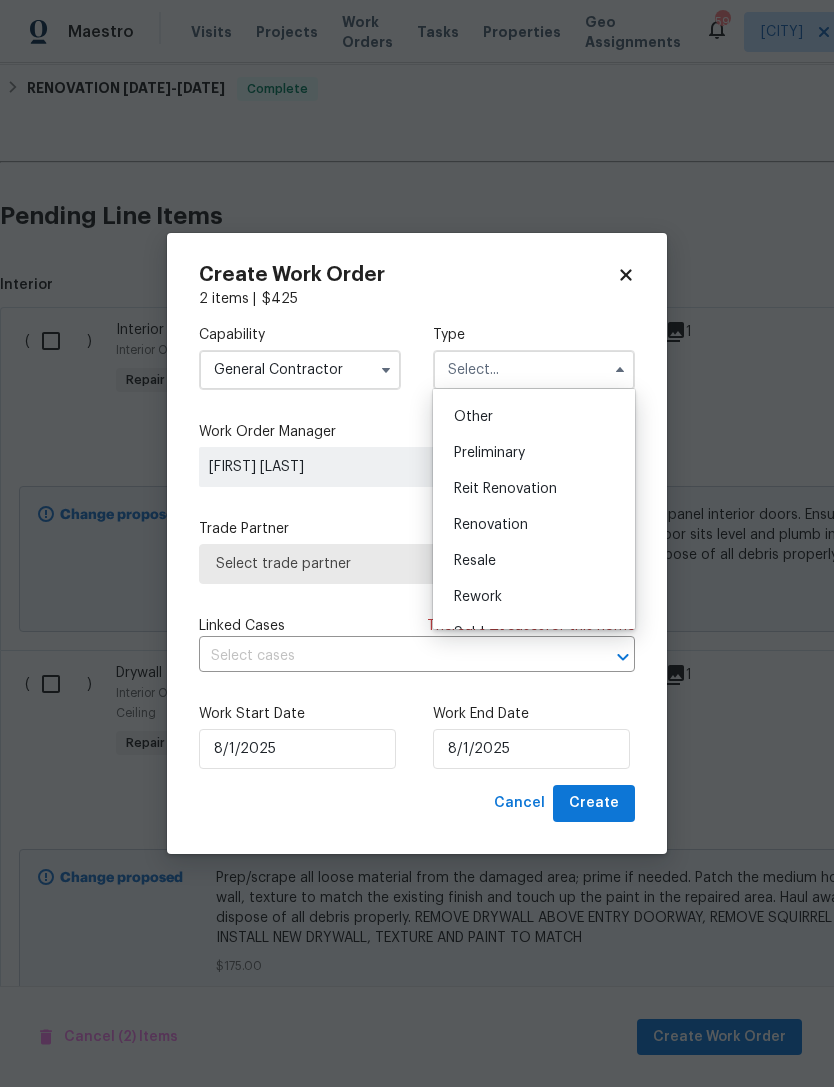 click on "Renovation" at bounding box center [534, 525] 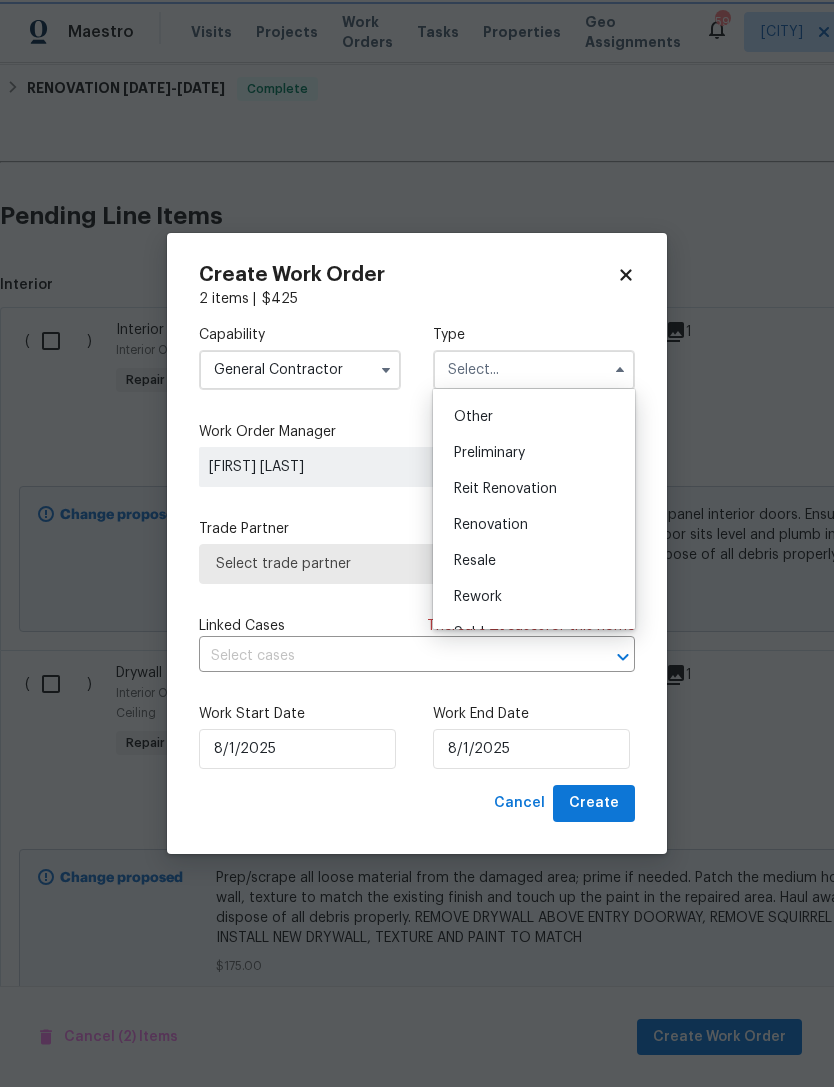 type on "Renovation" 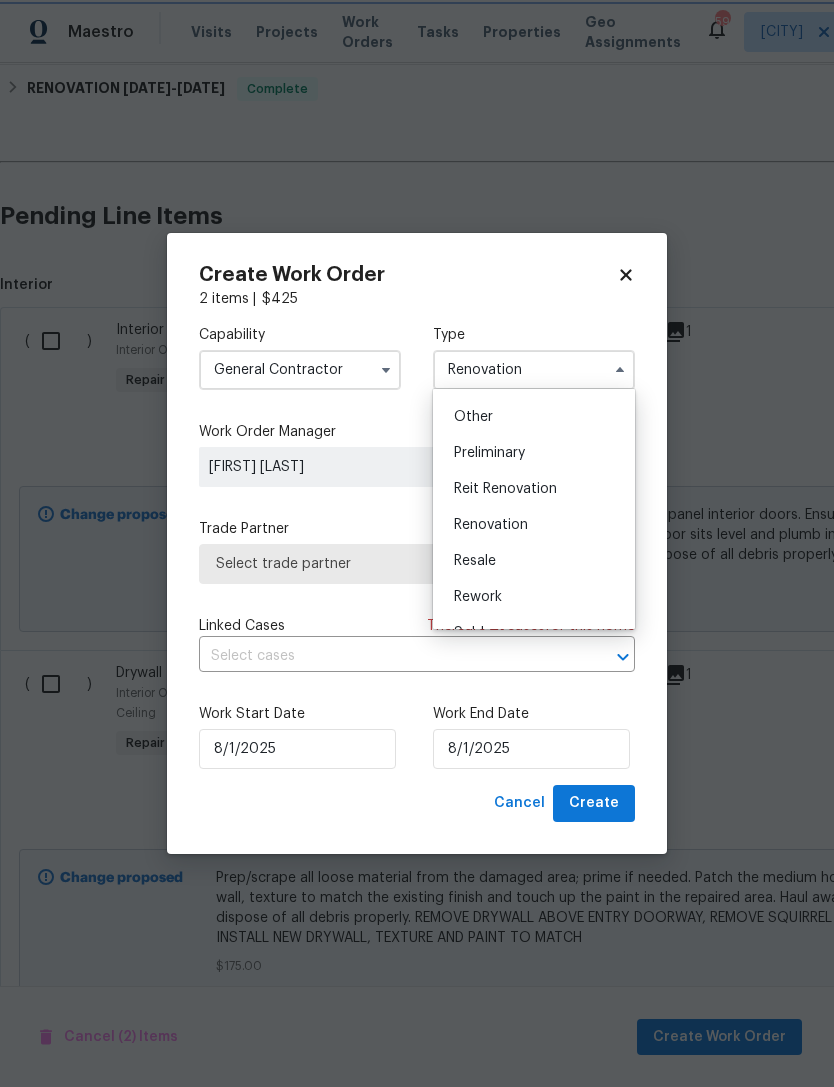 scroll, scrollTop: 0, scrollLeft: 0, axis: both 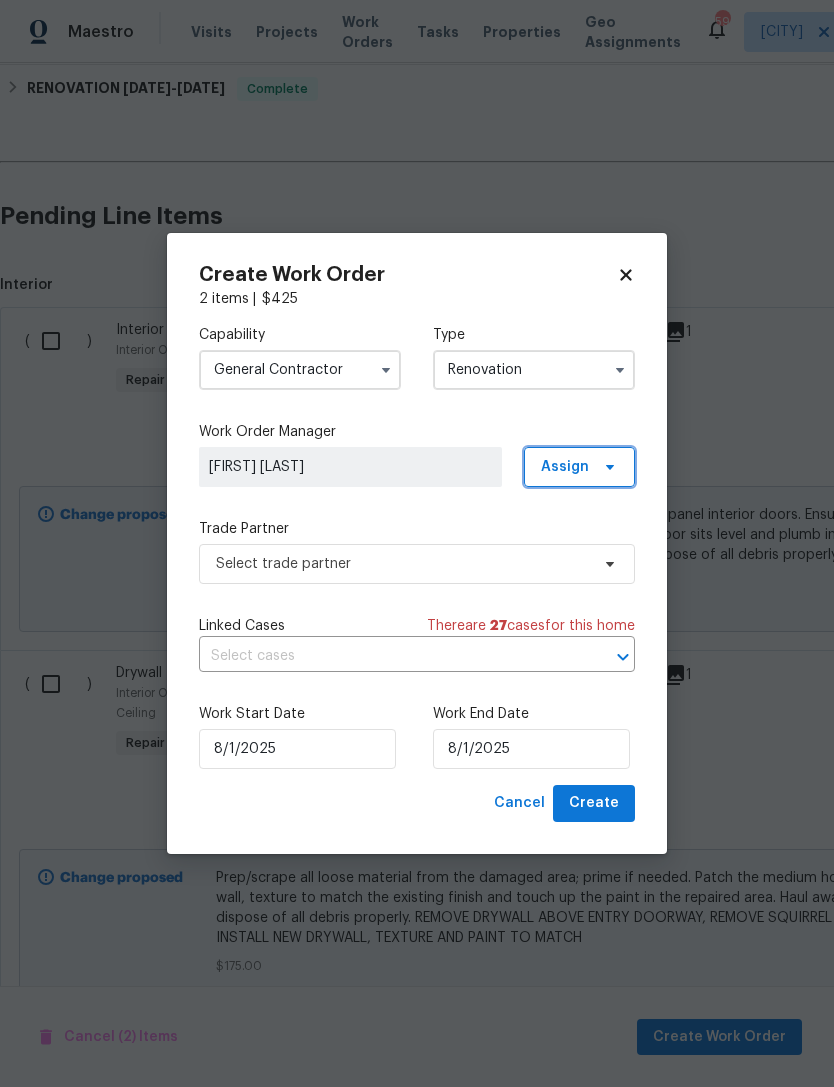 click at bounding box center [607, 467] 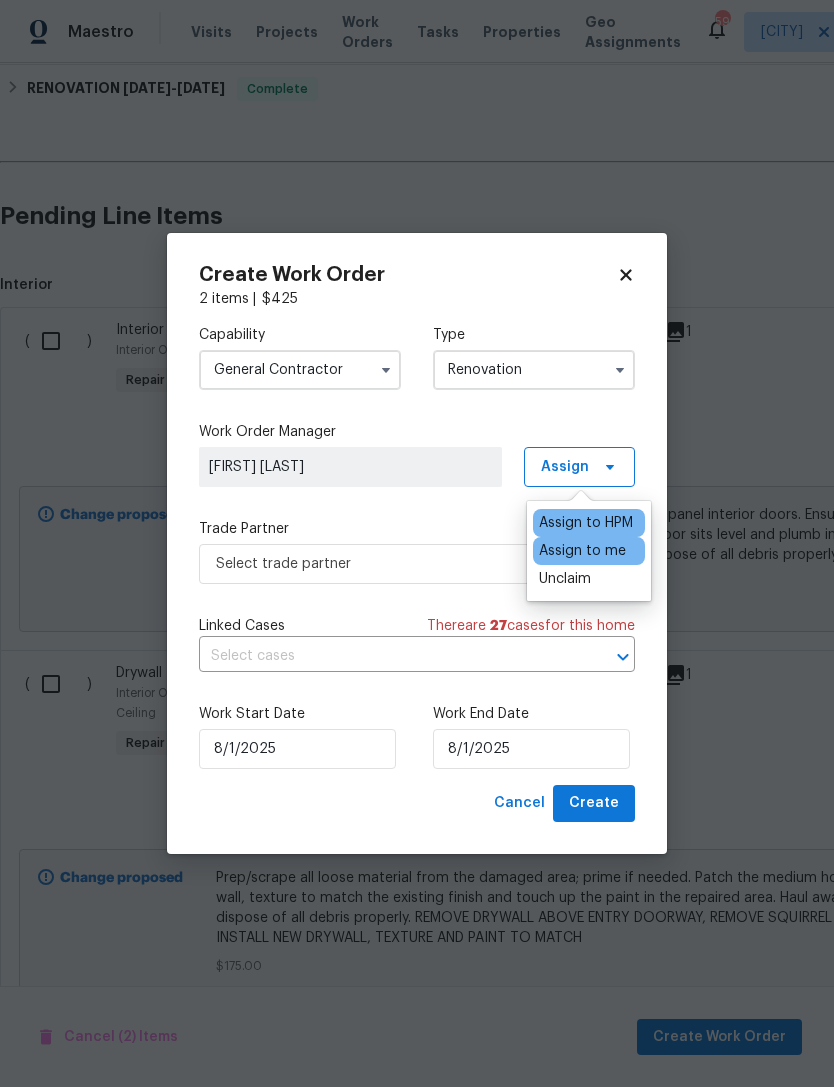 click on "Assign to HPM" at bounding box center [586, 523] 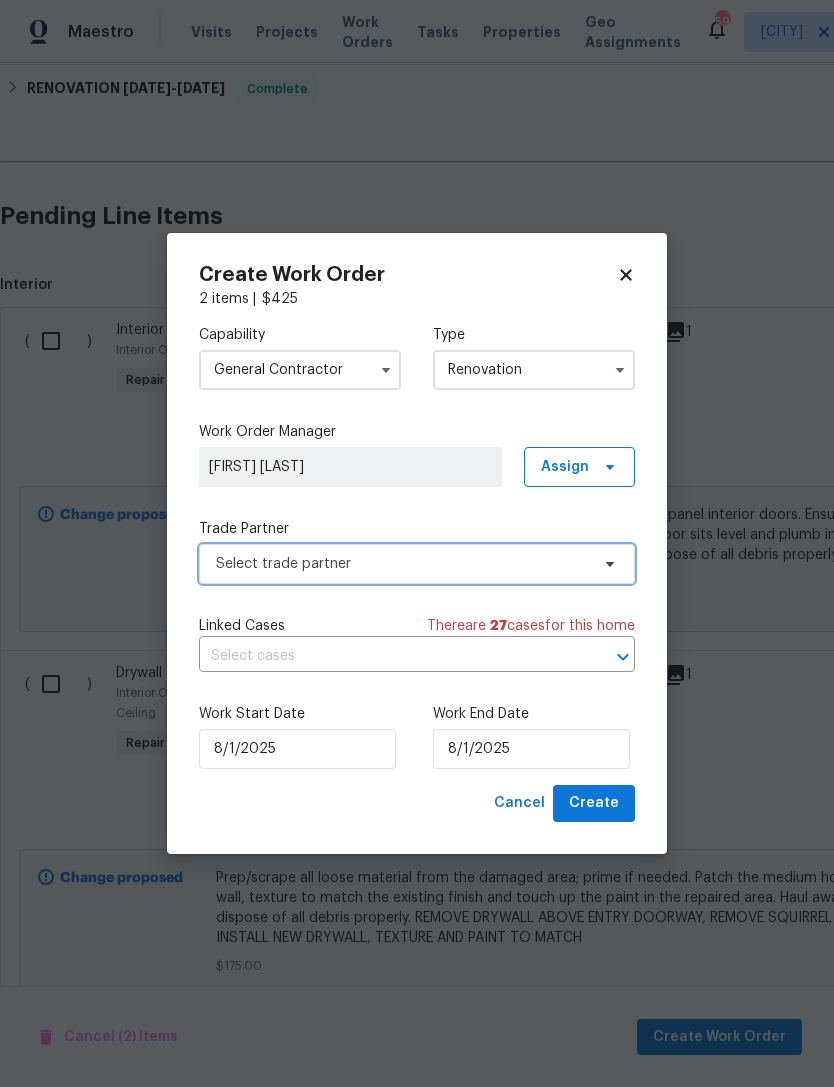 click 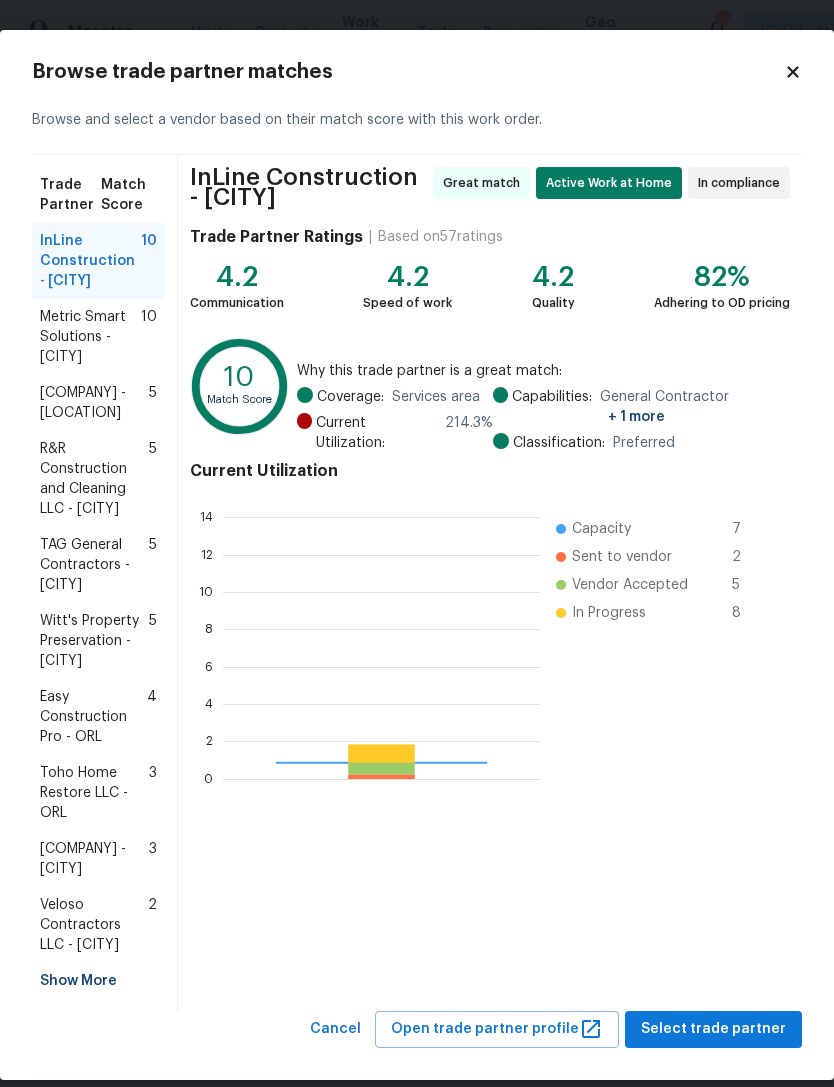 scroll, scrollTop: 2, scrollLeft: 2, axis: both 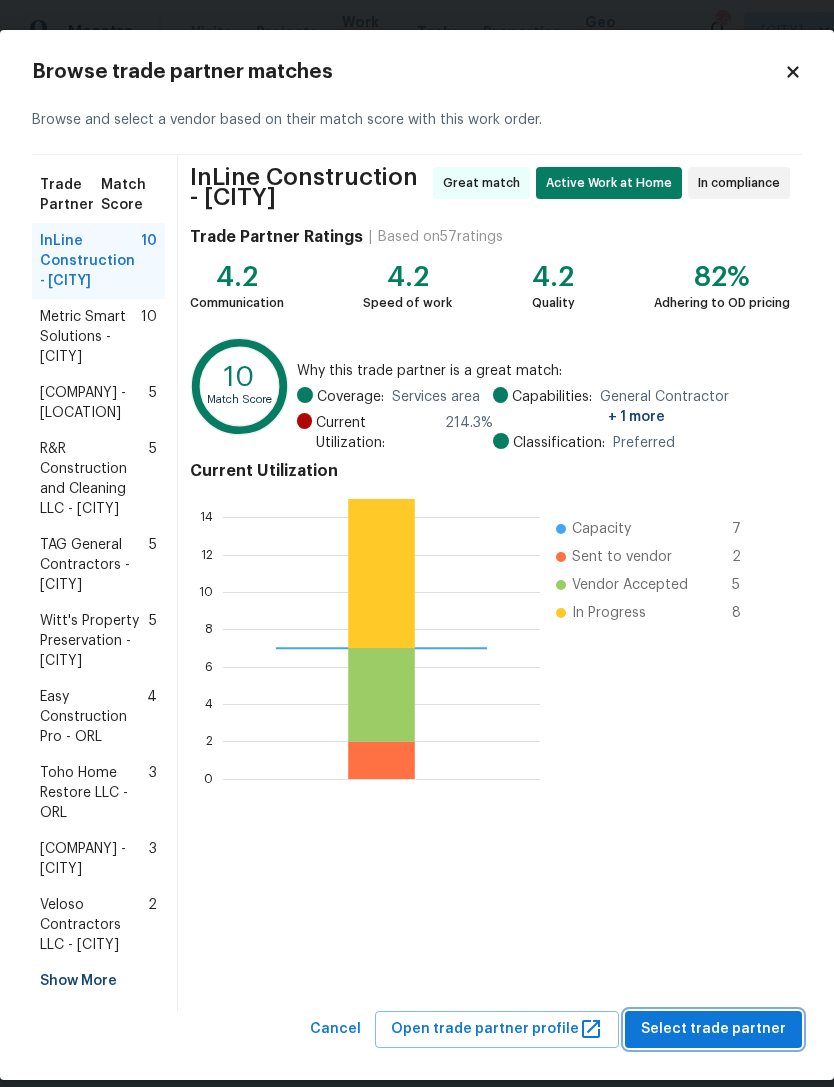 click on "Select trade partner" at bounding box center [713, 1029] 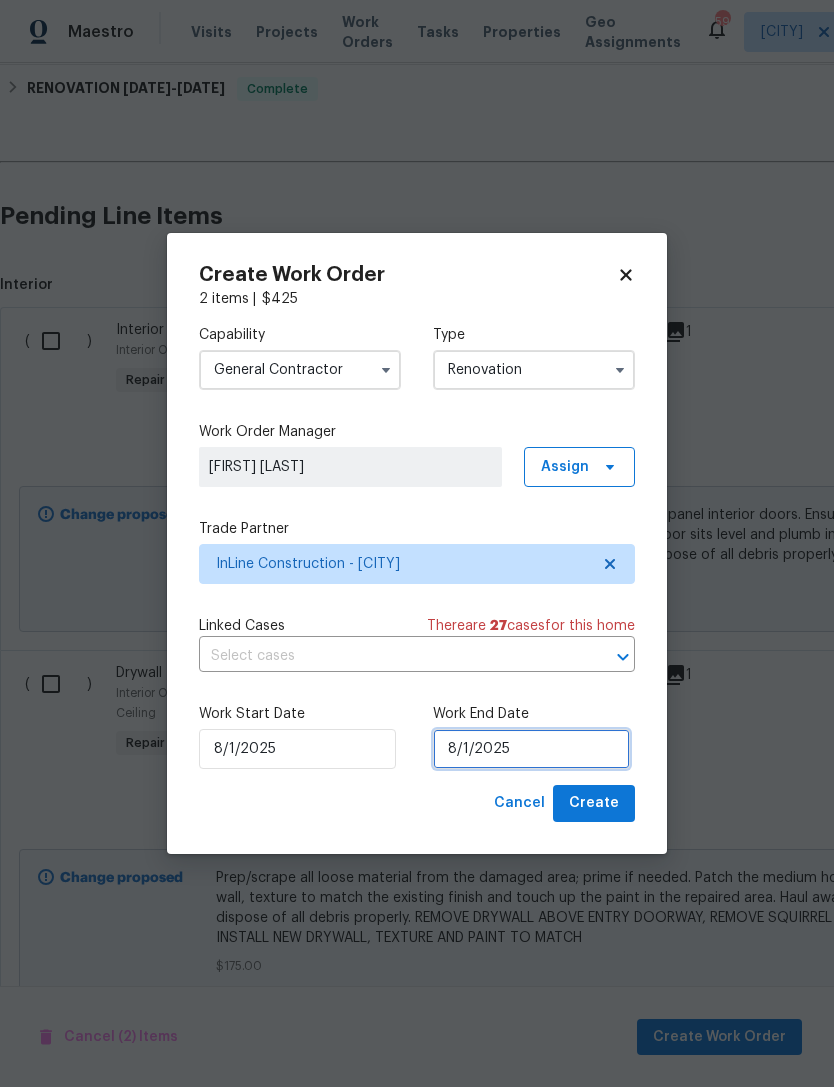 click on "8/1/2025" at bounding box center [531, 749] 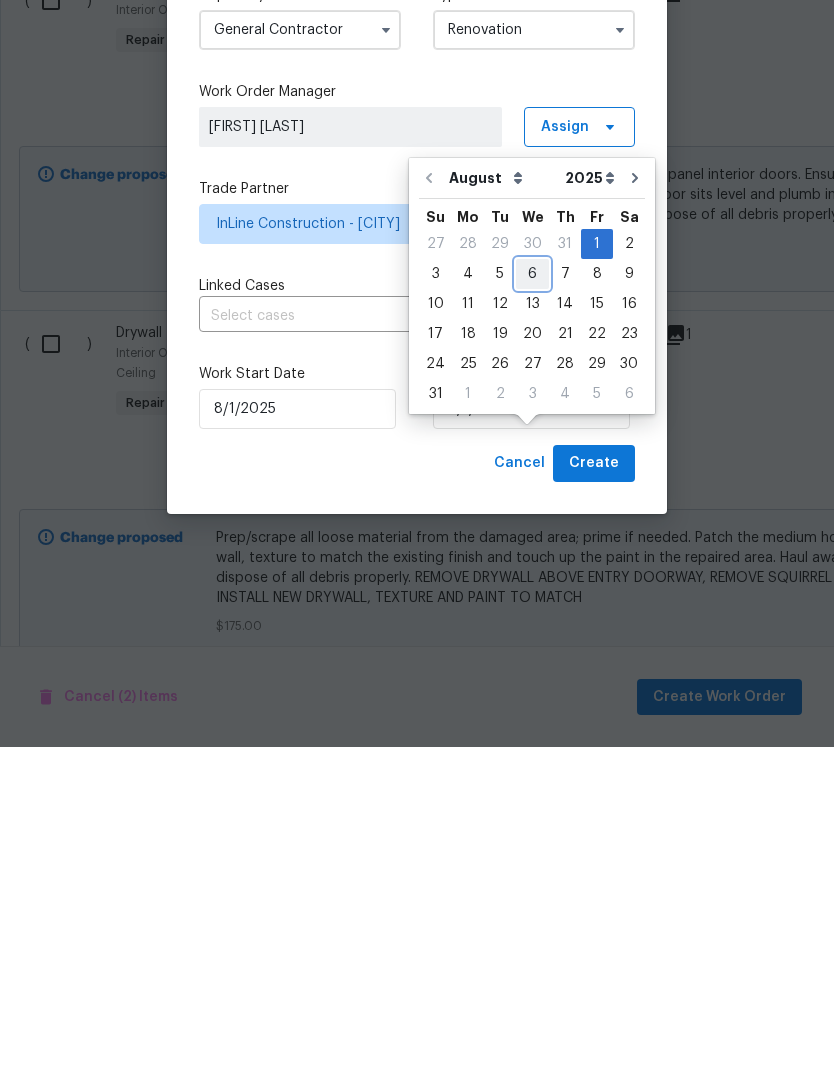 click on "6" at bounding box center [532, 614] 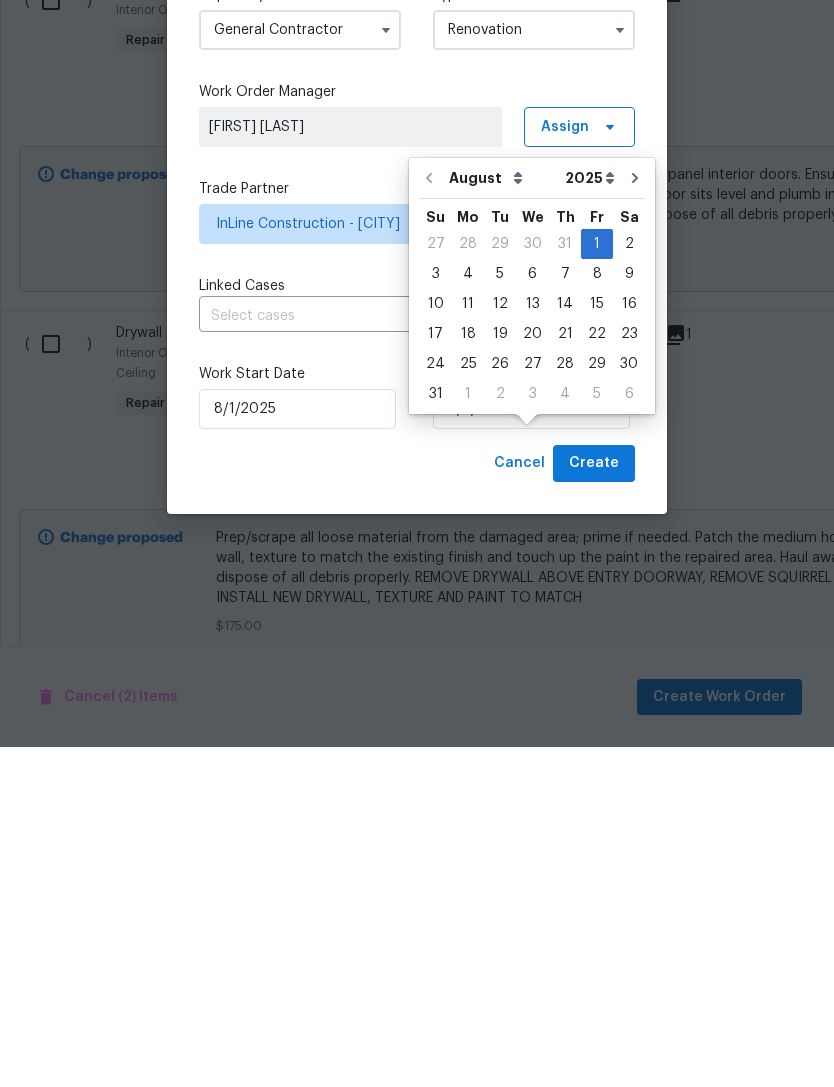 scroll, scrollTop: 64, scrollLeft: 0, axis: vertical 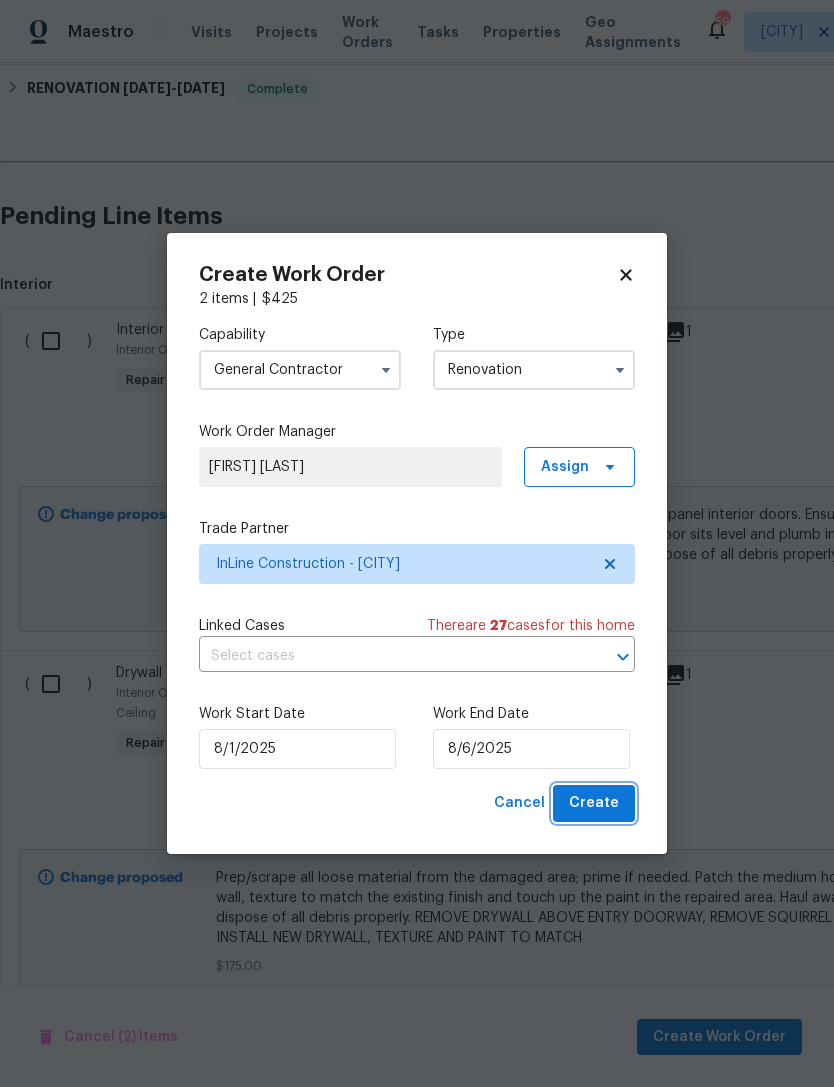 click on "Create" at bounding box center (594, 803) 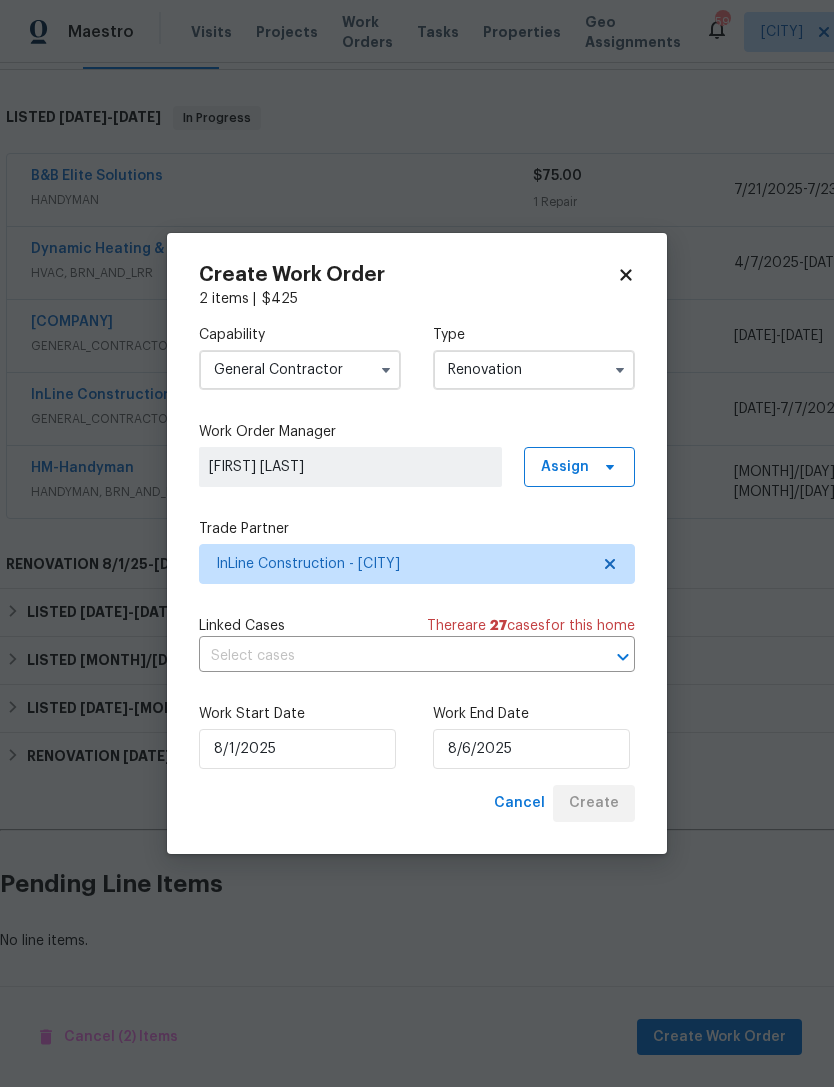 scroll, scrollTop: 248, scrollLeft: 0, axis: vertical 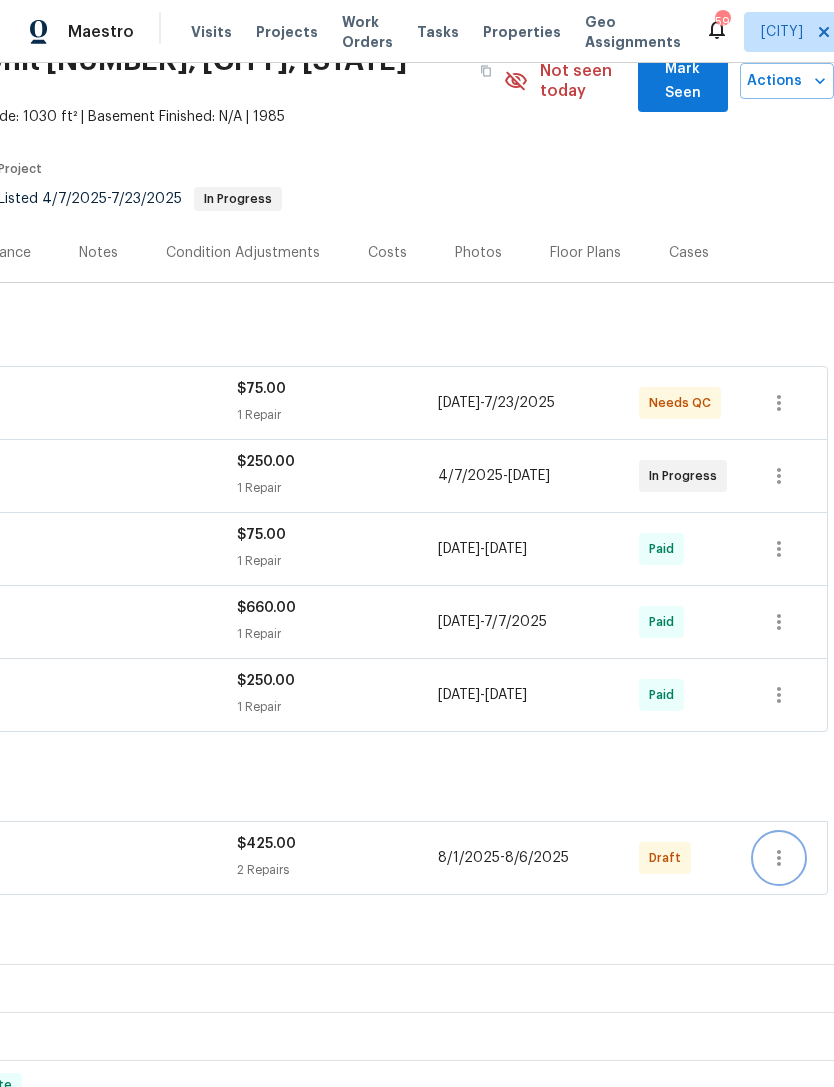 click at bounding box center [779, 858] 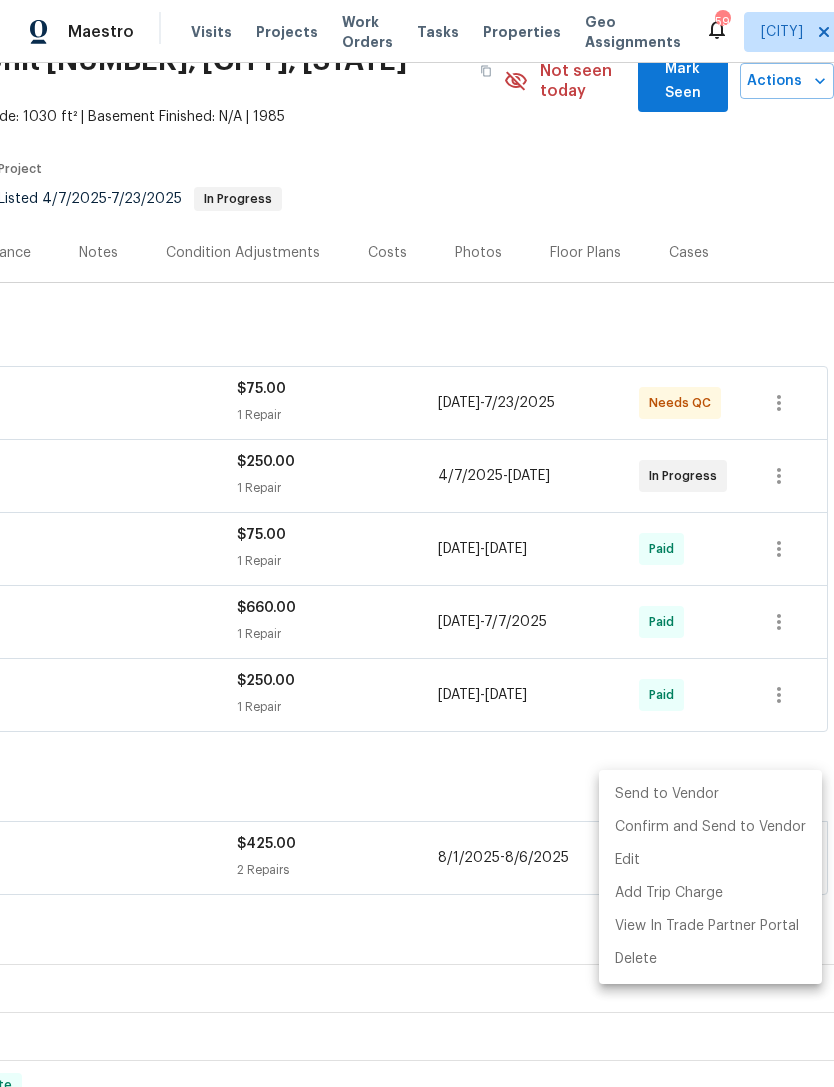 click on "Send to Vendor" at bounding box center (710, 794) 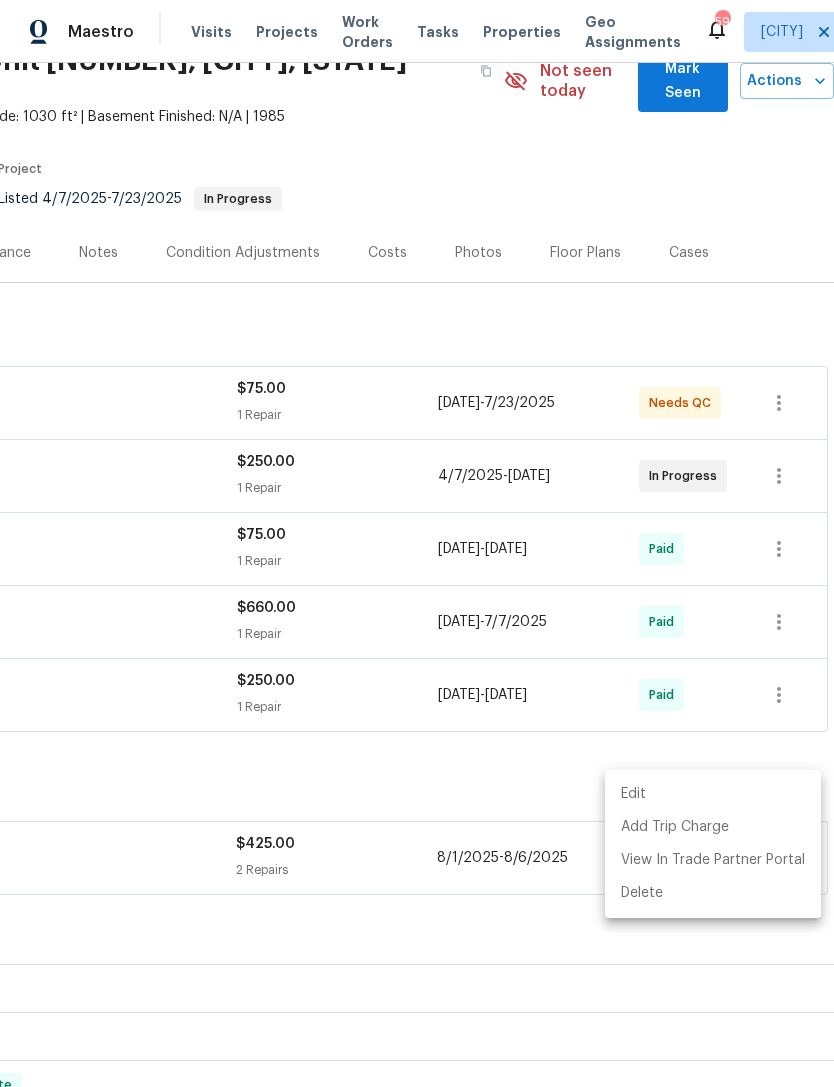 click at bounding box center (417, 543) 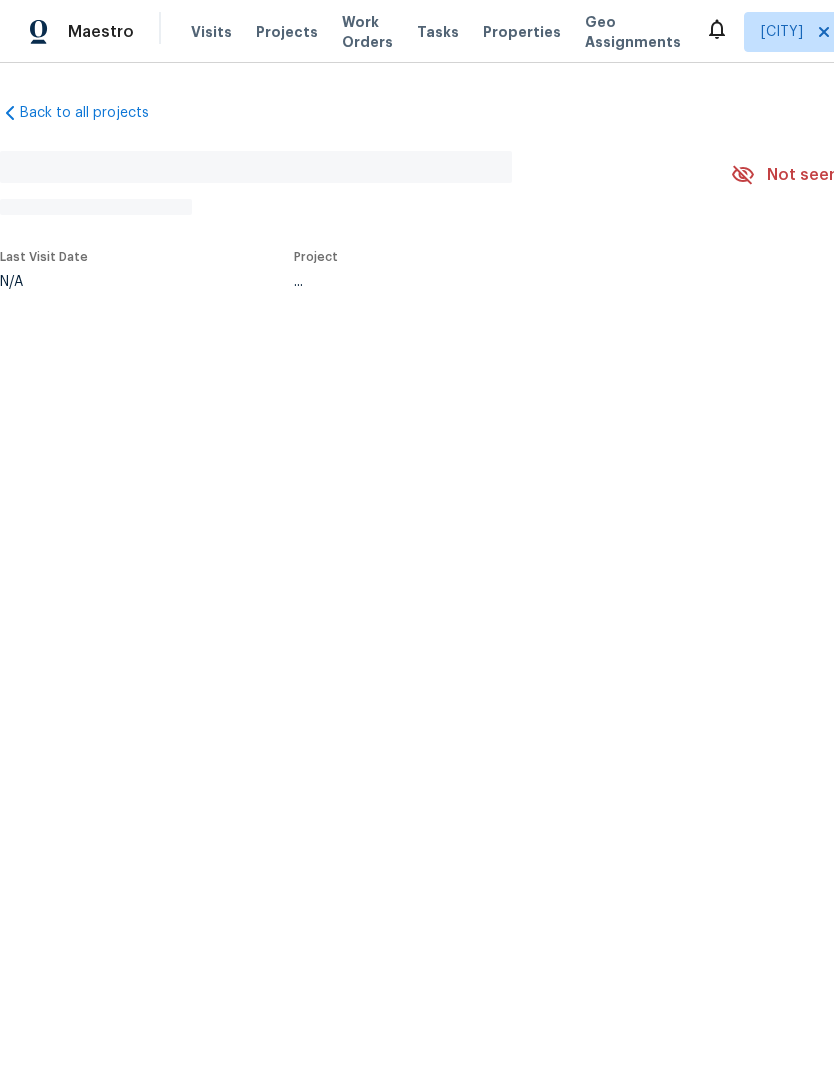 scroll, scrollTop: 0, scrollLeft: 0, axis: both 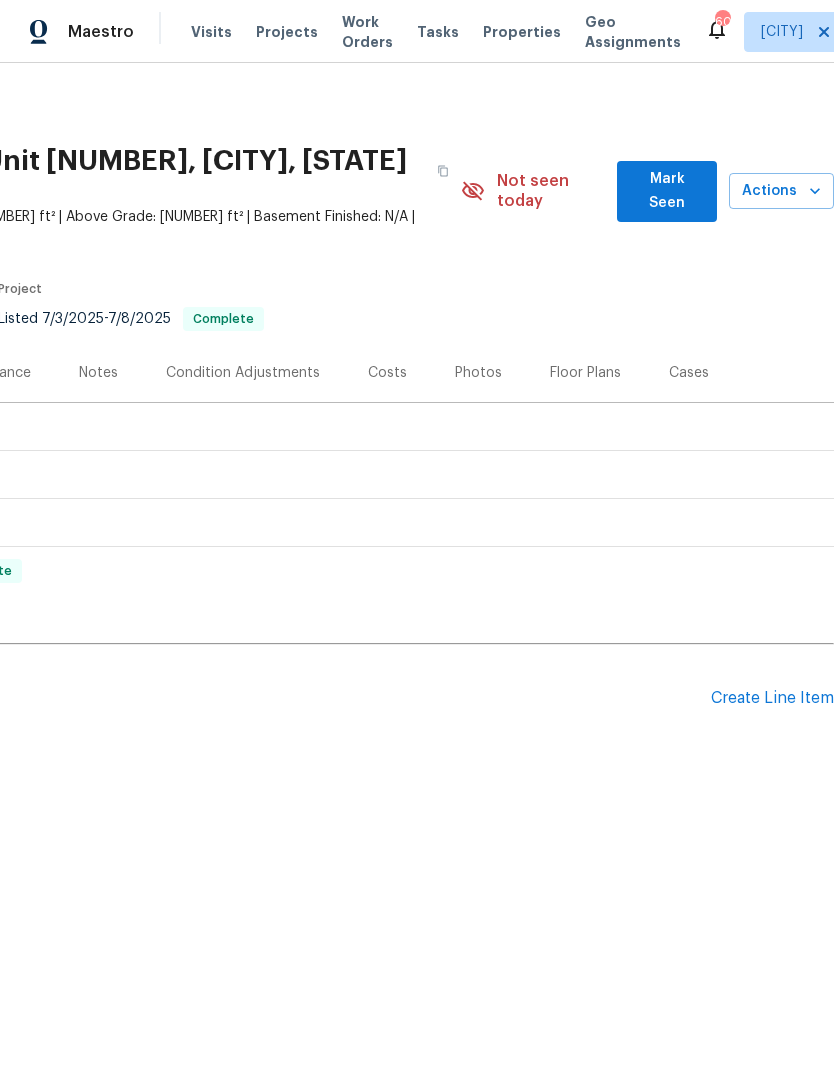 click on "Create Line Item" at bounding box center (772, 698) 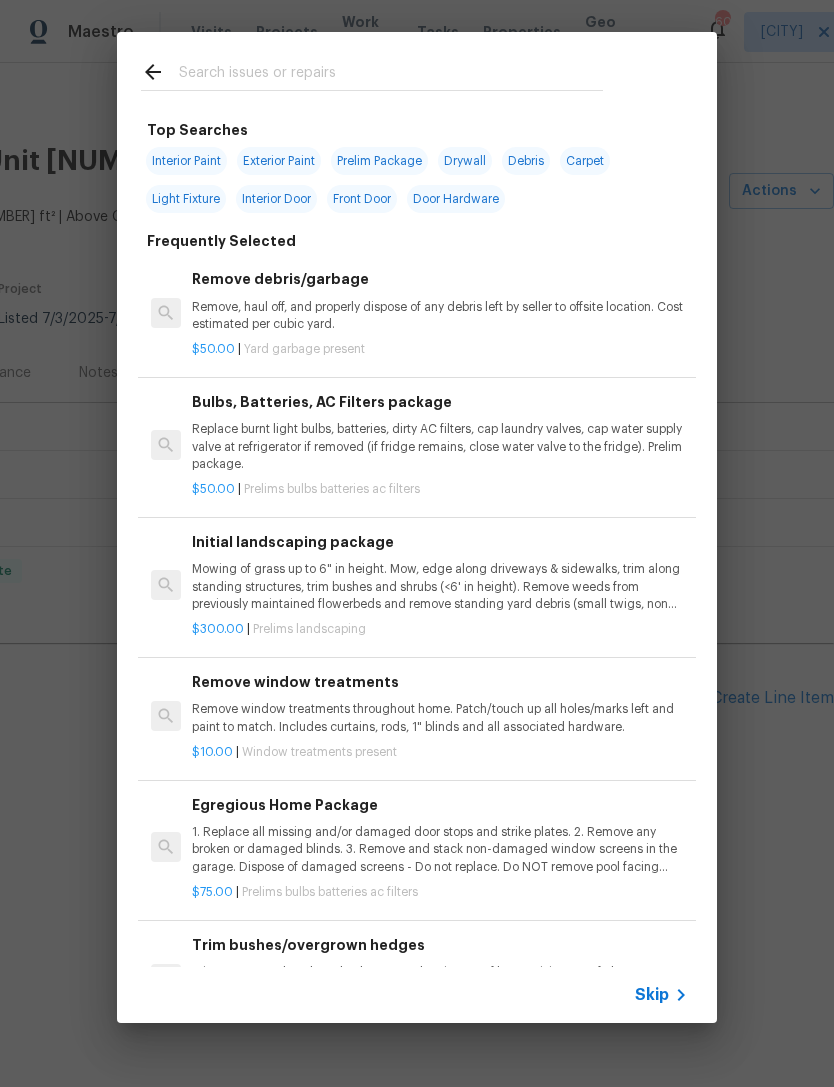 click at bounding box center (391, 75) 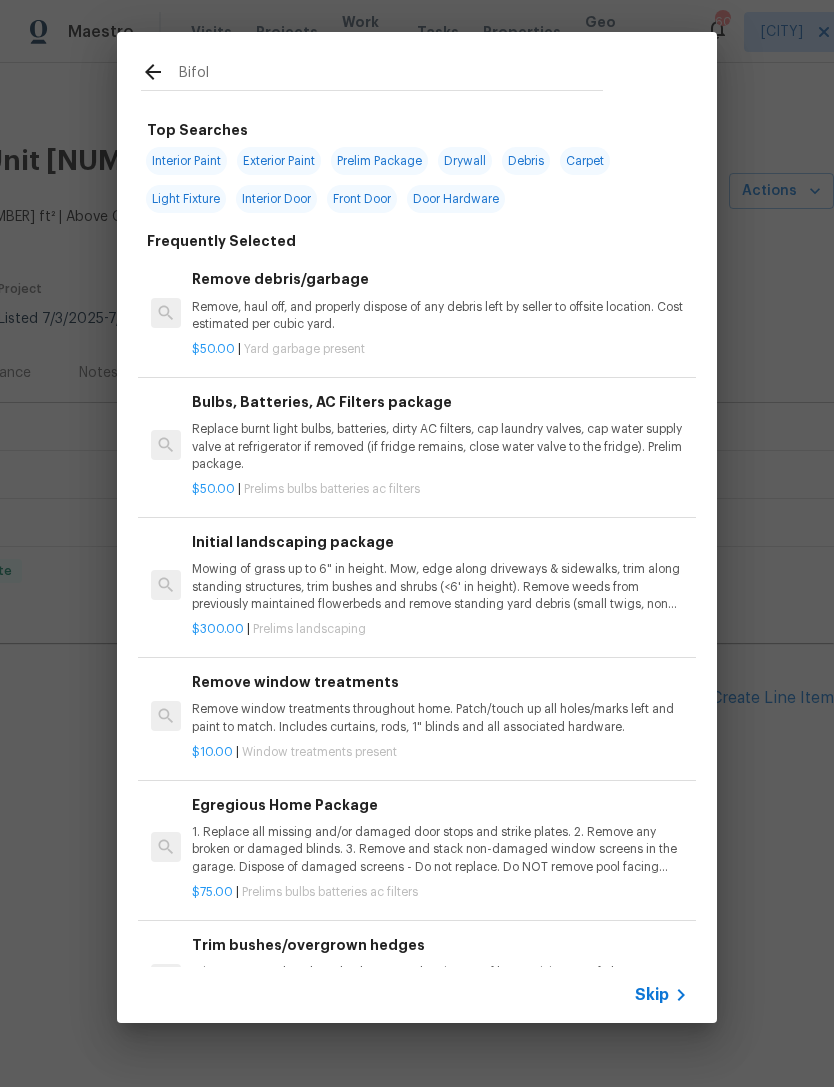type on "Bifold" 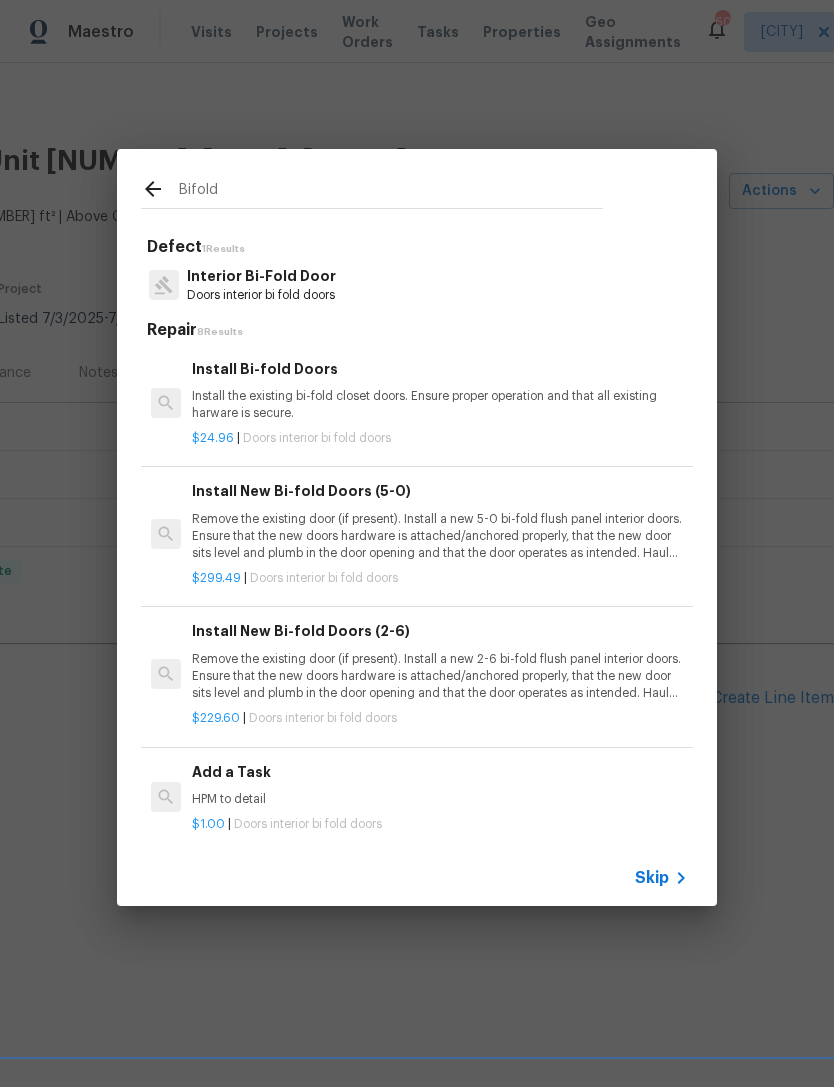 click on "Remove the existing door (if present). Install a new 5-0 bi-fold flush panel interior doors. Ensure that the new doors hardware is attached/anchored properly, that the new door sits level and plumb in the door opening and that the door operates as intended. Haul away and dispose of all debris properly." at bounding box center [440, 536] 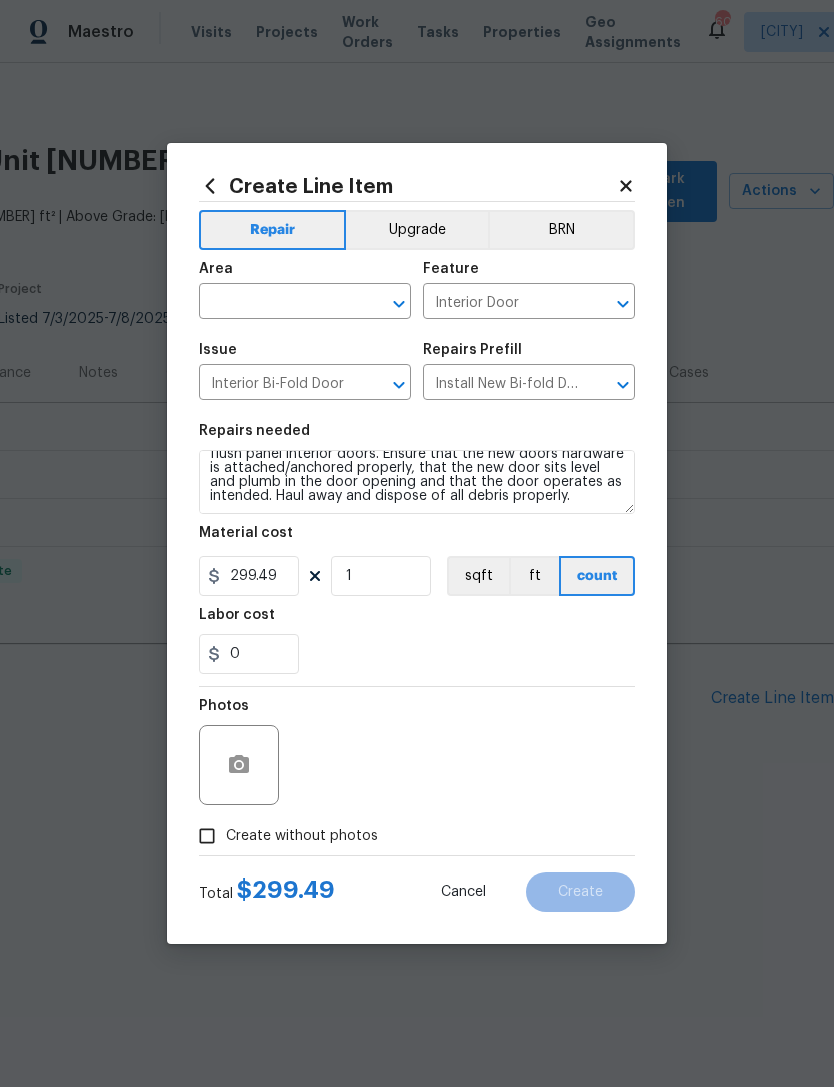 scroll, scrollTop: 28, scrollLeft: 0, axis: vertical 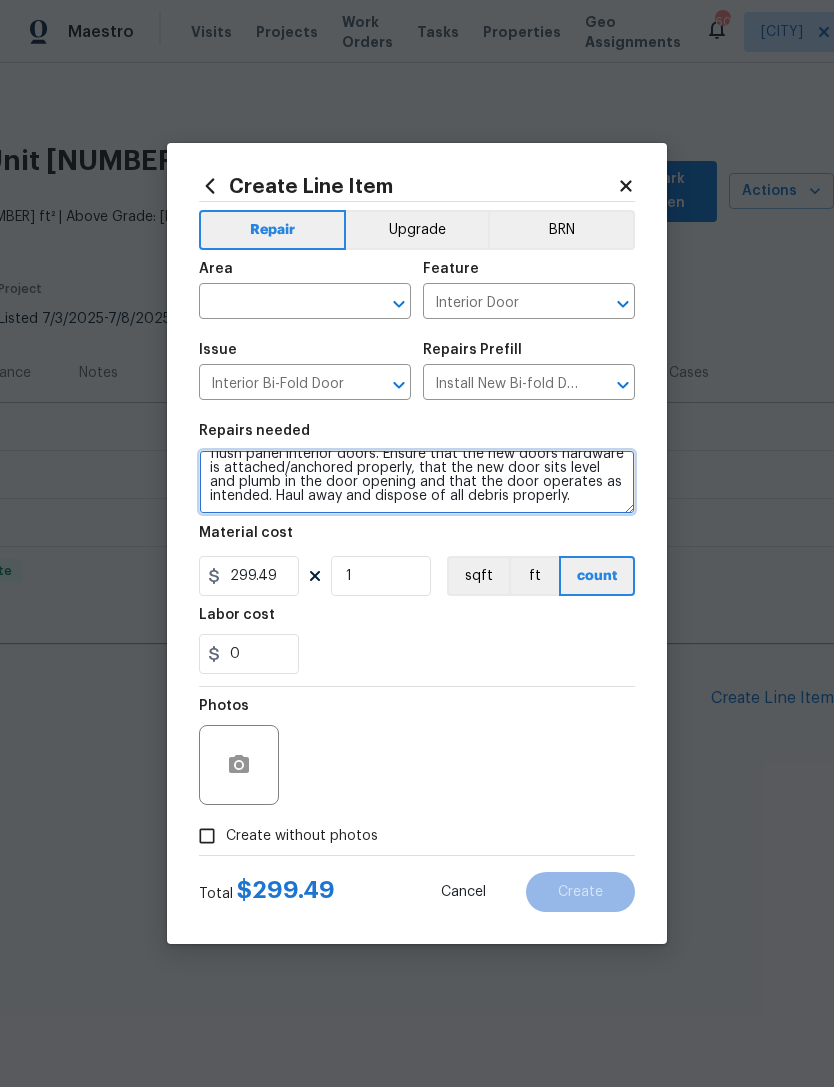 click on "Remove the existing door (if present). Install a new 5-0 bi-fold flush panel interior doors. Ensure that the new doors hardware is attached/anchored properly, that the new door sits level and plumb in the door opening and that the door operates as intended. Haul away and dispose of all debris properly." at bounding box center [417, 482] 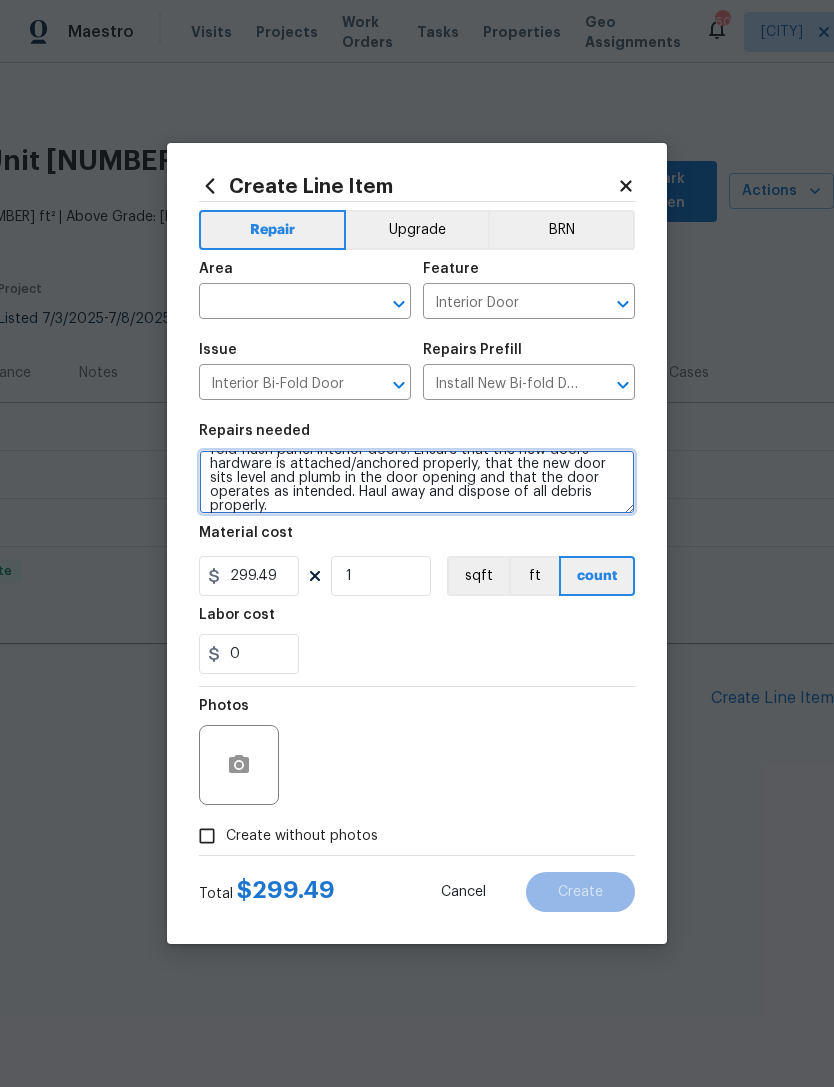 scroll, scrollTop: 56, scrollLeft: 0, axis: vertical 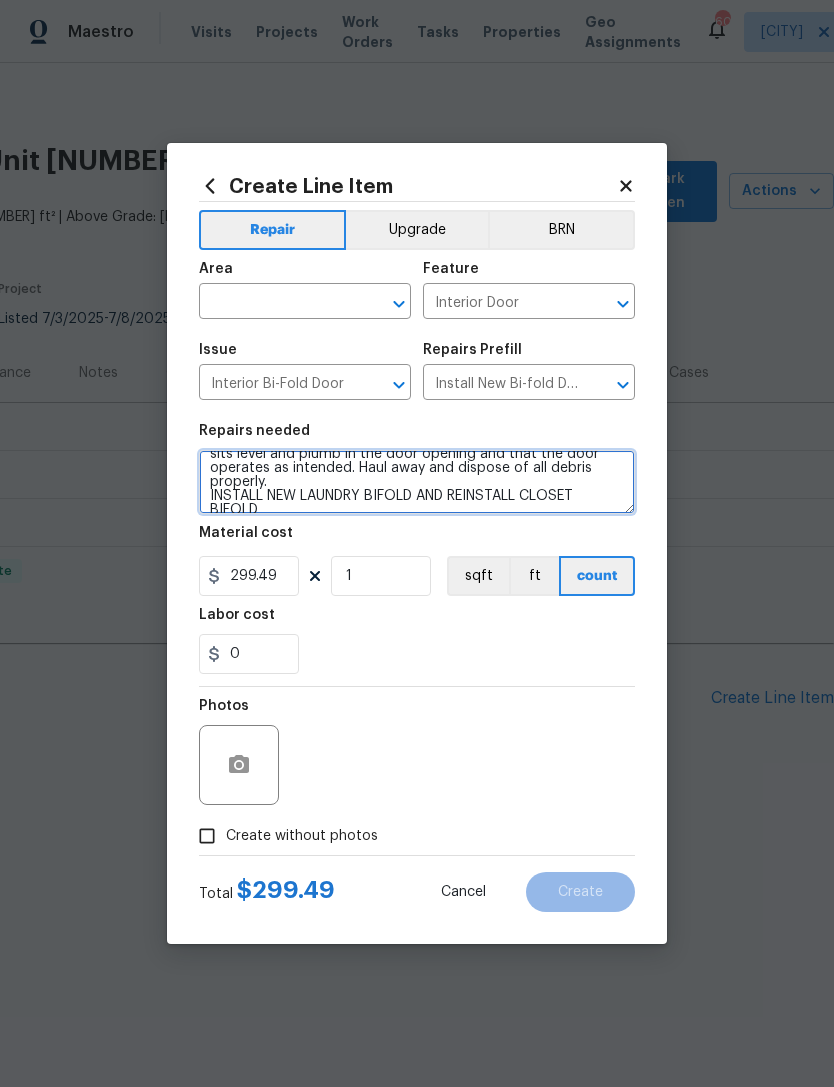 type on "Remove the existing door (if present). Install a new 5-0 bi-fold flush panel interior doors. Ensure that the new doors hardware is attached/anchored properly, that the new door sits level and plumb in the door opening and that the door operates as intended. Haul away and dispose of all debris properly.
INSTALL NEW LAUNDRY BIFOLD AND REINSTALL CLOSET BIFOLD" 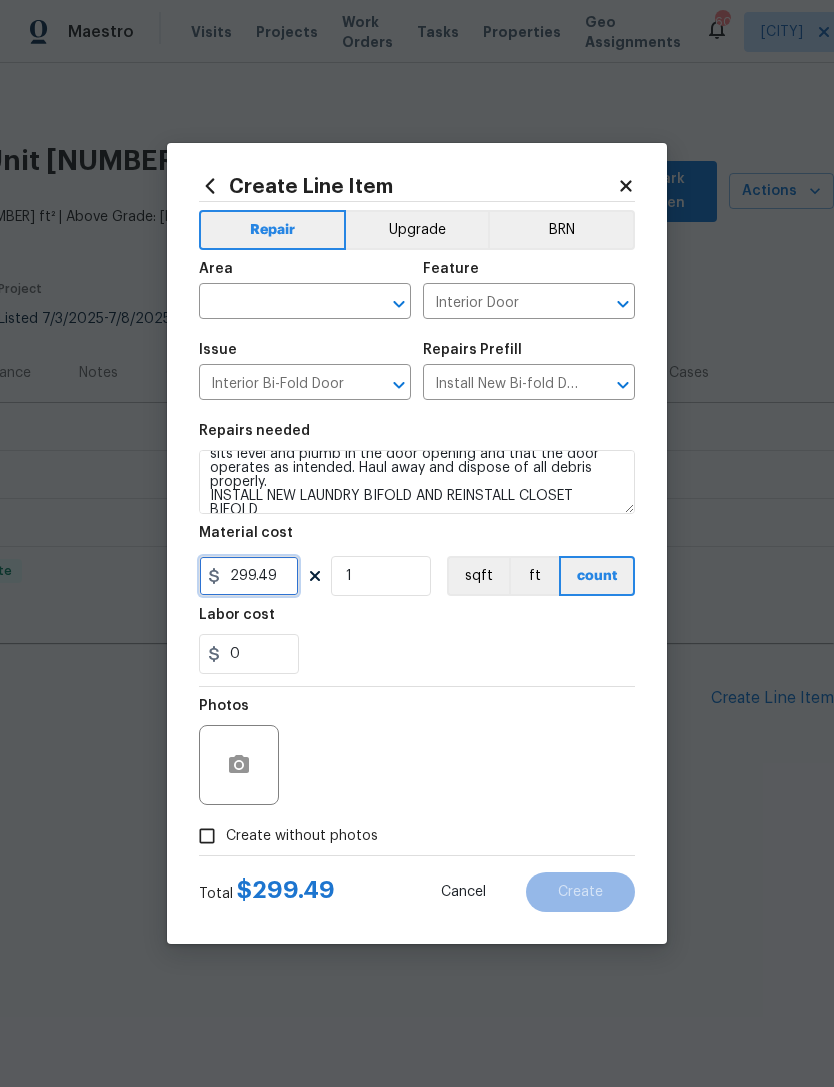 click on "299.49" at bounding box center (249, 576) 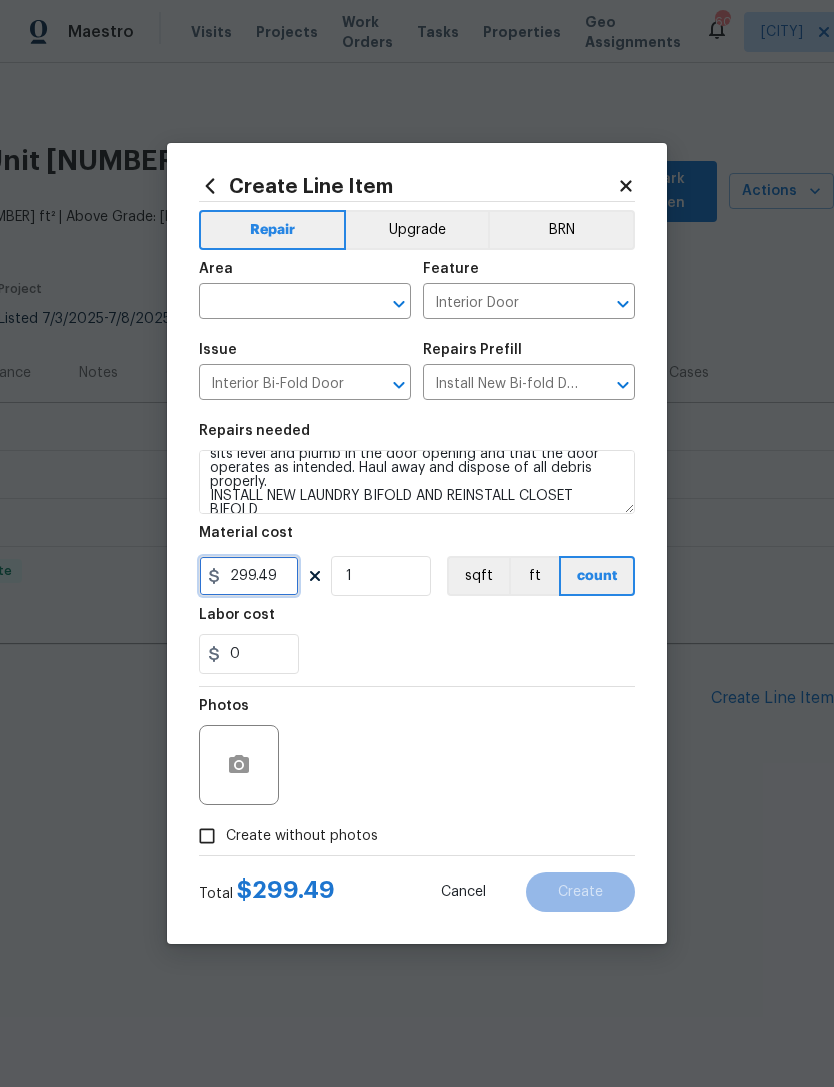 click on "299.49" at bounding box center [249, 576] 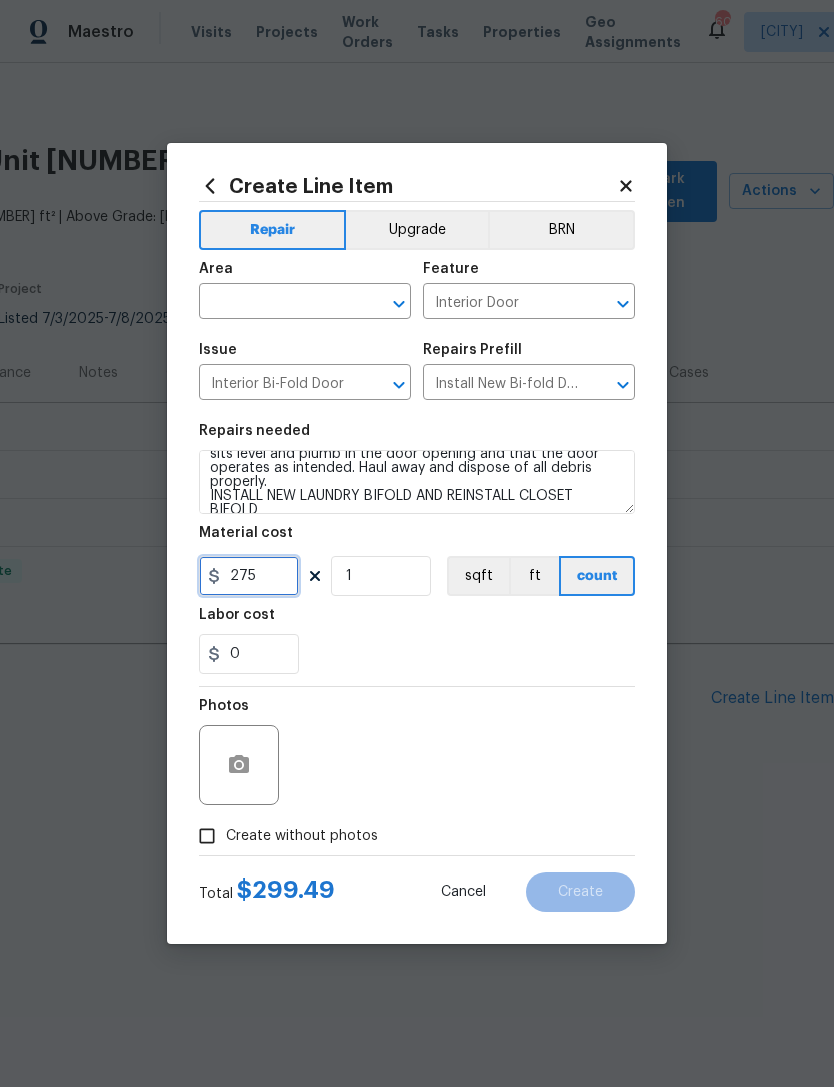 type on "275" 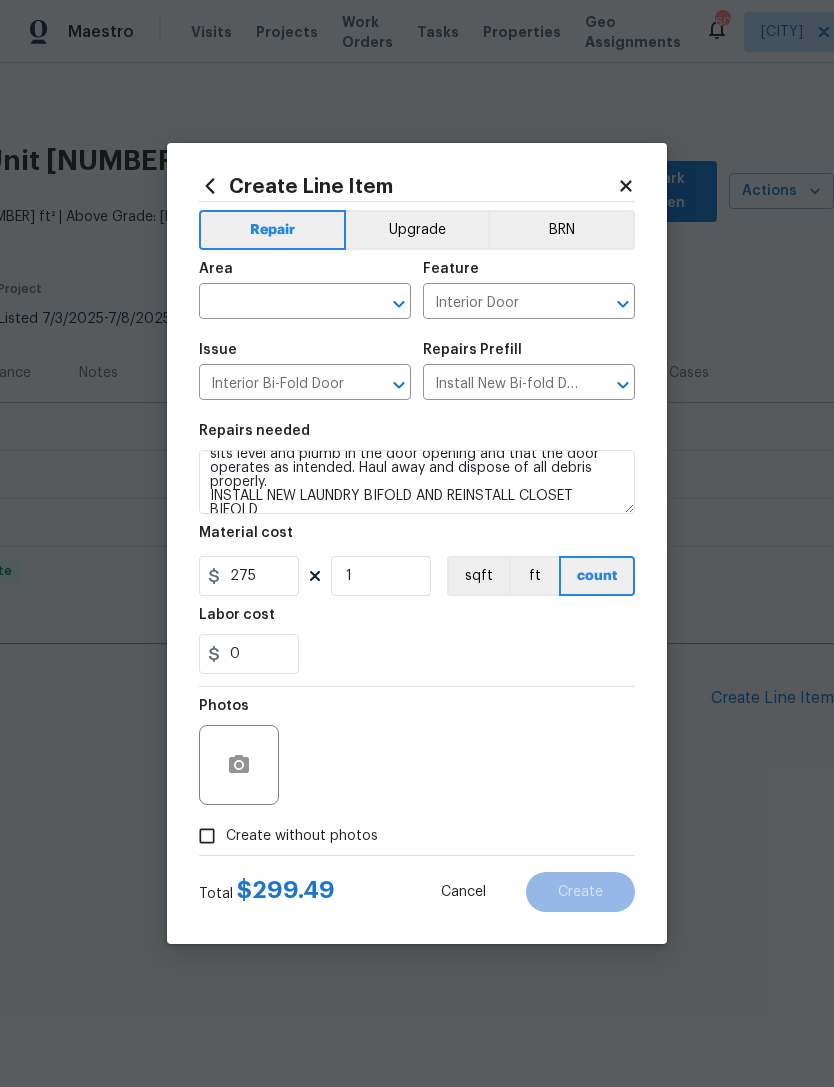 click on "0" at bounding box center (417, 654) 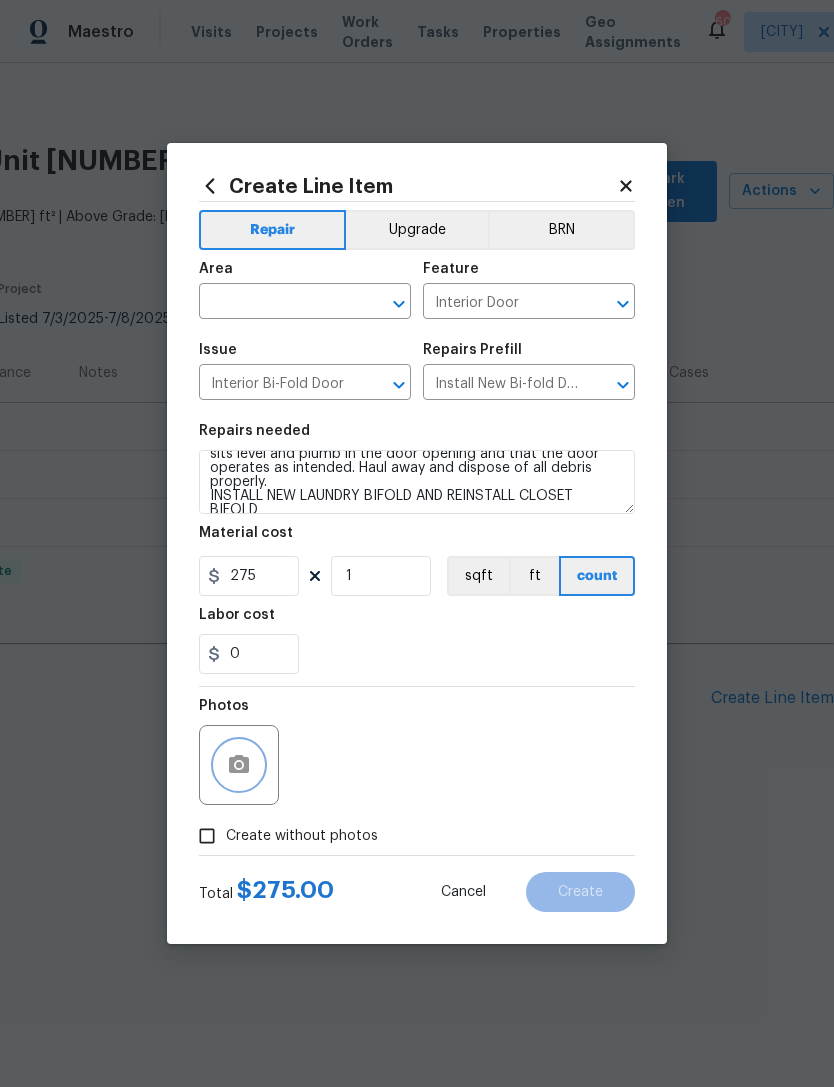 click 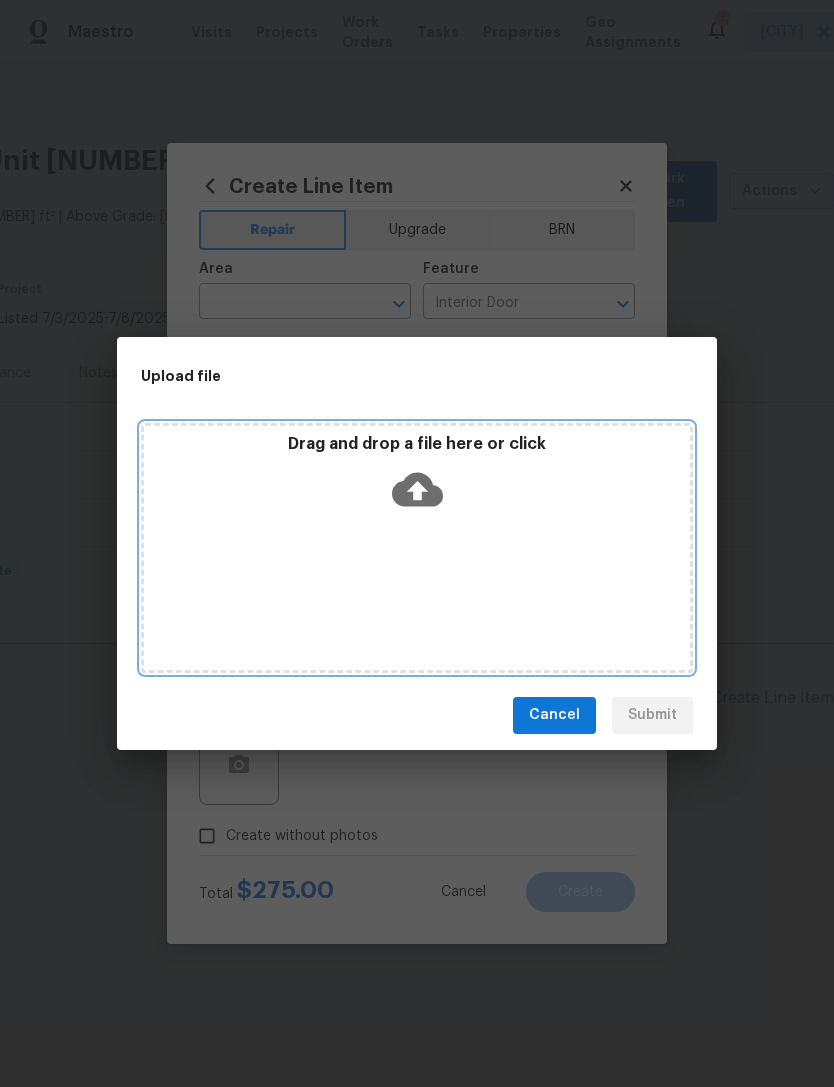 click on "Drag and drop a file here or click" at bounding box center (417, 548) 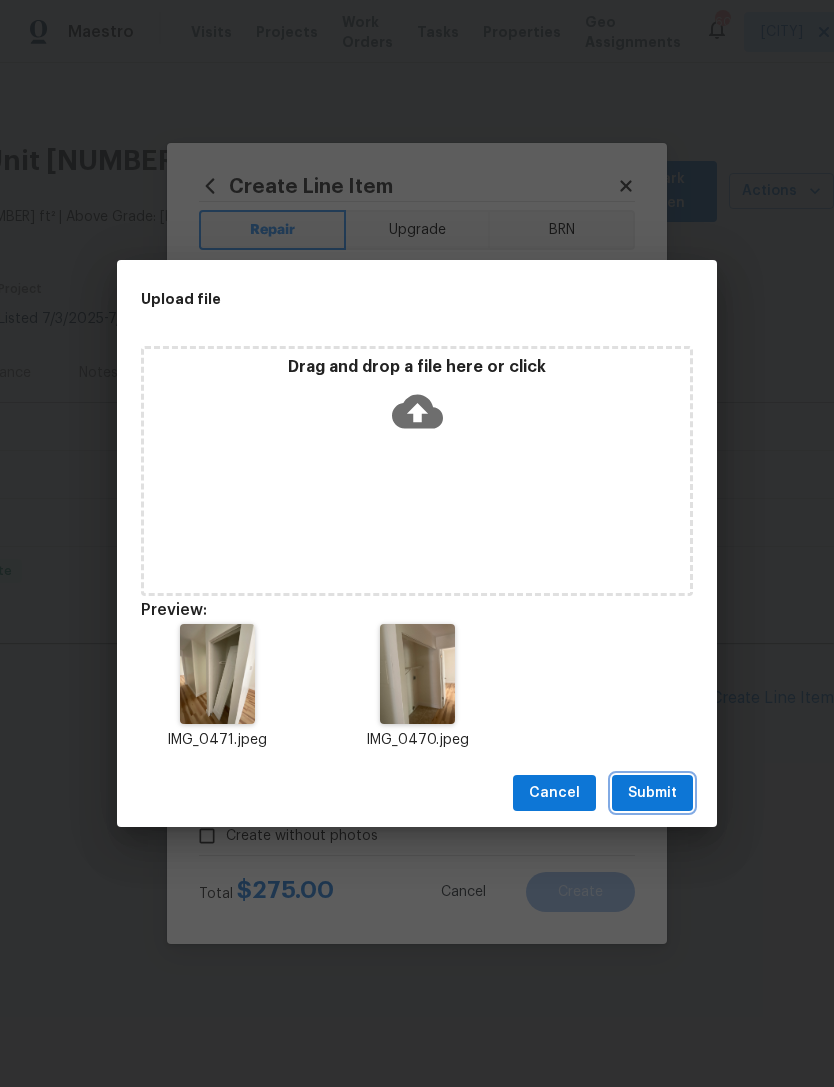 click on "Submit" at bounding box center (652, 793) 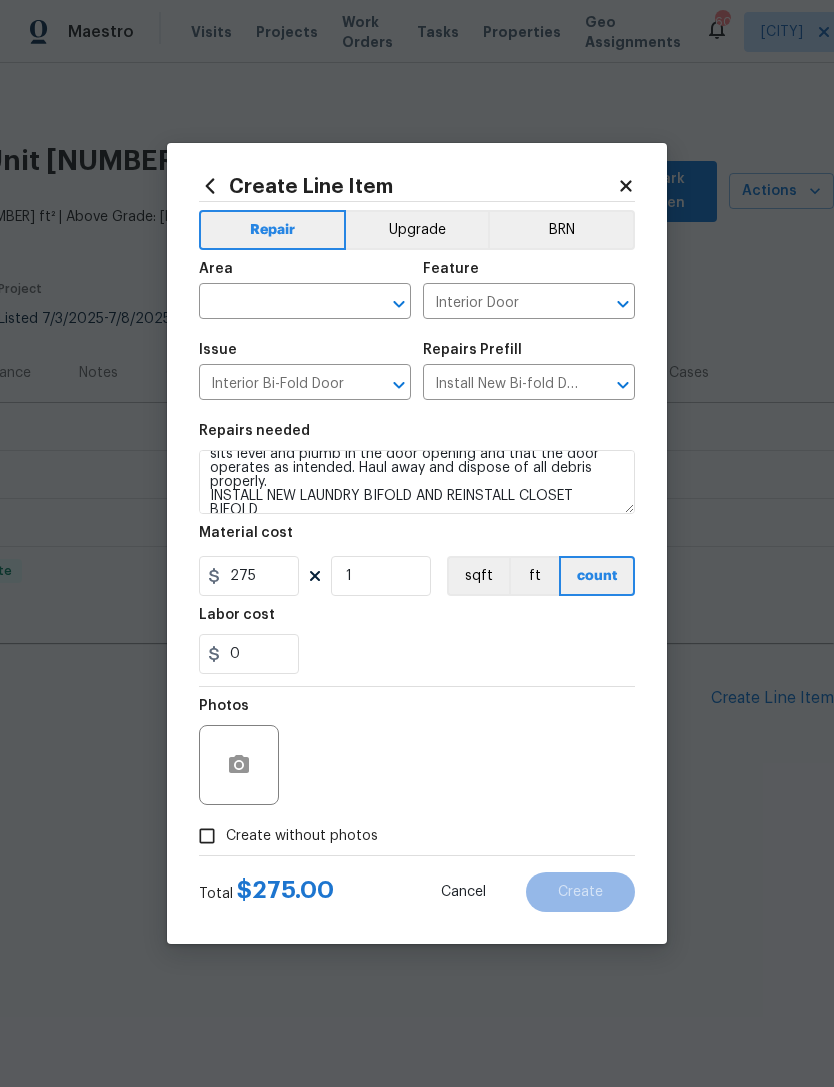 click at bounding box center (277, 303) 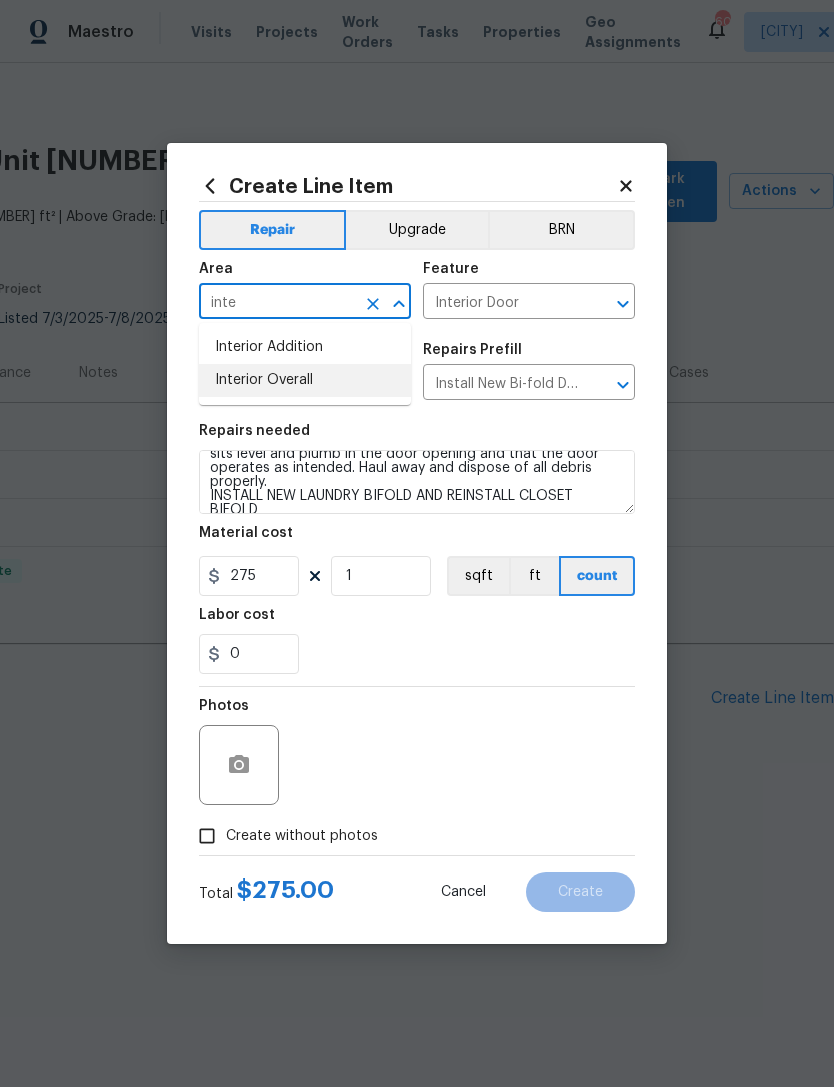 click on "Interior Overall" at bounding box center [305, 380] 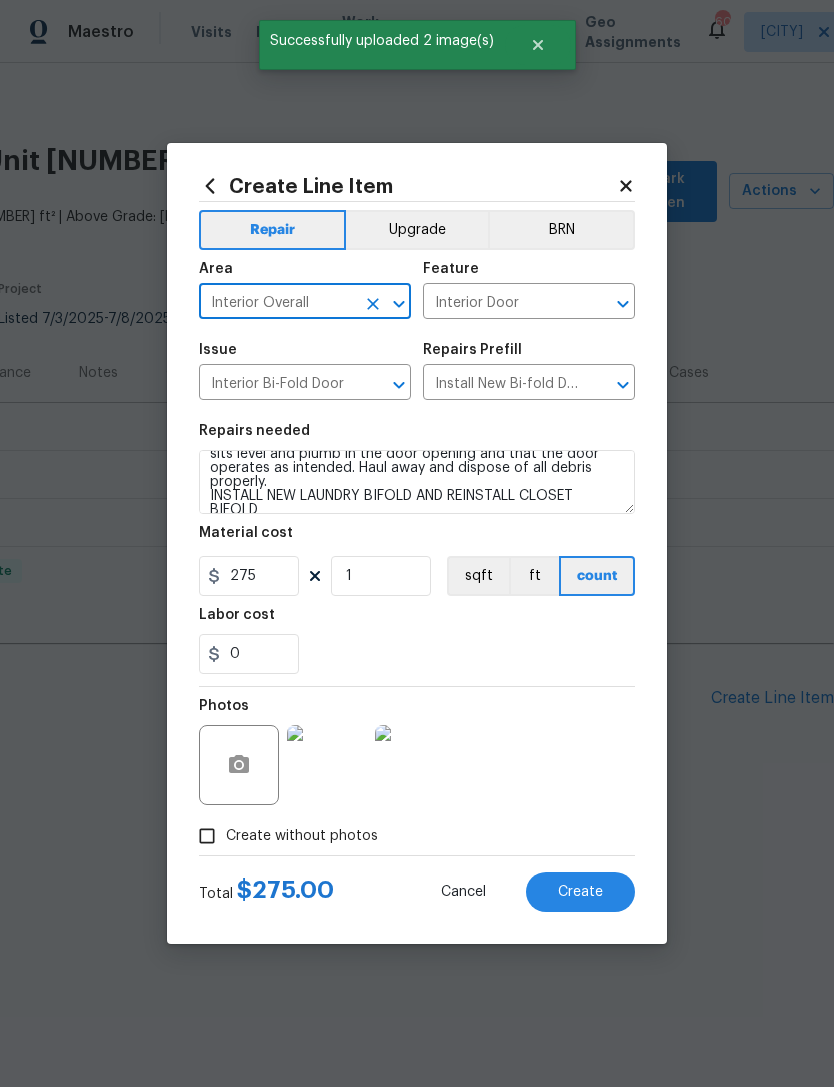 click on "0" at bounding box center (417, 654) 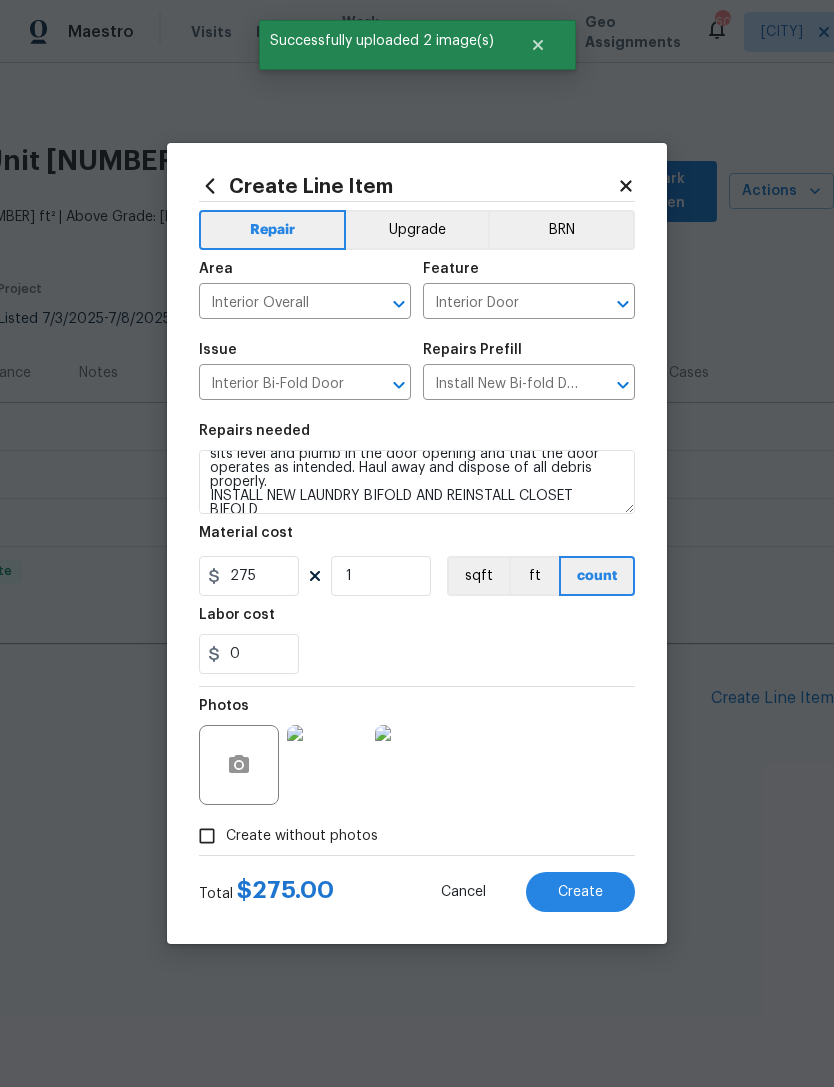 click on "Create" at bounding box center (580, 892) 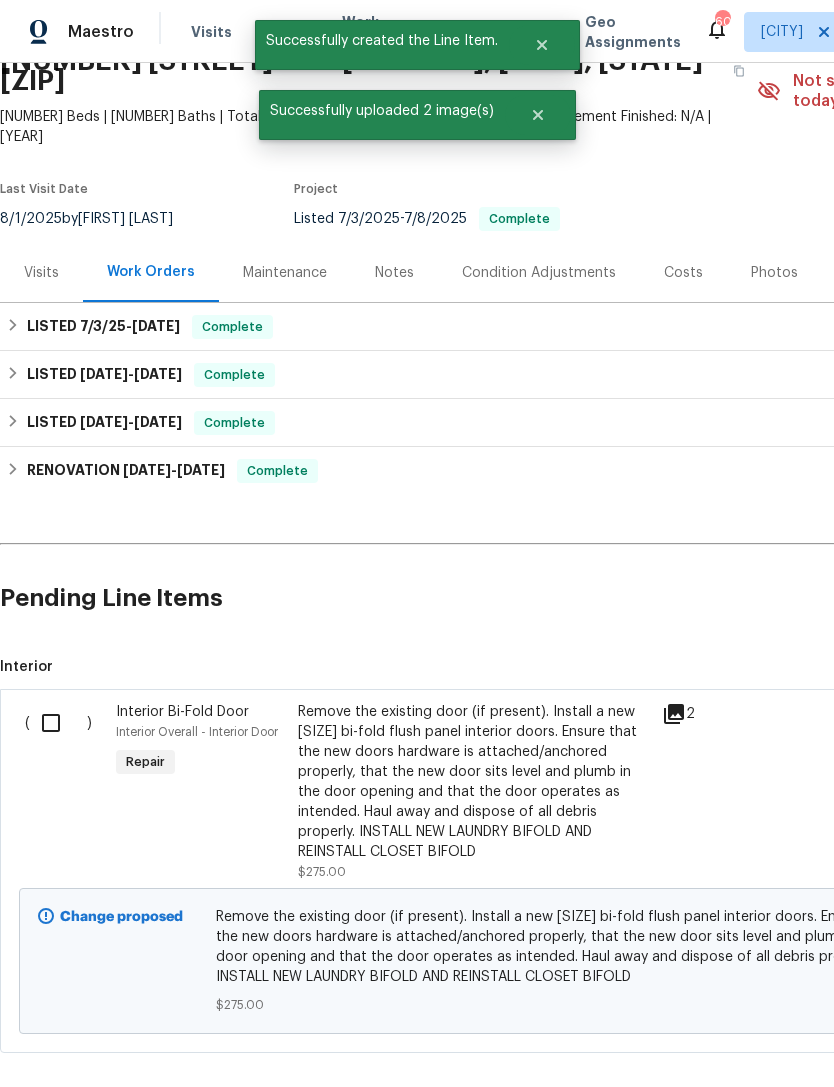 scroll, scrollTop: 98, scrollLeft: 0, axis: vertical 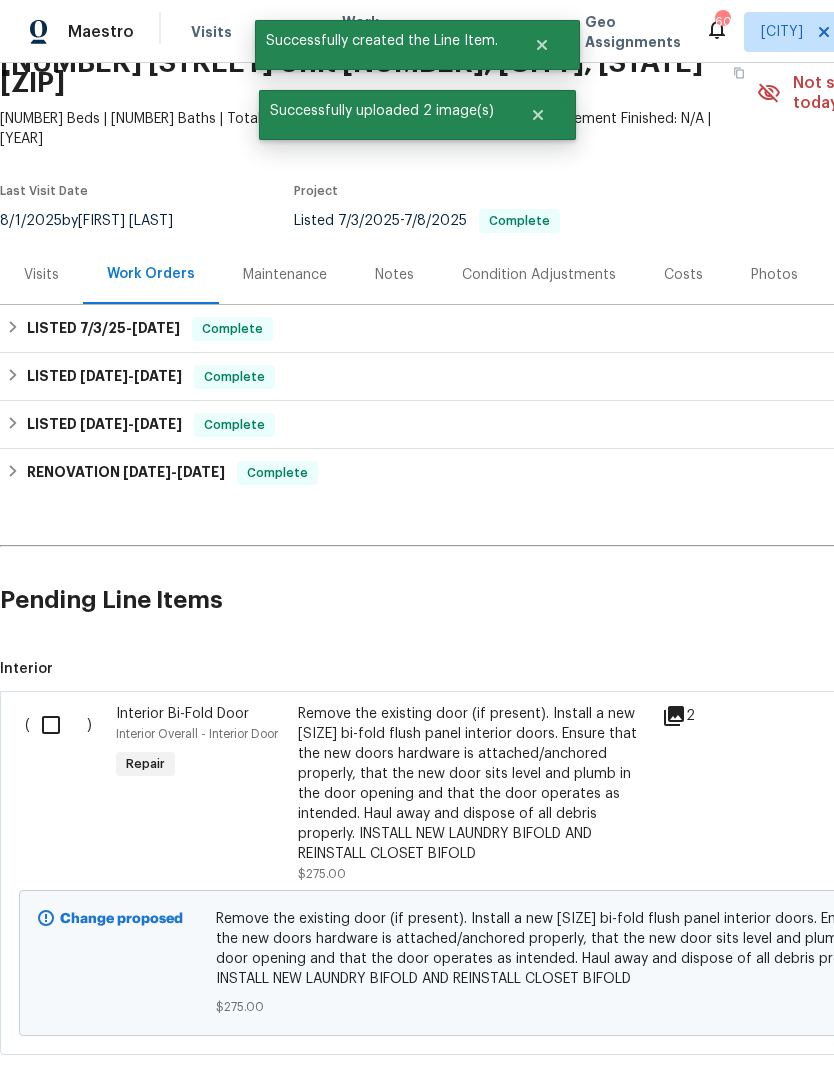 click at bounding box center [58, 725] 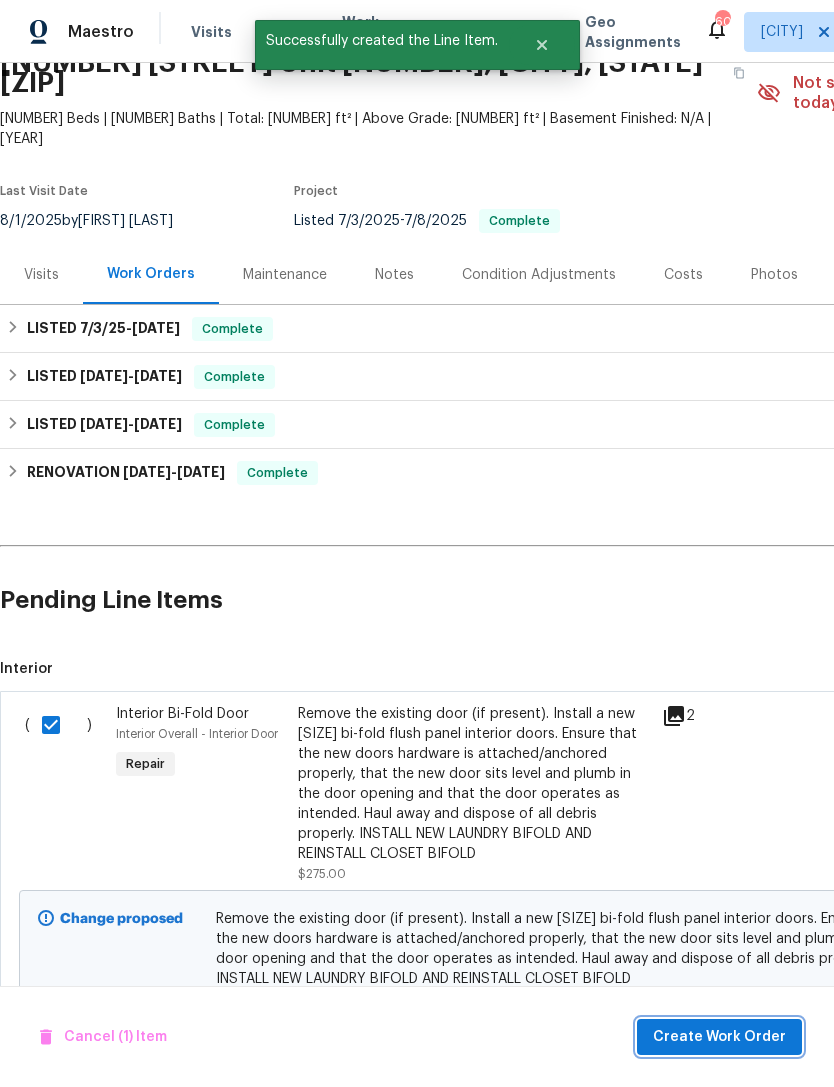 click on "Create Work Order" at bounding box center [719, 1037] 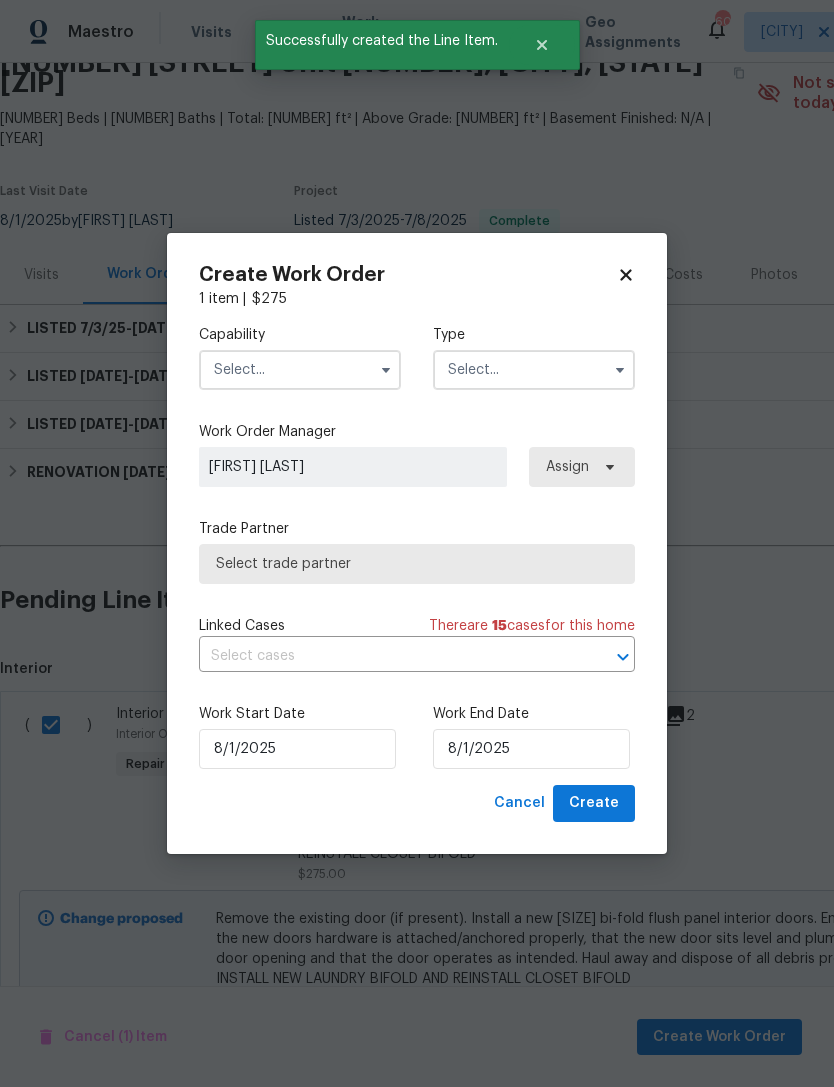 click at bounding box center [300, 370] 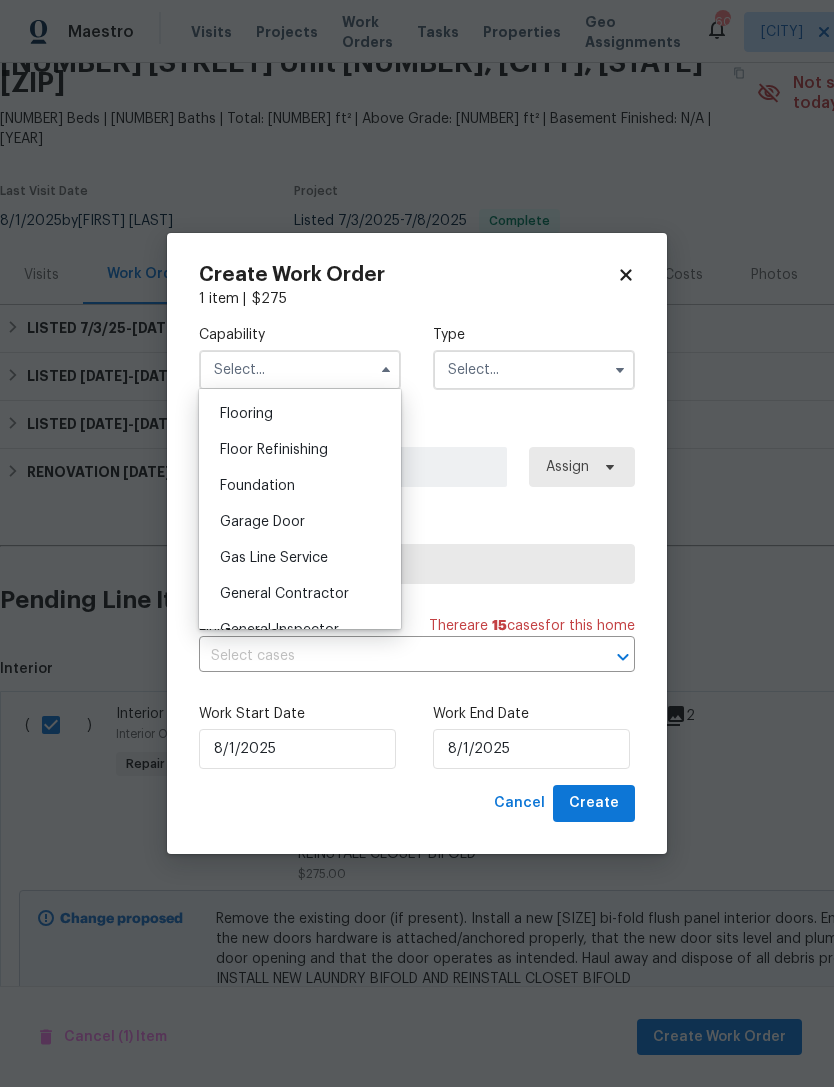 scroll, scrollTop: 787, scrollLeft: 0, axis: vertical 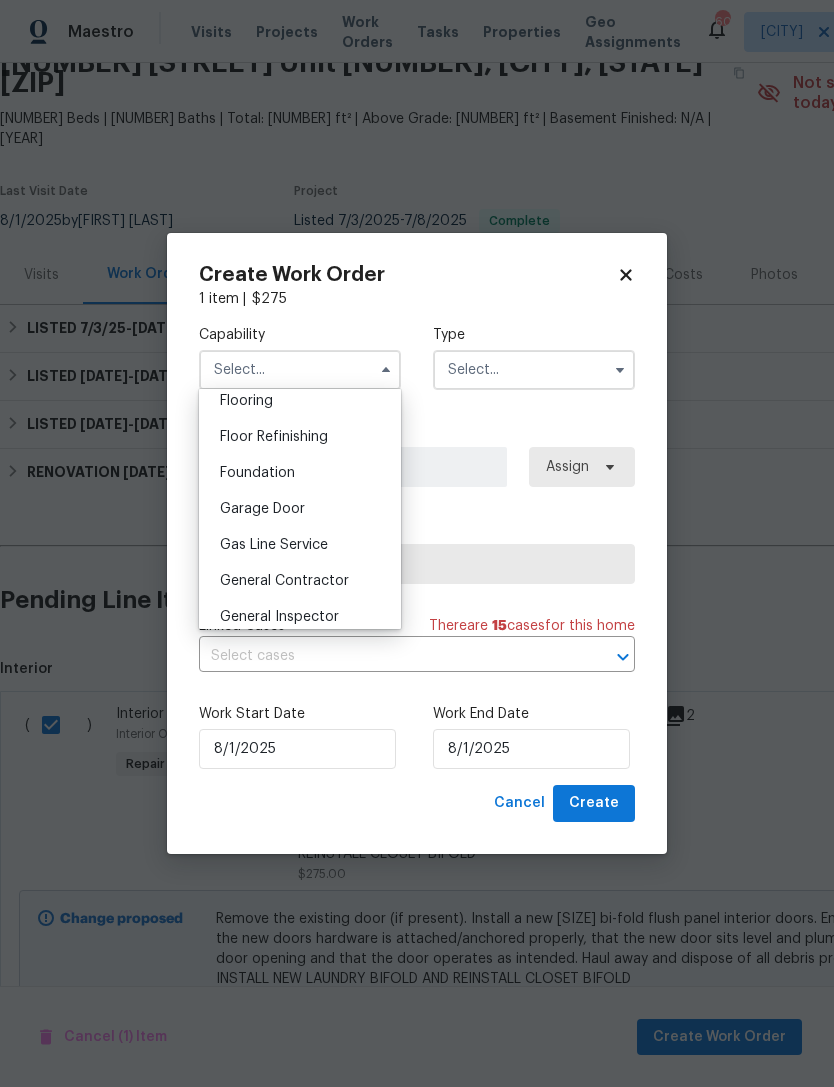 click on "General Contractor" at bounding box center [284, 581] 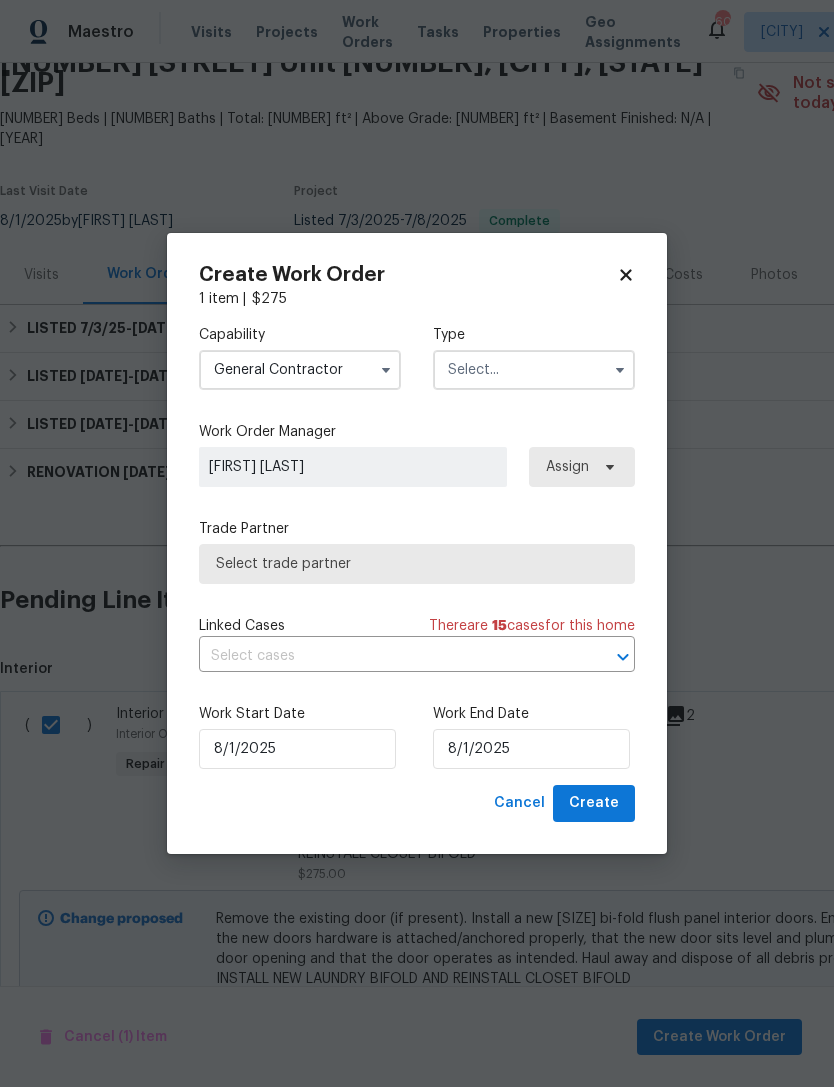 click at bounding box center (534, 370) 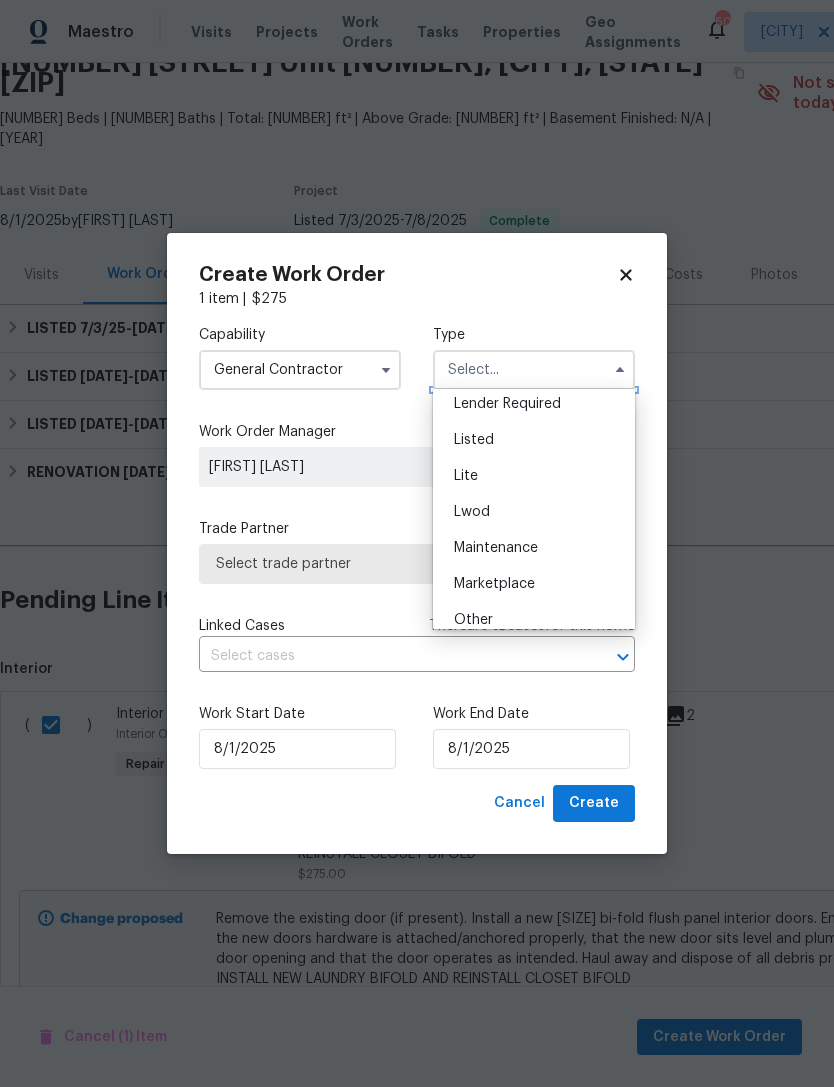 scroll, scrollTop: 192, scrollLeft: 0, axis: vertical 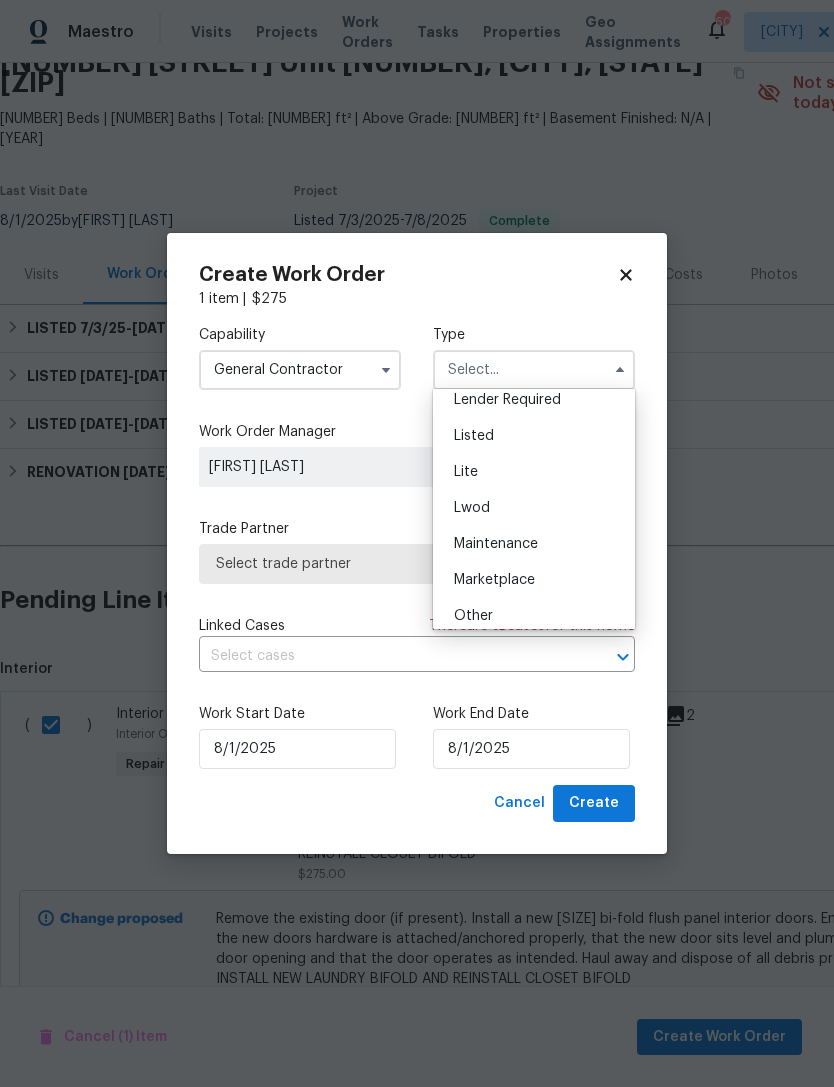 click on "Listed" at bounding box center (534, 436) 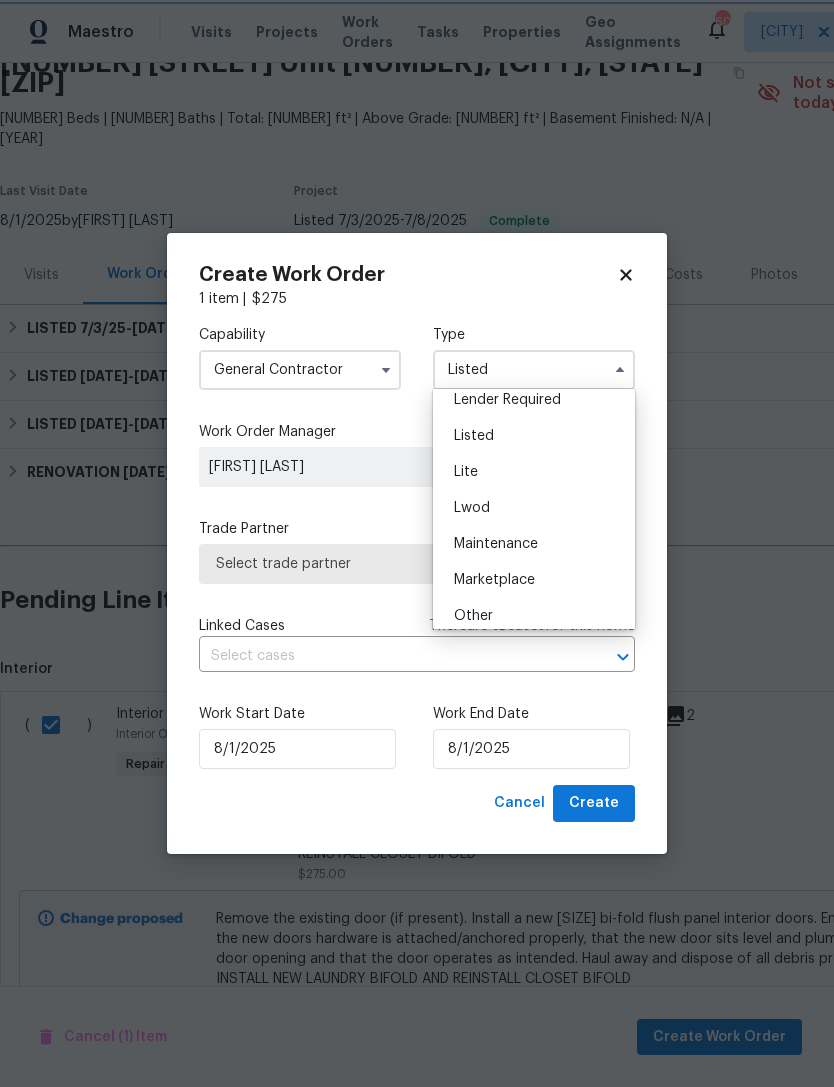 scroll, scrollTop: 0, scrollLeft: 0, axis: both 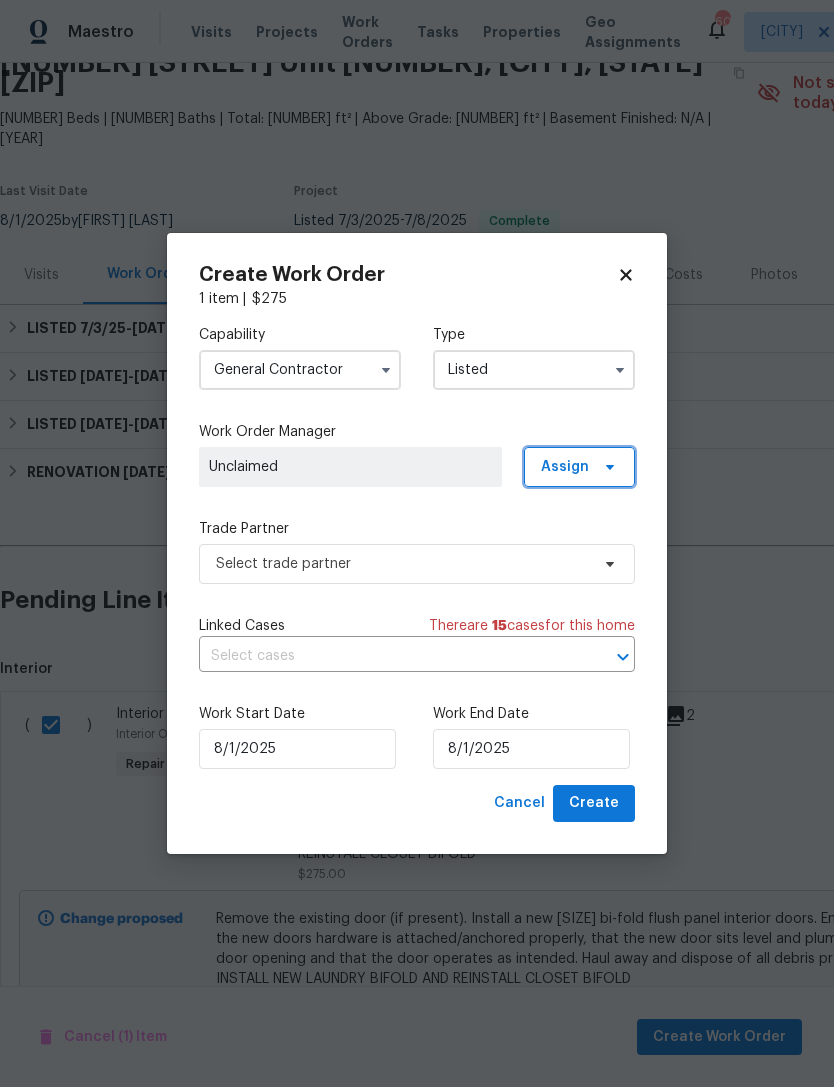 click 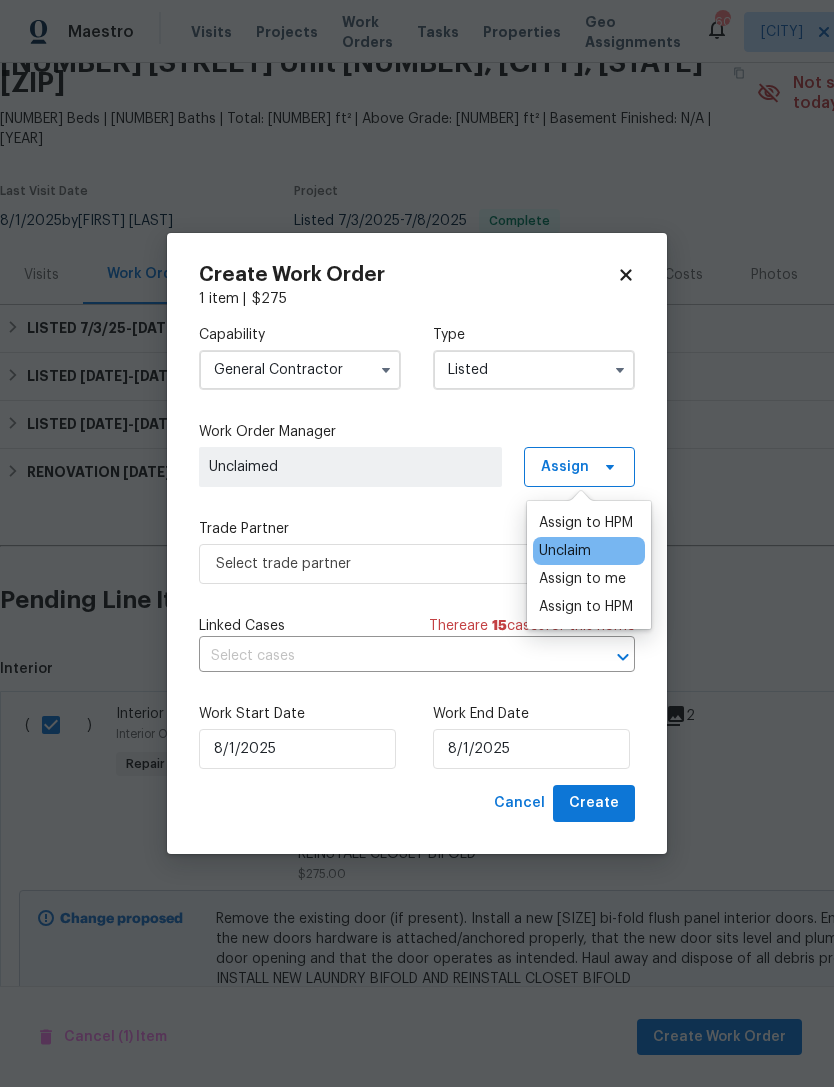 click on "Assign to HPM" at bounding box center (586, 523) 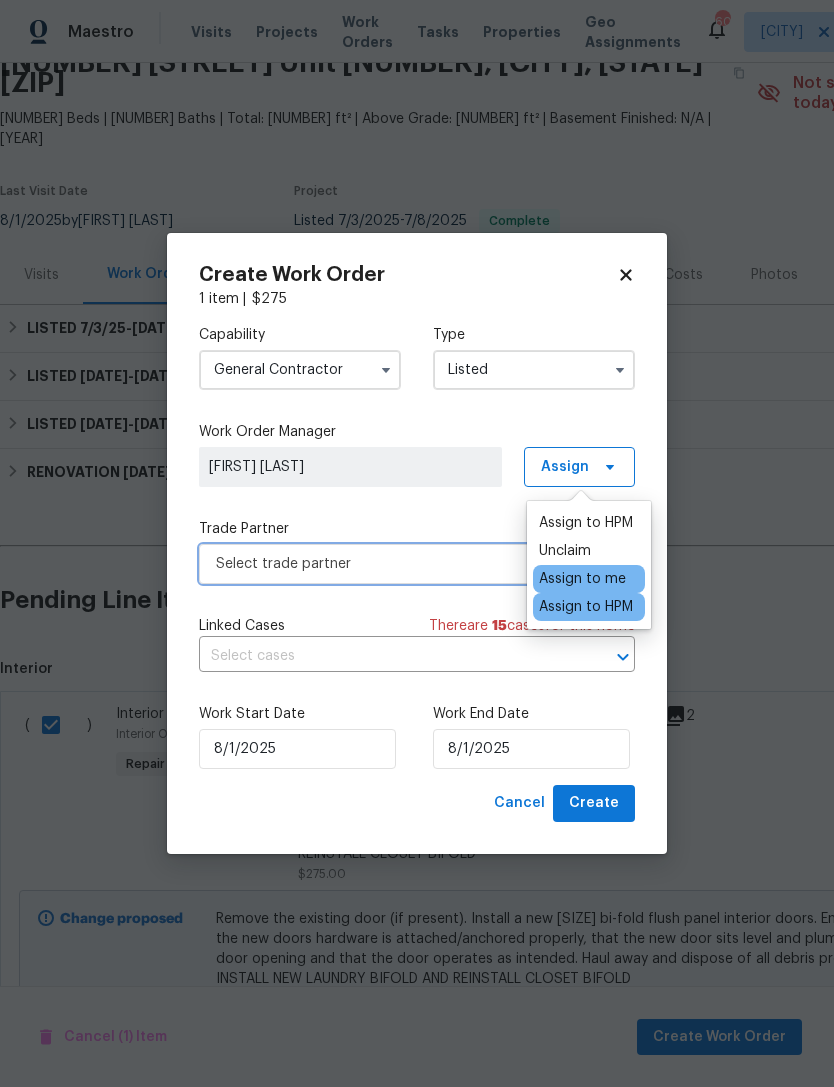 click on "Select trade partner" at bounding box center [402, 564] 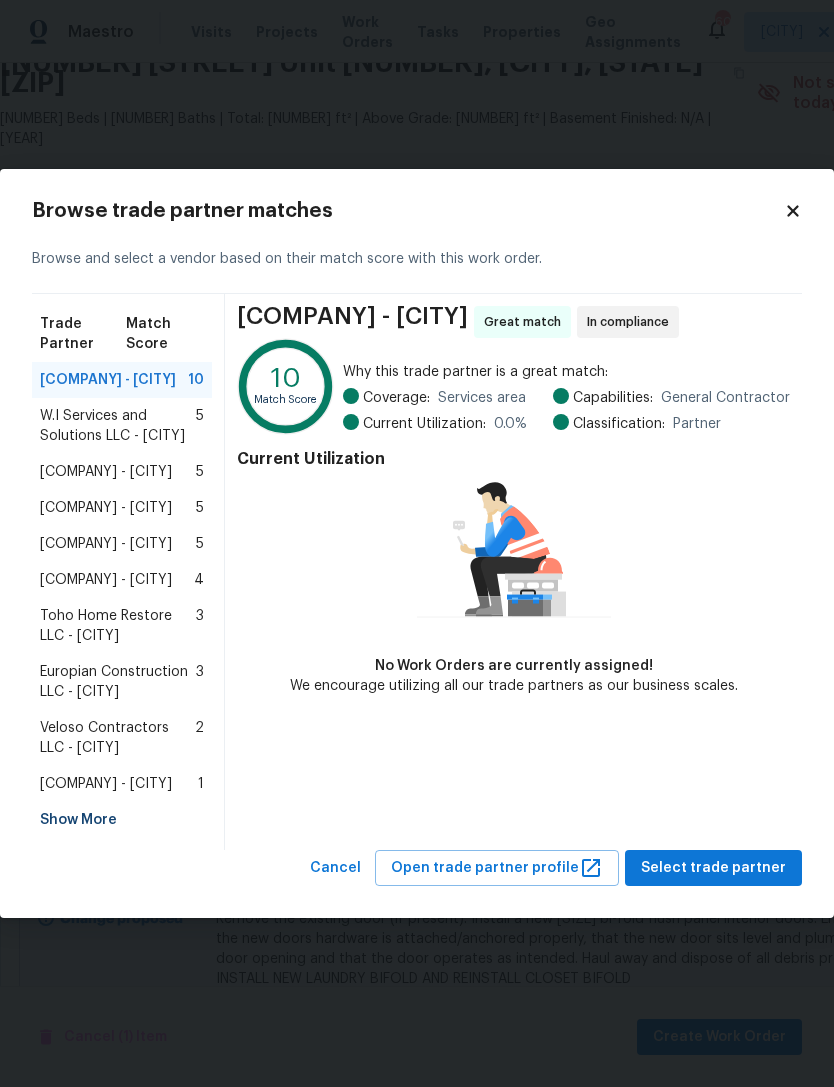 click on "Show More" at bounding box center (122, 820) 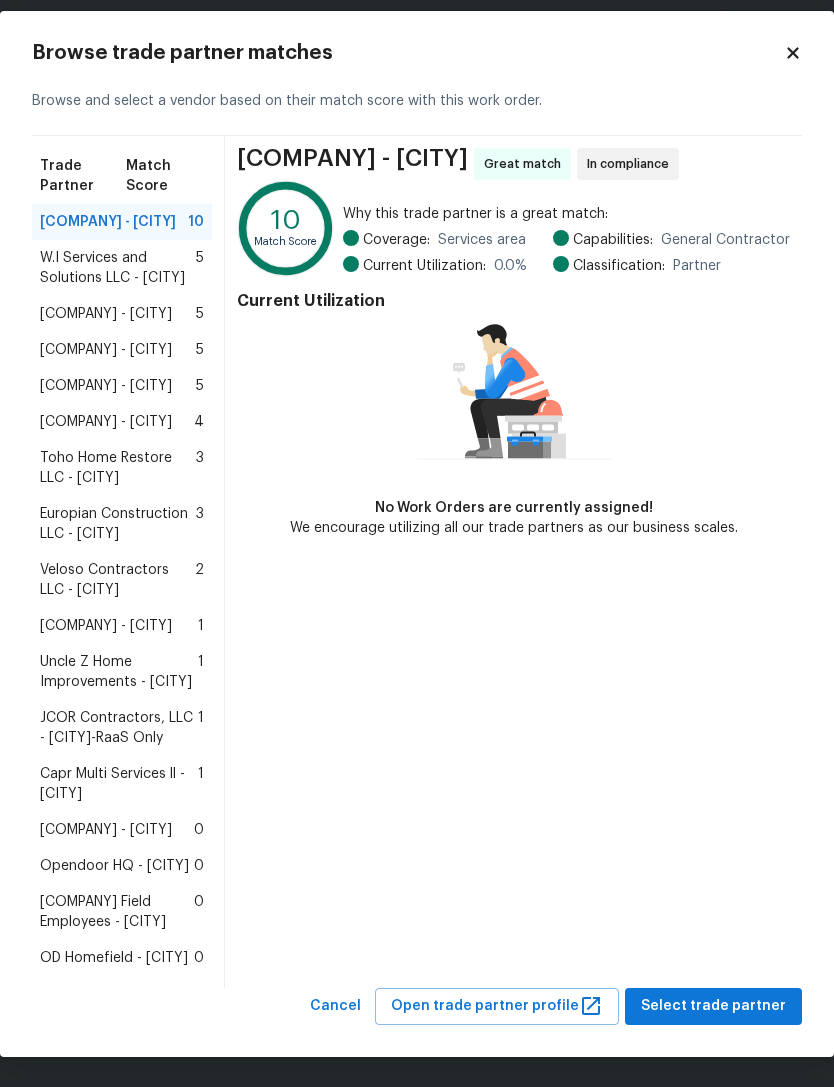 scroll, scrollTop: 55, scrollLeft: 0, axis: vertical 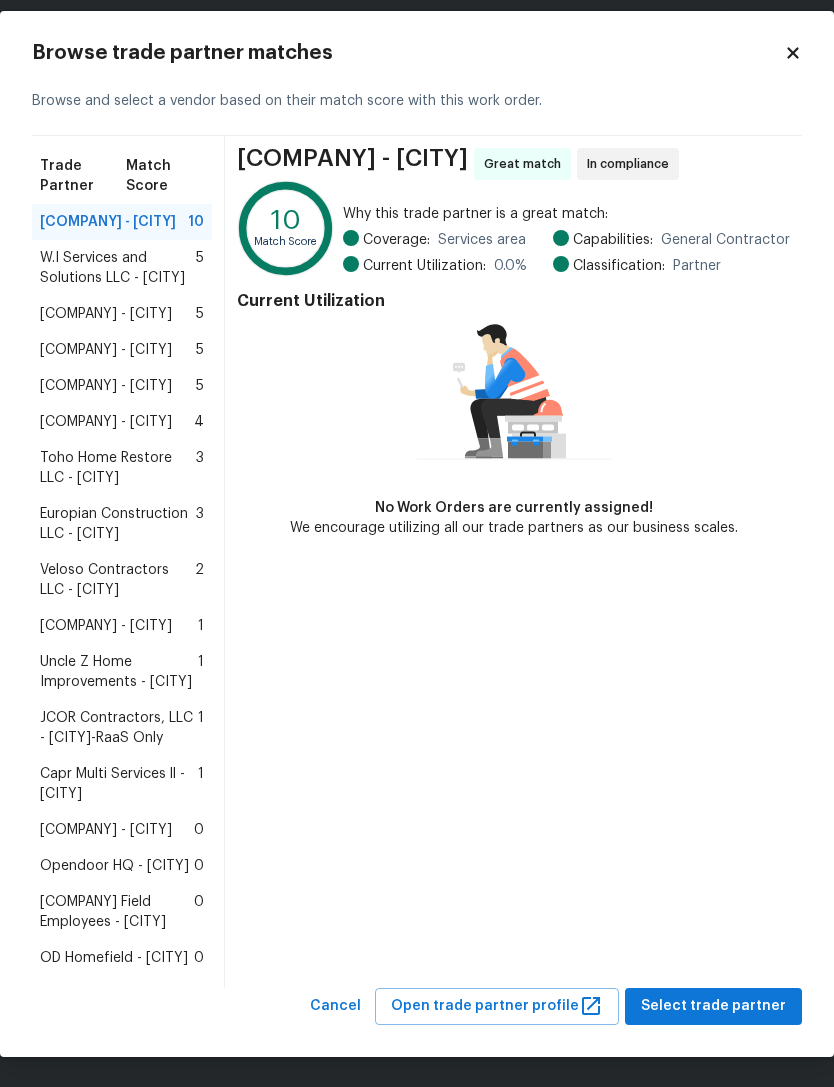 click on "InLine Construction - [CITY]" at bounding box center (106, 830) 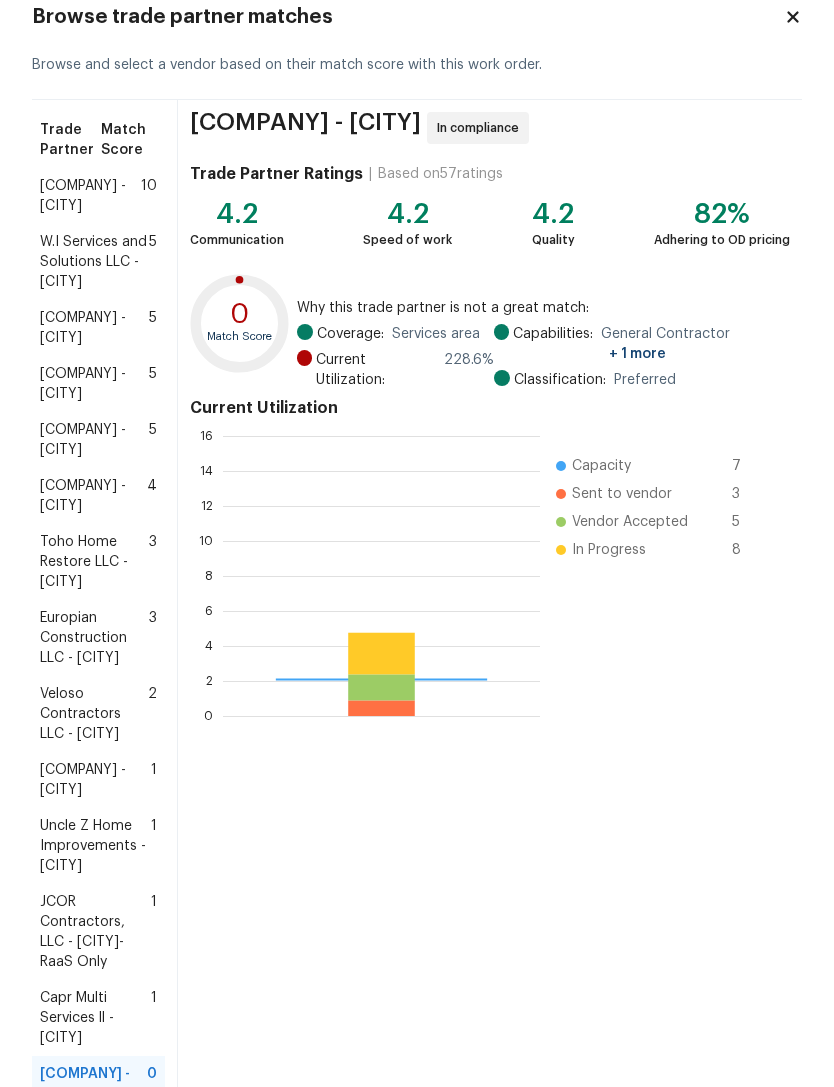 scroll, scrollTop: 2, scrollLeft: 2, axis: both 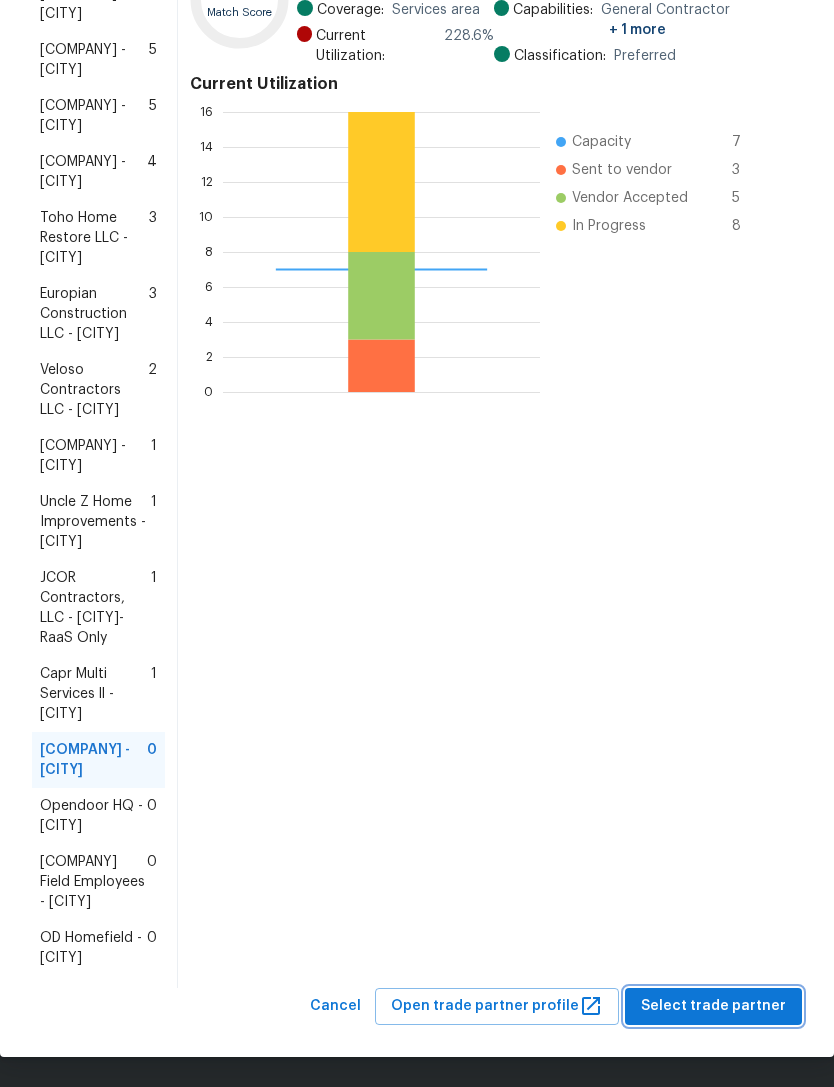 click on "Select trade partner" at bounding box center (713, 1006) 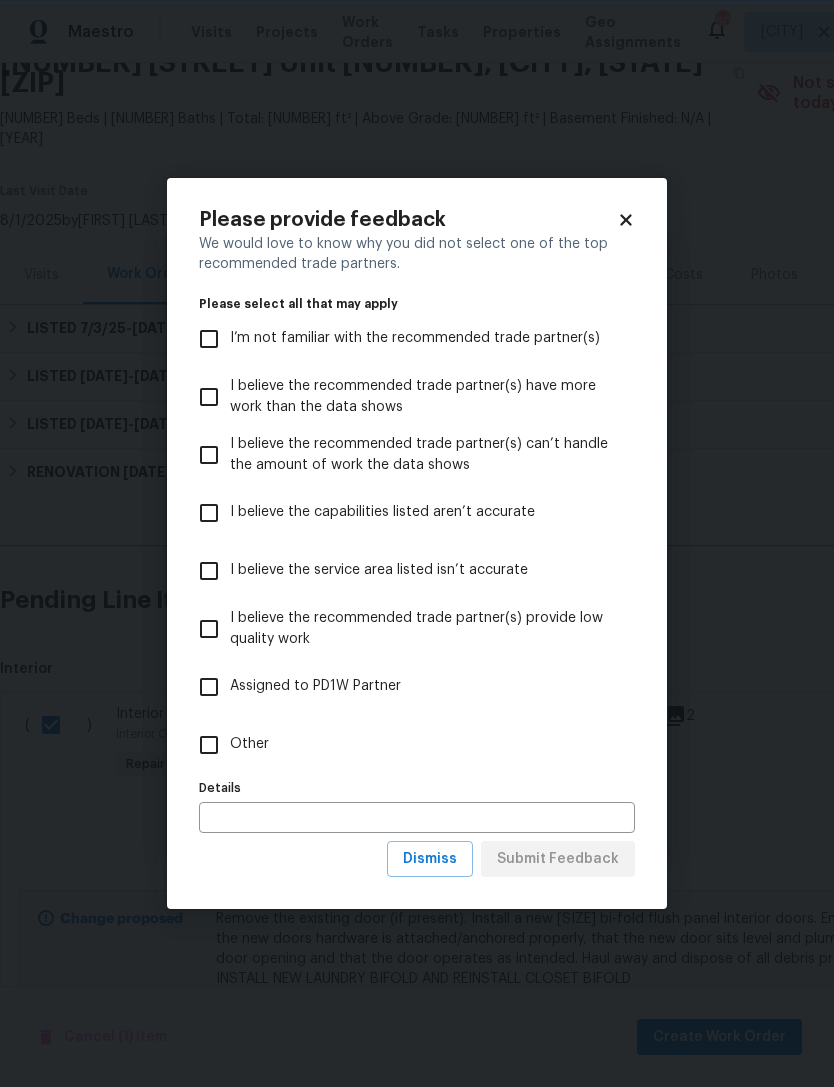 scroll, scrollTop: 0, scrollLeft: 0, axis: both 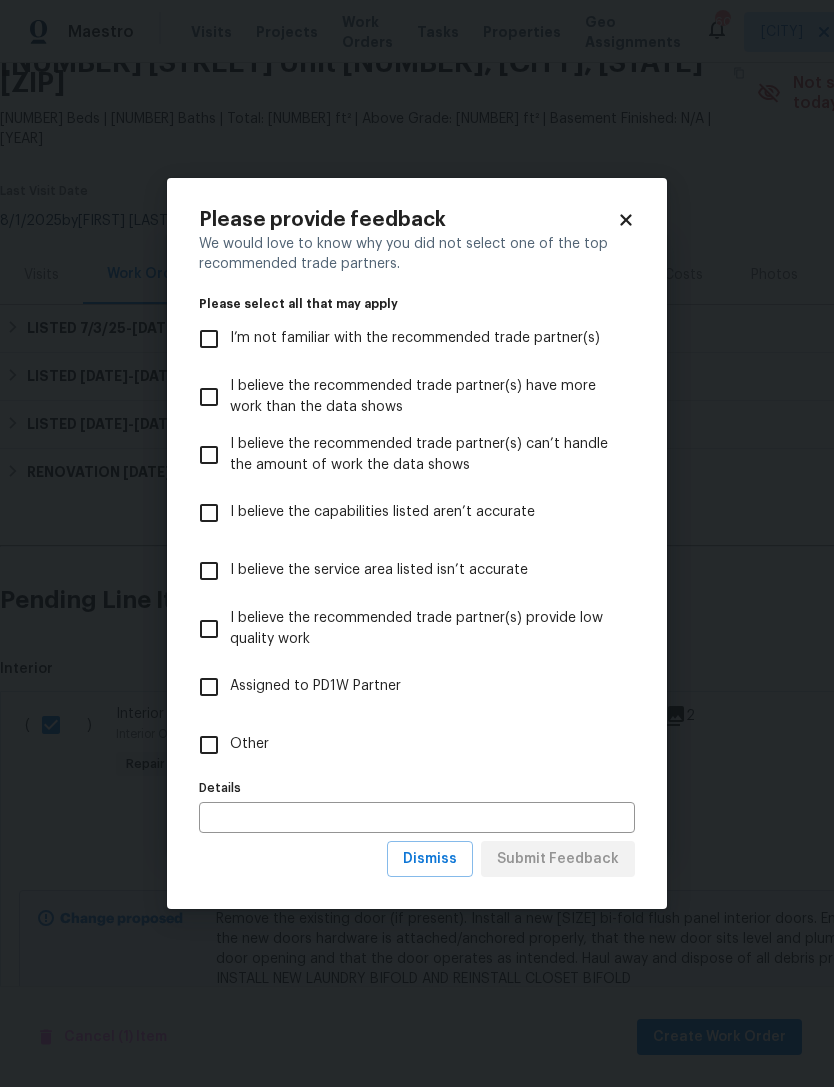 click on "Other" at bounding box center [209, 745] 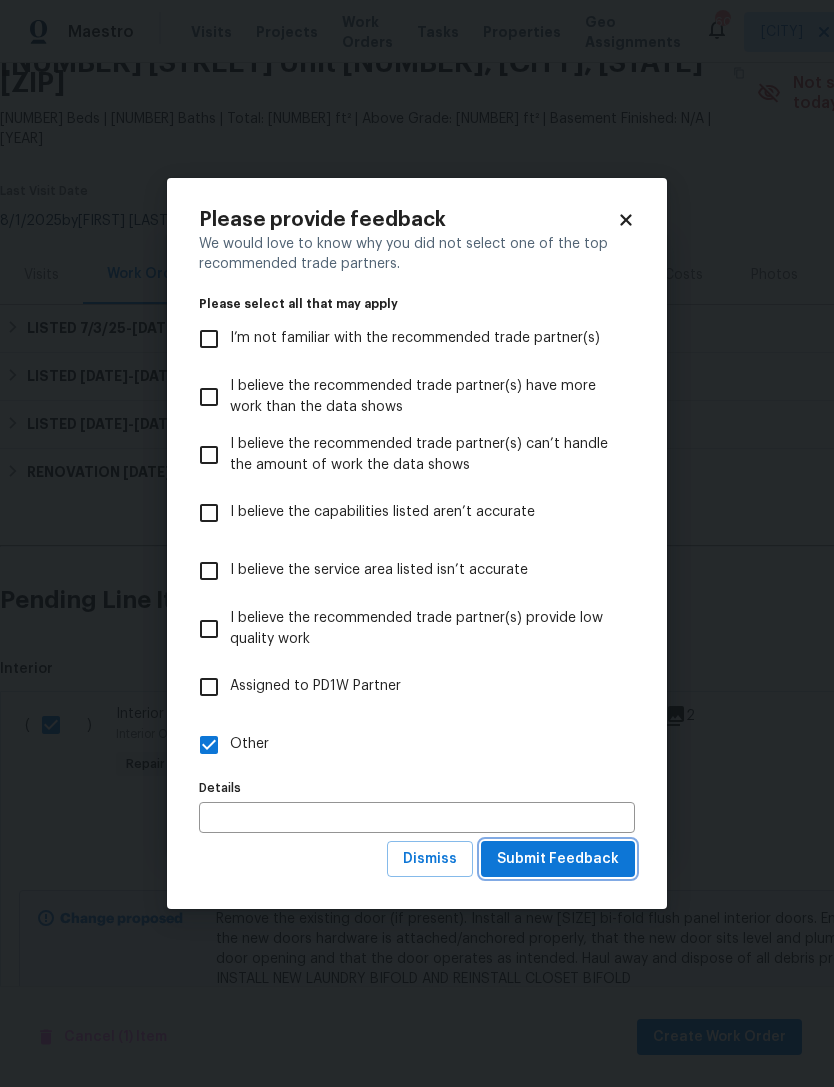 click on "Submit Feedback" at bounding box center (558, 859) 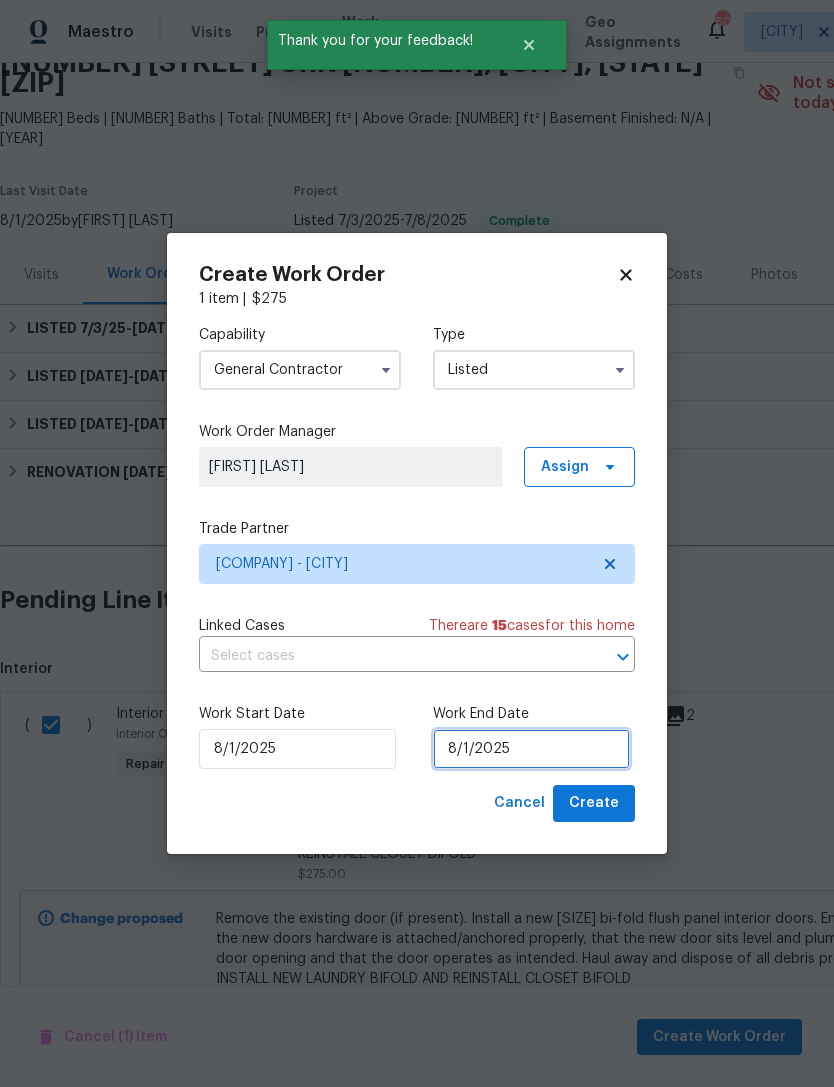 click on "8/1/2025" at bounding box center (531, 749) 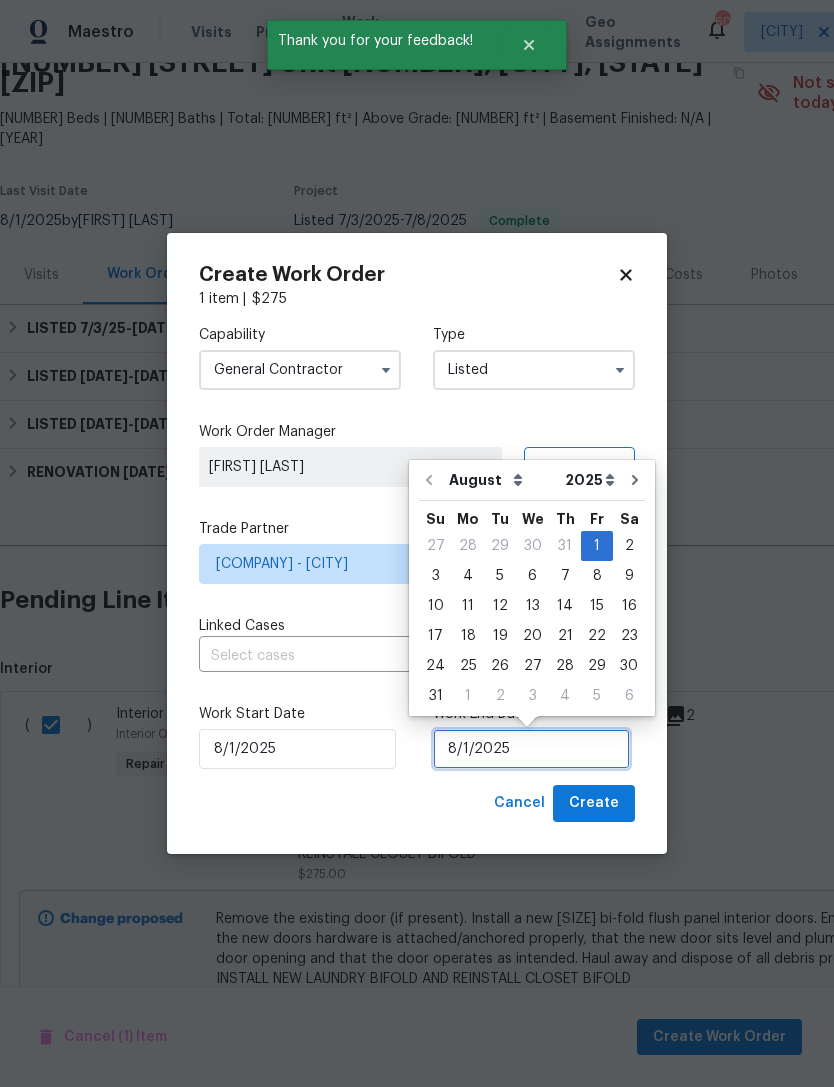 scroll, scrollTop: 37, scrollLeft: 0, axis: vertical 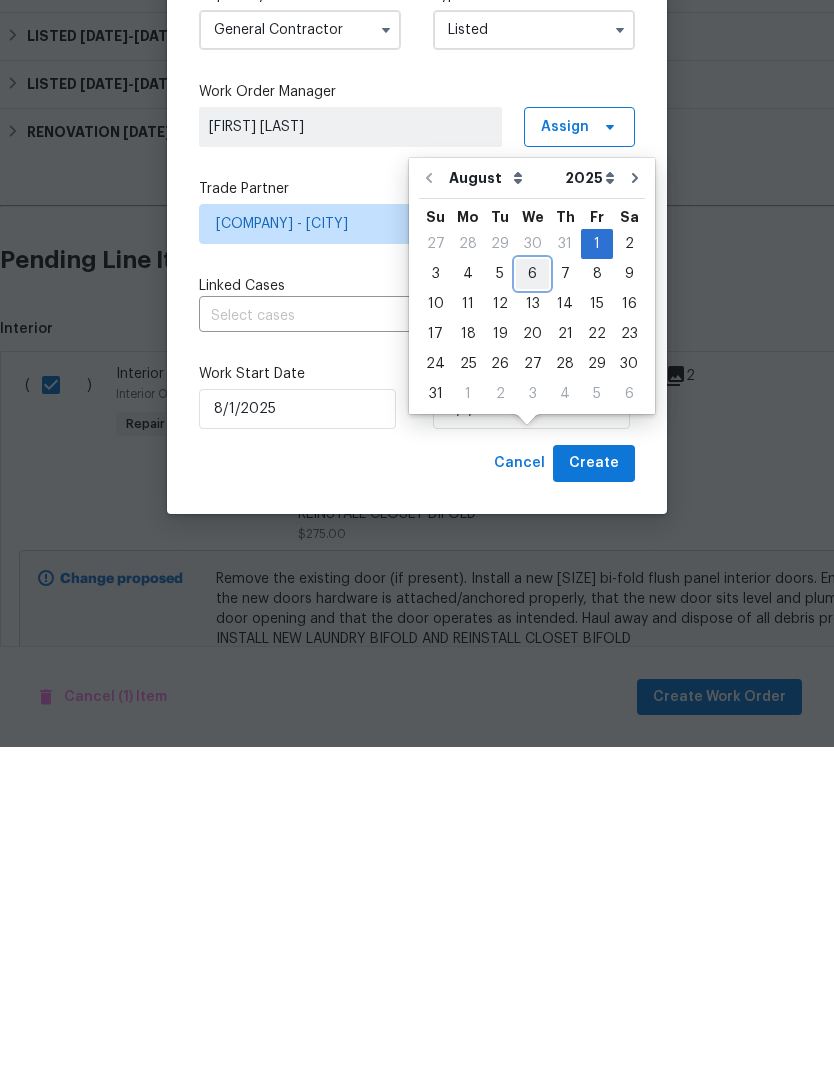 click on "6" at bounding box center [532, 614] 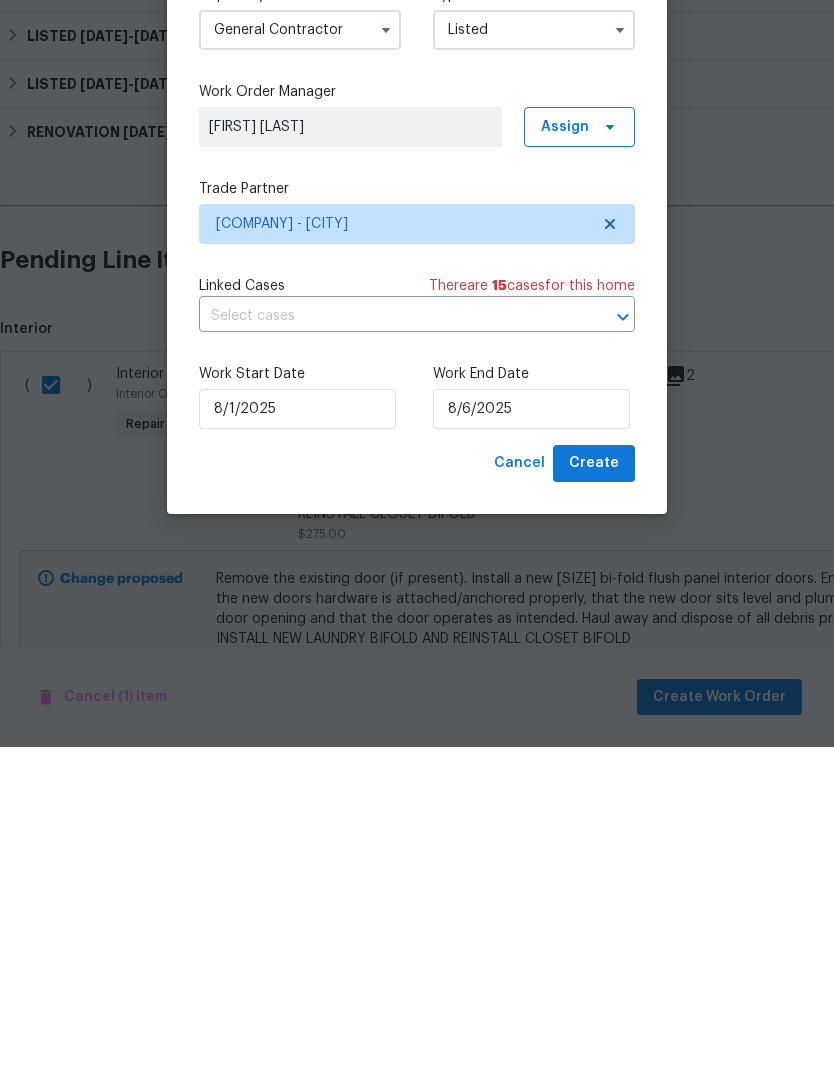 scroll, scrollTop: 64, scrollLeft: 0, axis: vertical 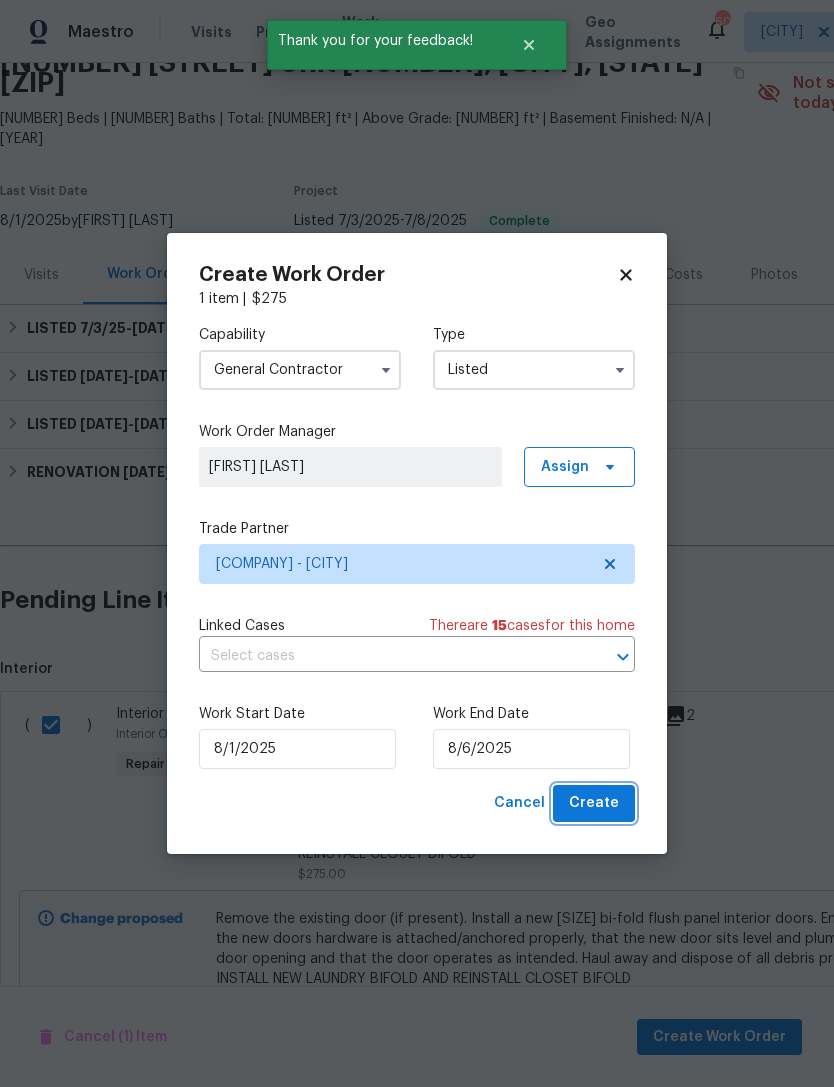 click on "Create" at bounding box center [594, 803] 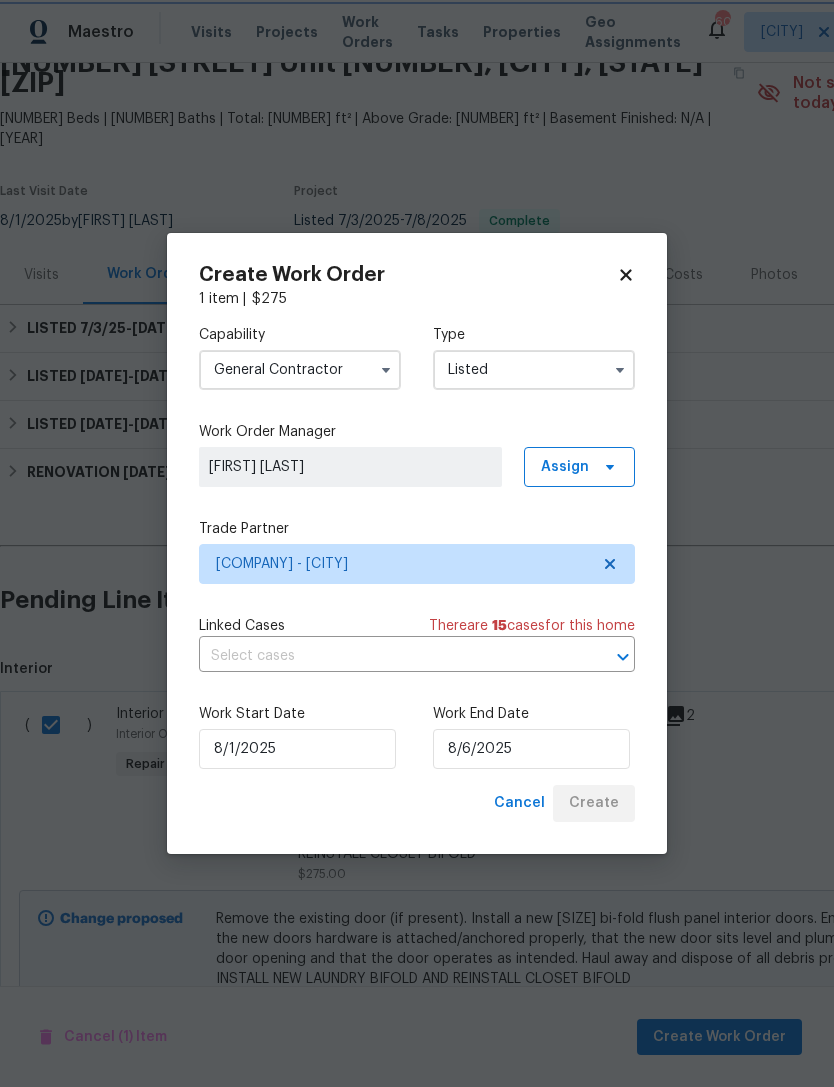 checkbox on "false" 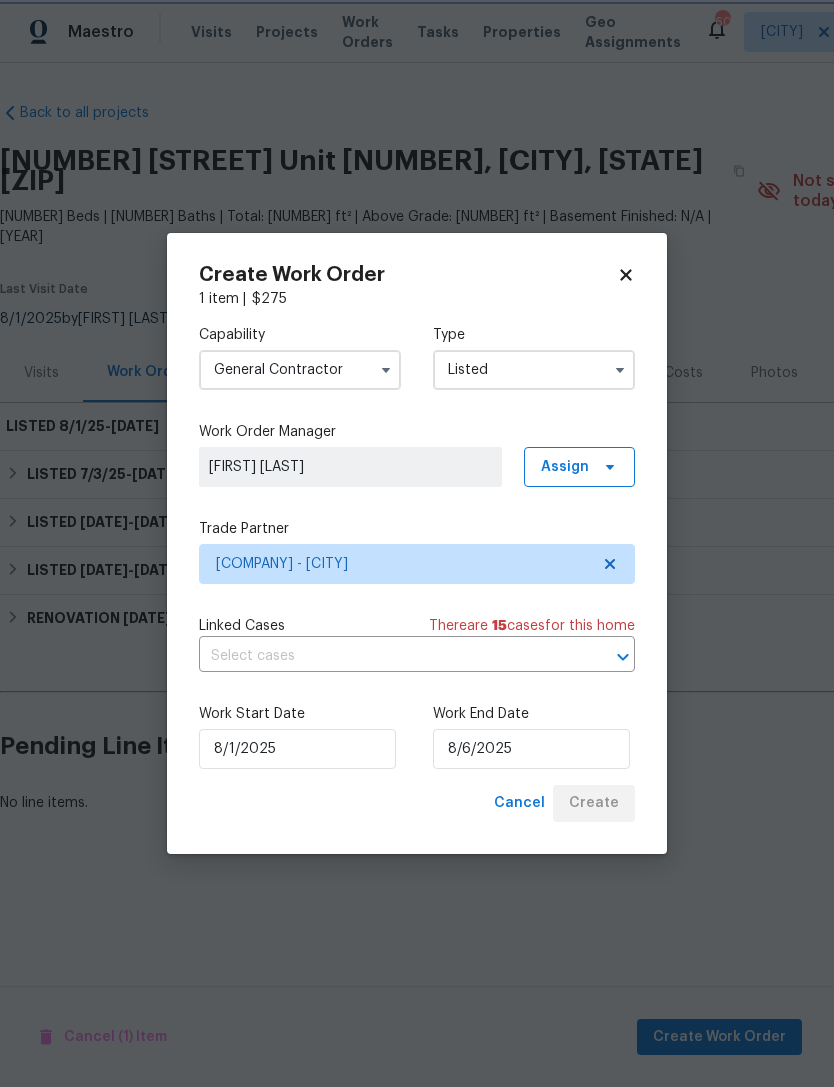 scroll, scrollTop: 0, scrollLeft: 0, axis: both 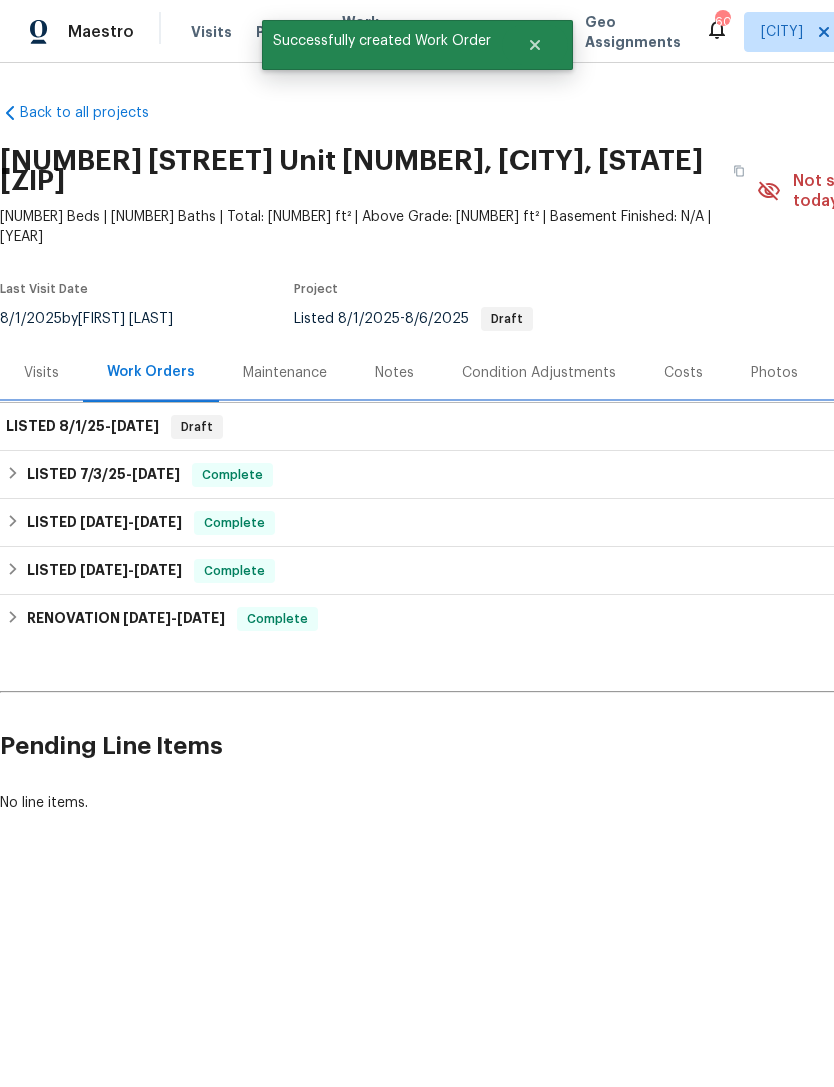 click on "[DATE]" at bounding box center [135, 426] 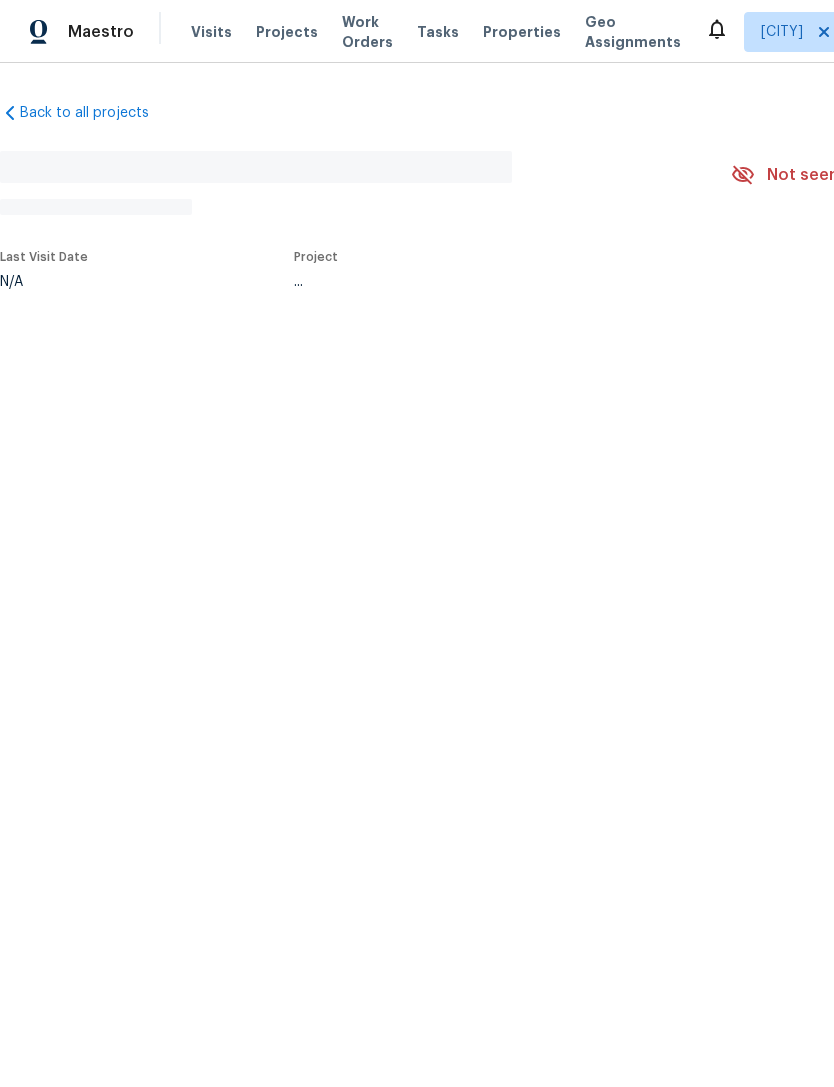 scroll, scrollTop: 0, scrollLeft: 0, axis: both 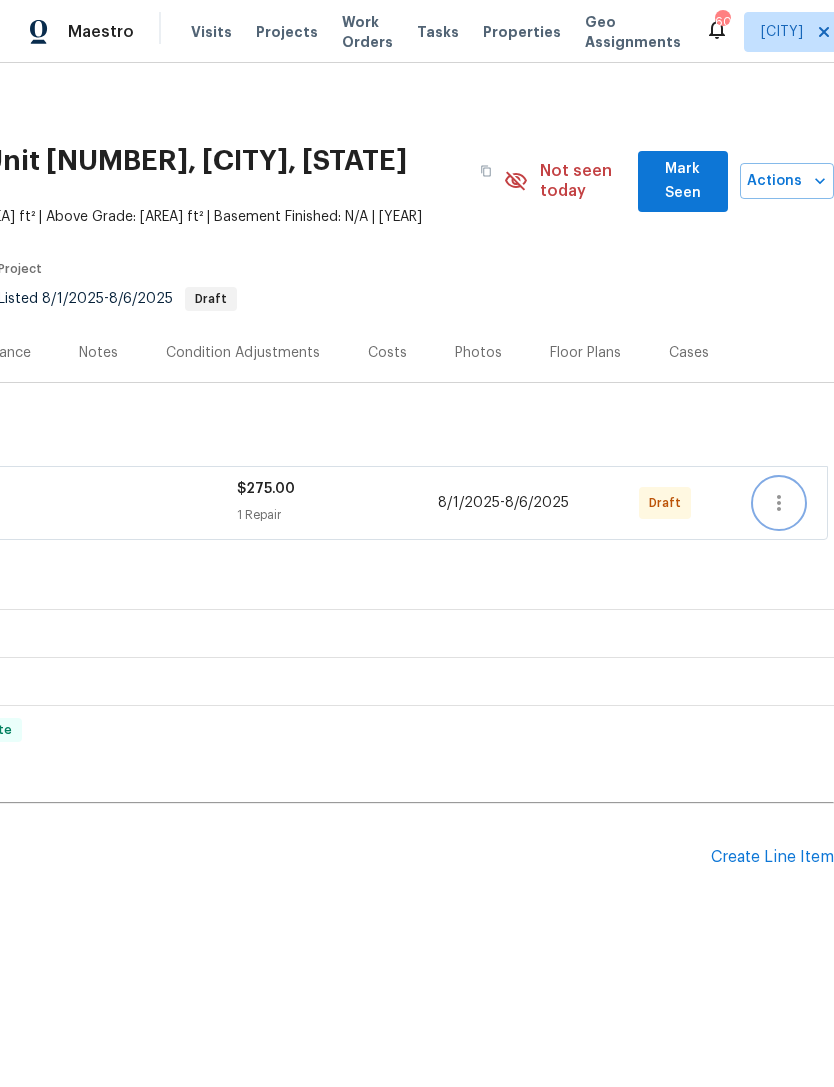 click 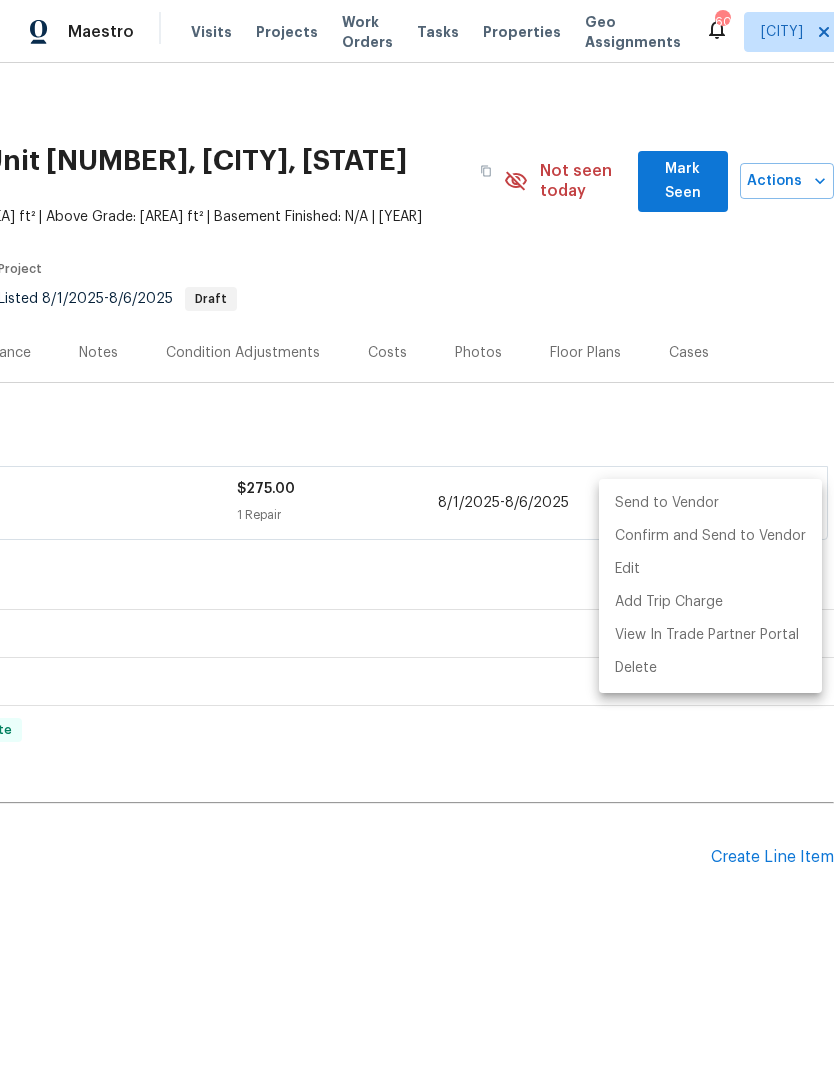 click on "Send to Vendor" at bounding box center [710, 503] 